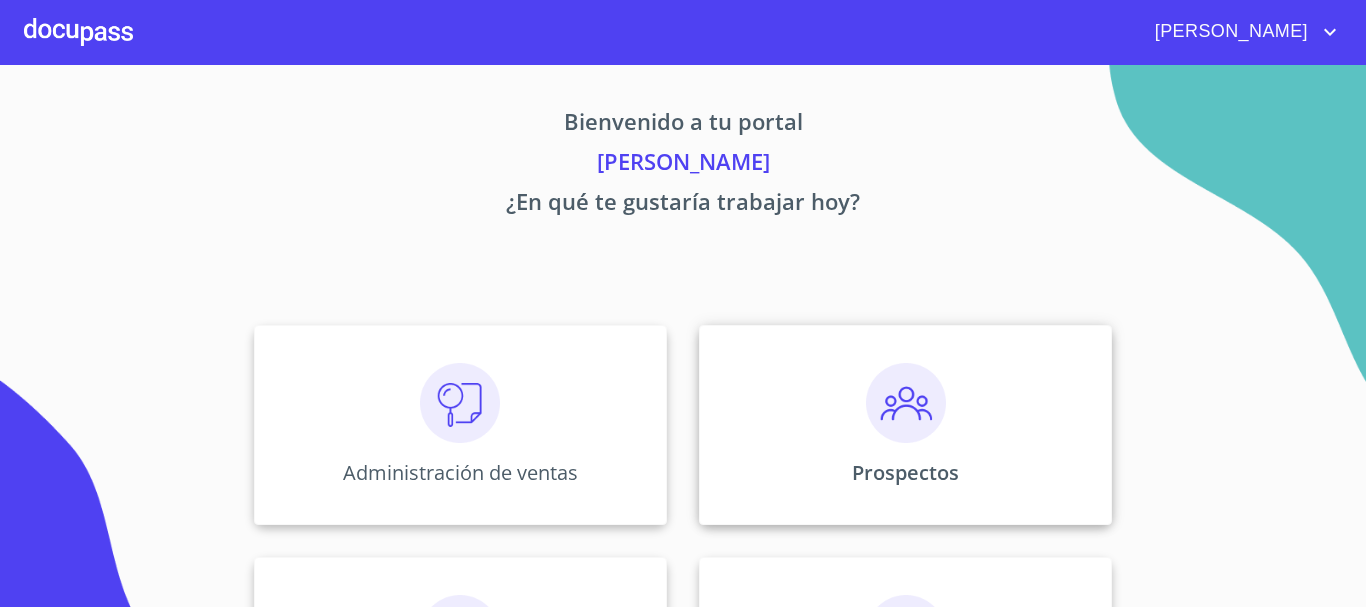 scroll, scrollTop: 0, scrollLeft: 0, axis: both 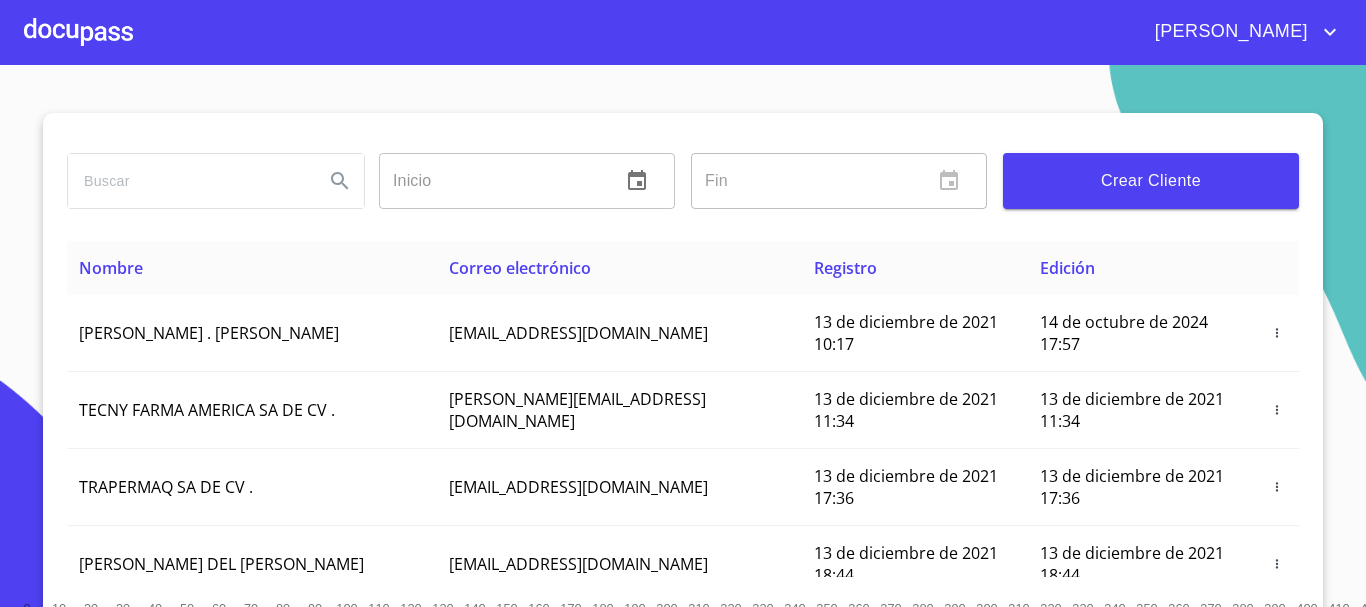 click on "Crear Cliente" at bounding box center [1151, 181] 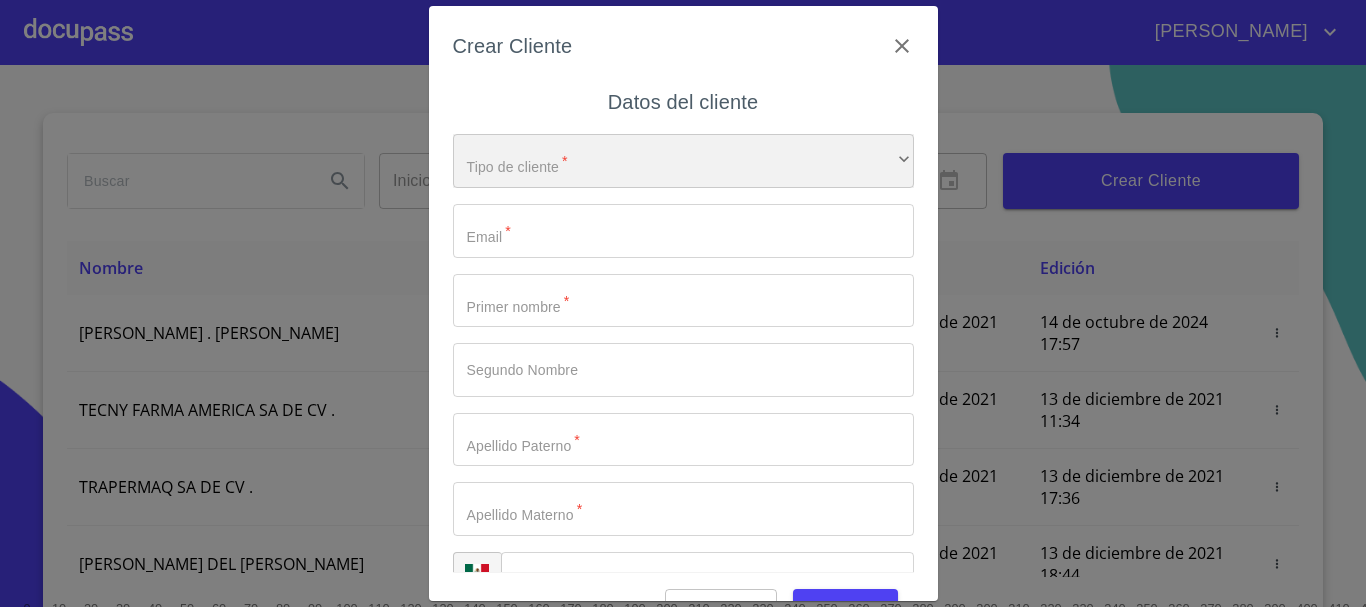 click on "​" at bounding box center [683, 161] 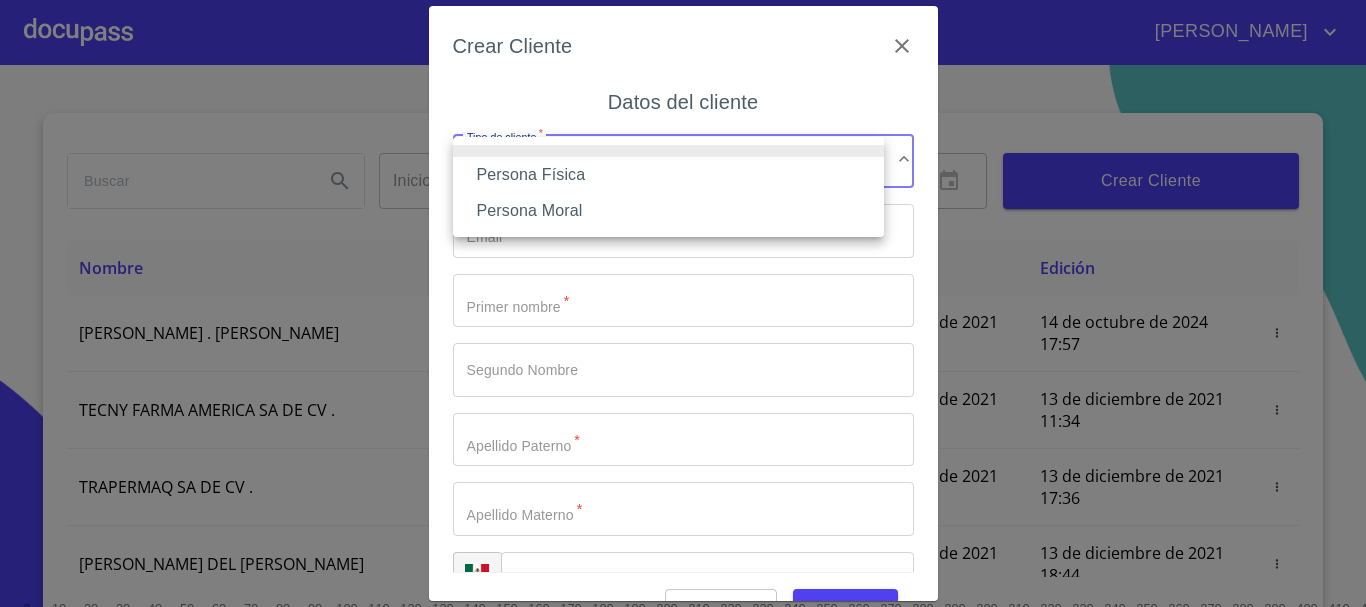 click on "Persona Física" at bounding box center [668, 175] 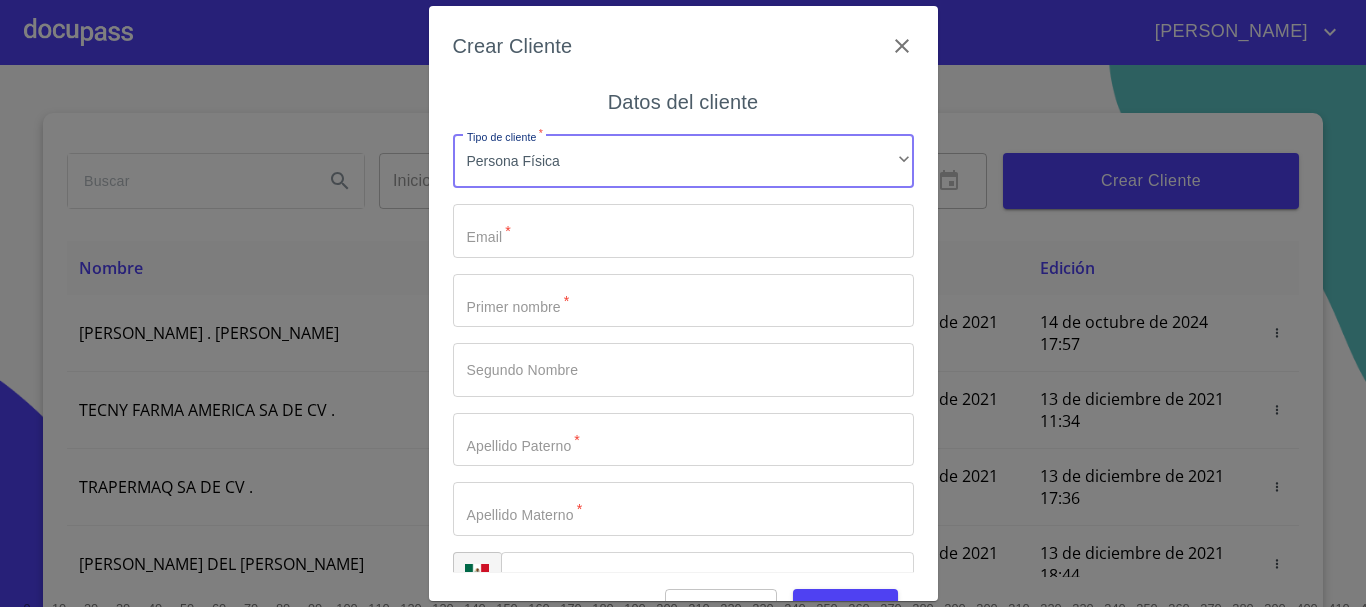 click on "Tipo de cliente   *" at bounding box center (683, 231) 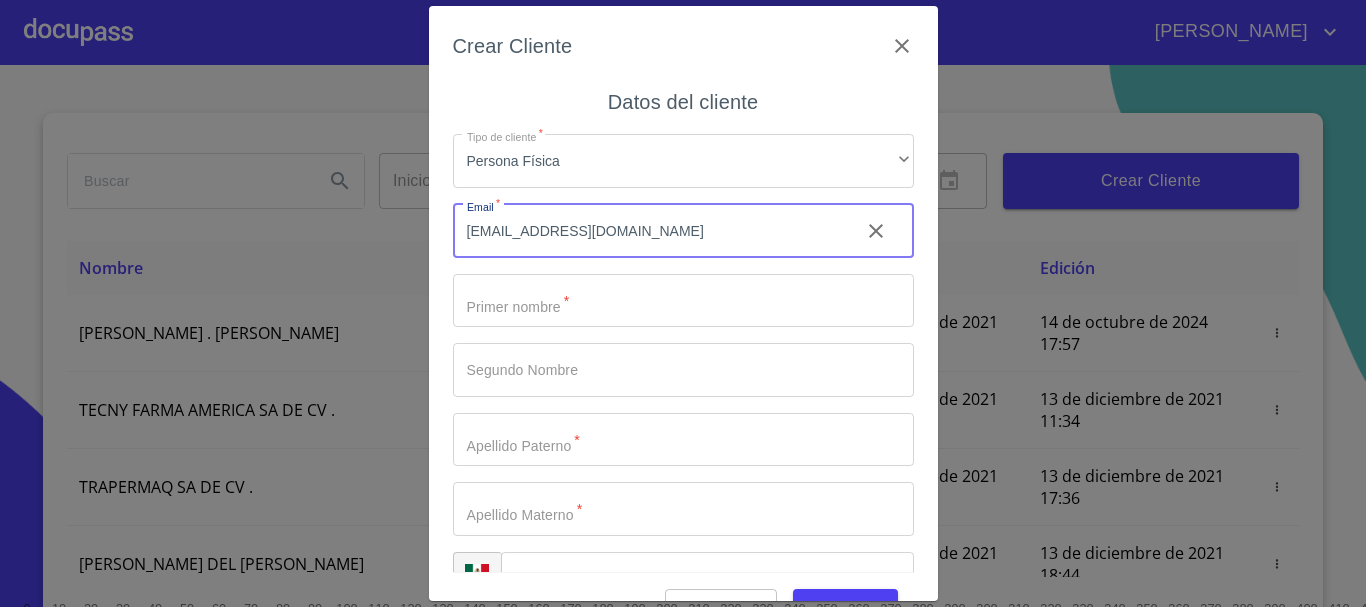 type on "[EMAIL_ADDRESS][DOMAIN_NAME]" 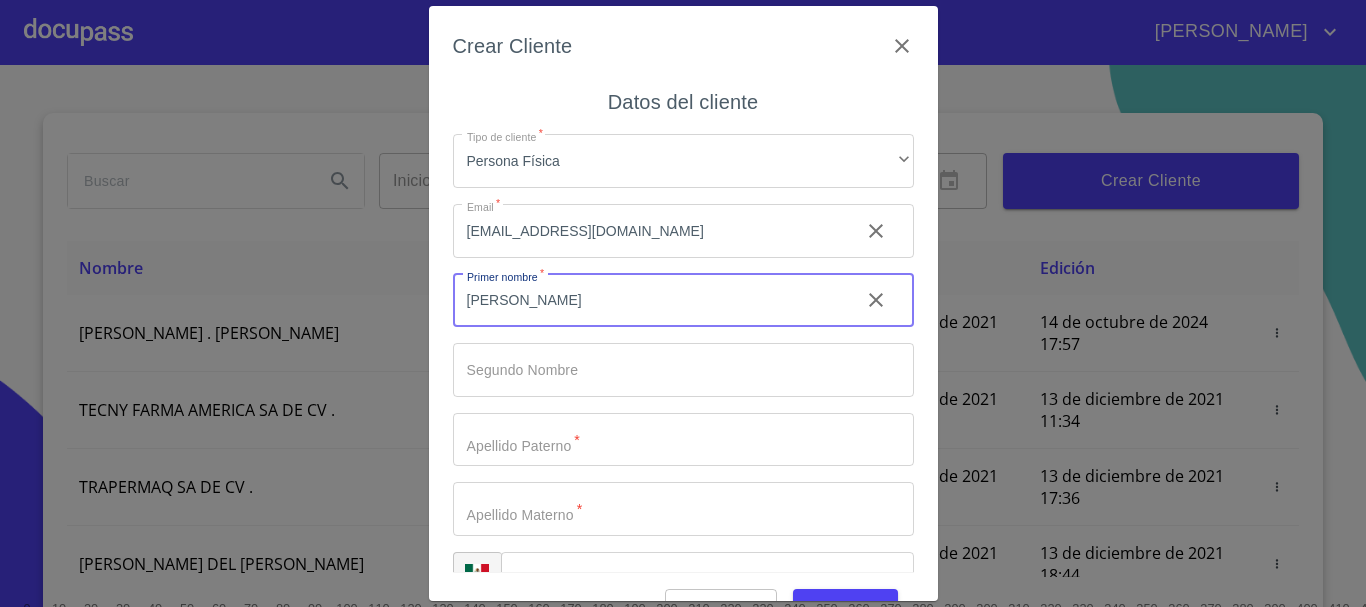 type on "[PERSON_NAME]" 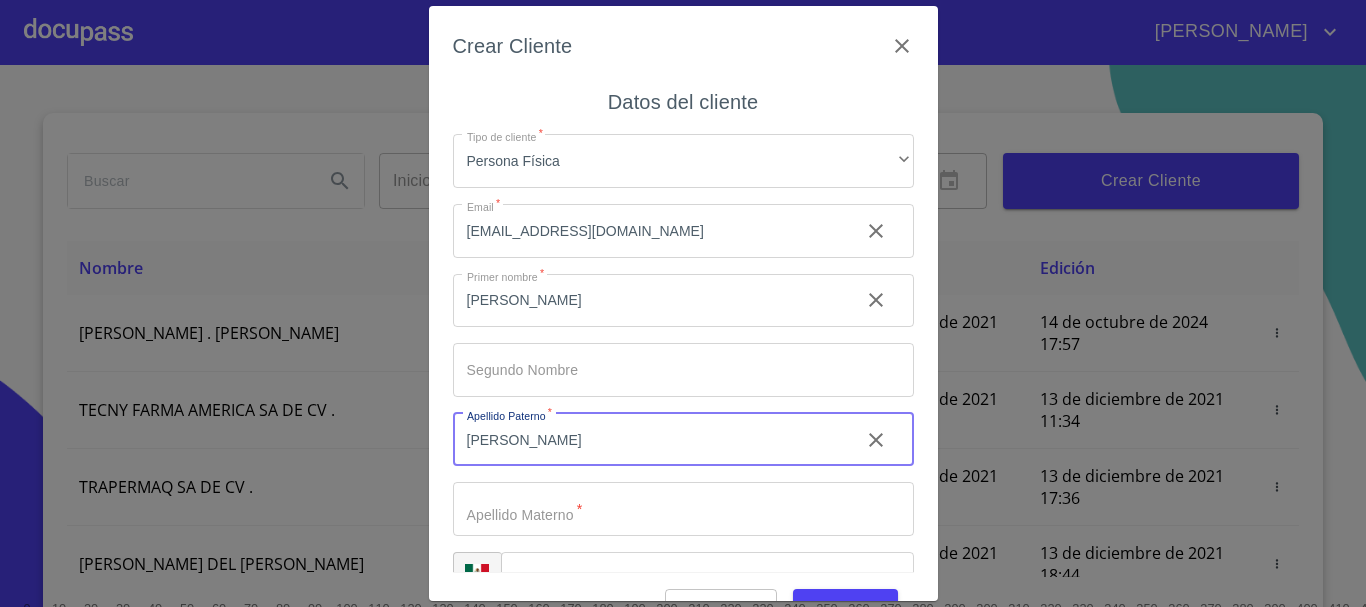 type on "[PERSON_NAME]" 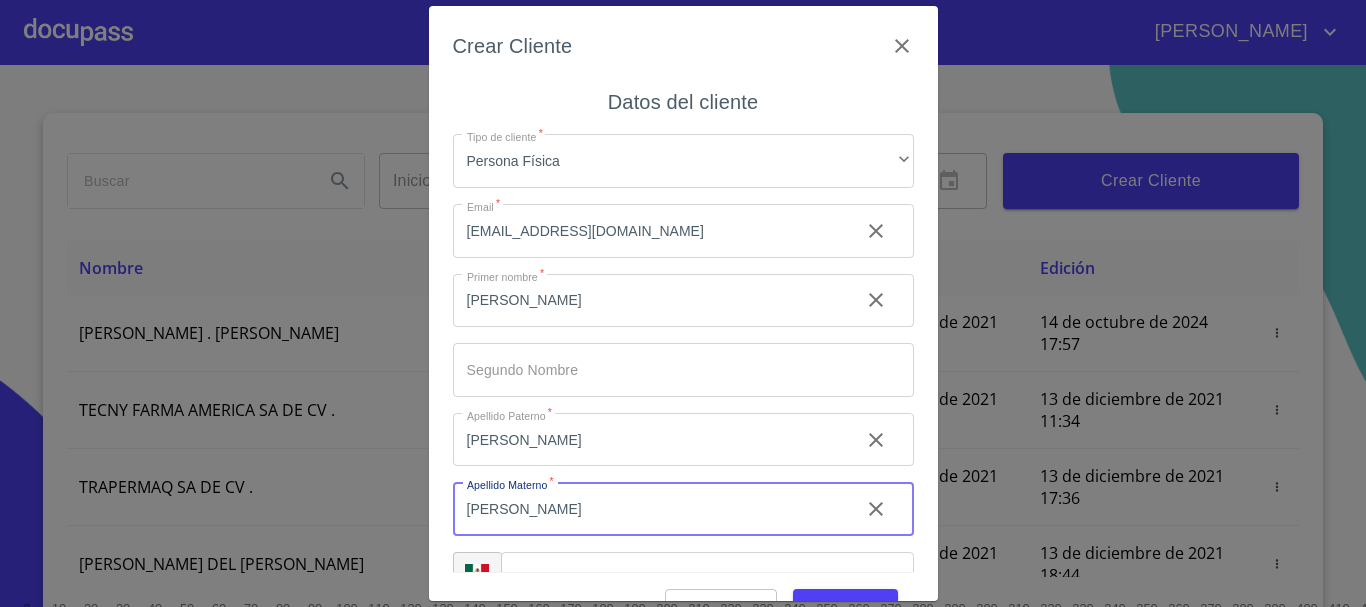 type on "[PERSON_NAME]" 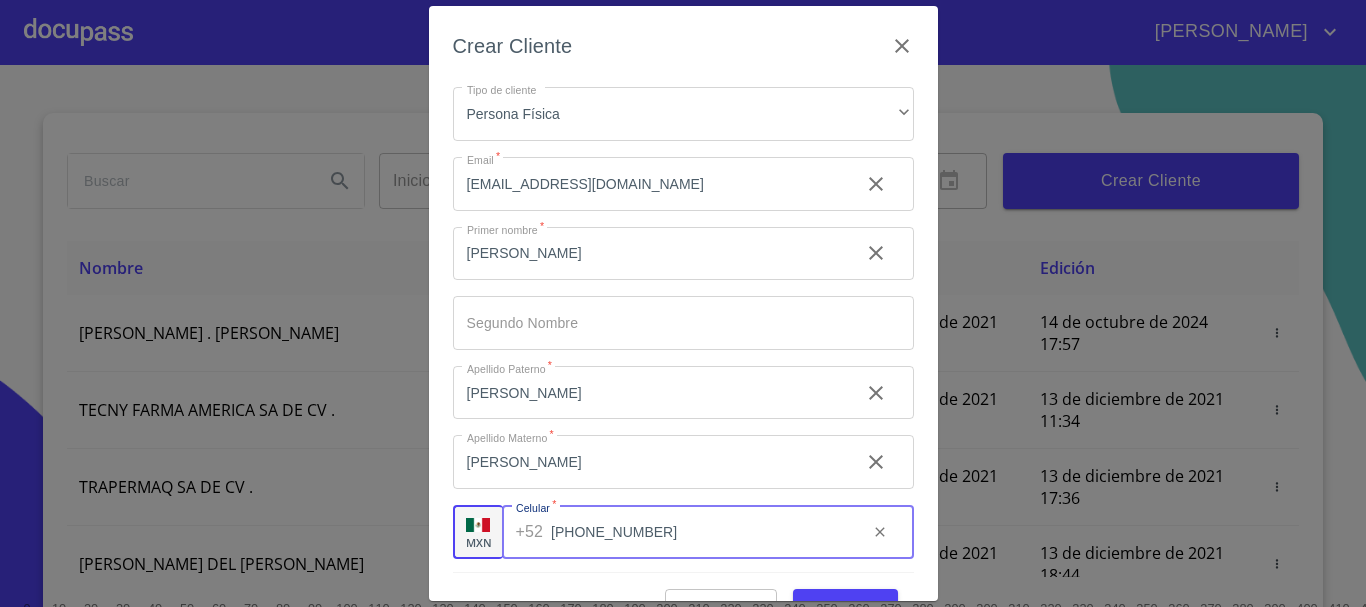 scroll, scrollTop: 50, scrollLeft: 0, axis: vertical 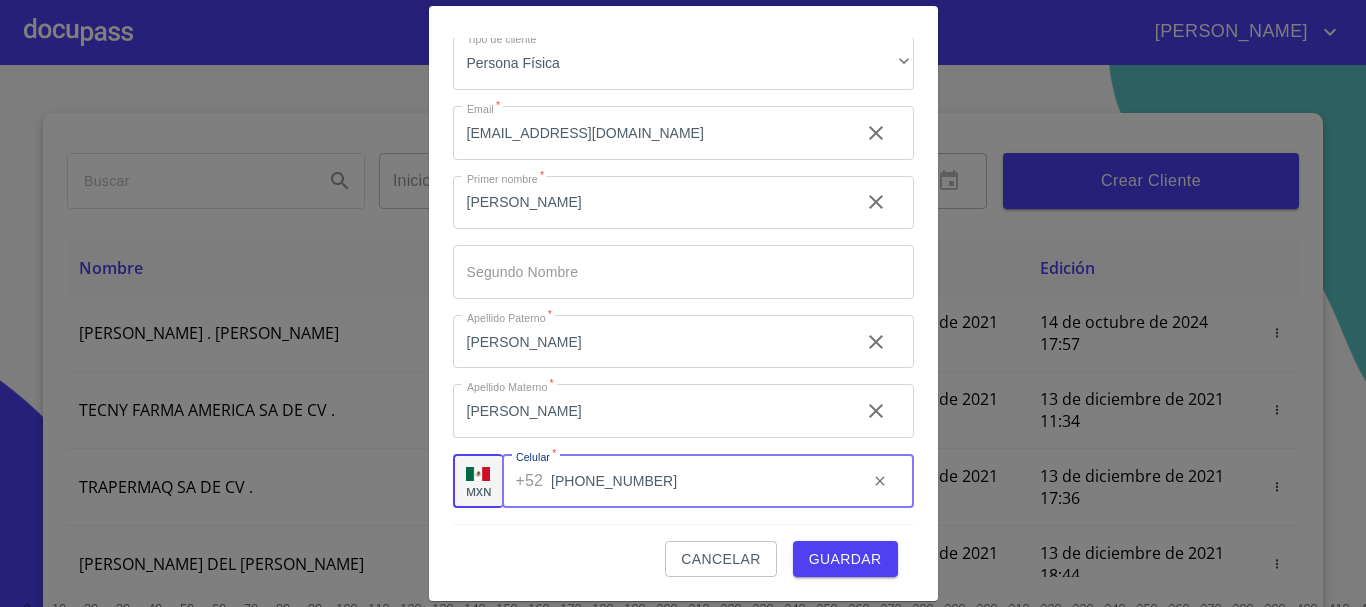 type on "[PHONE_NUMBER]" 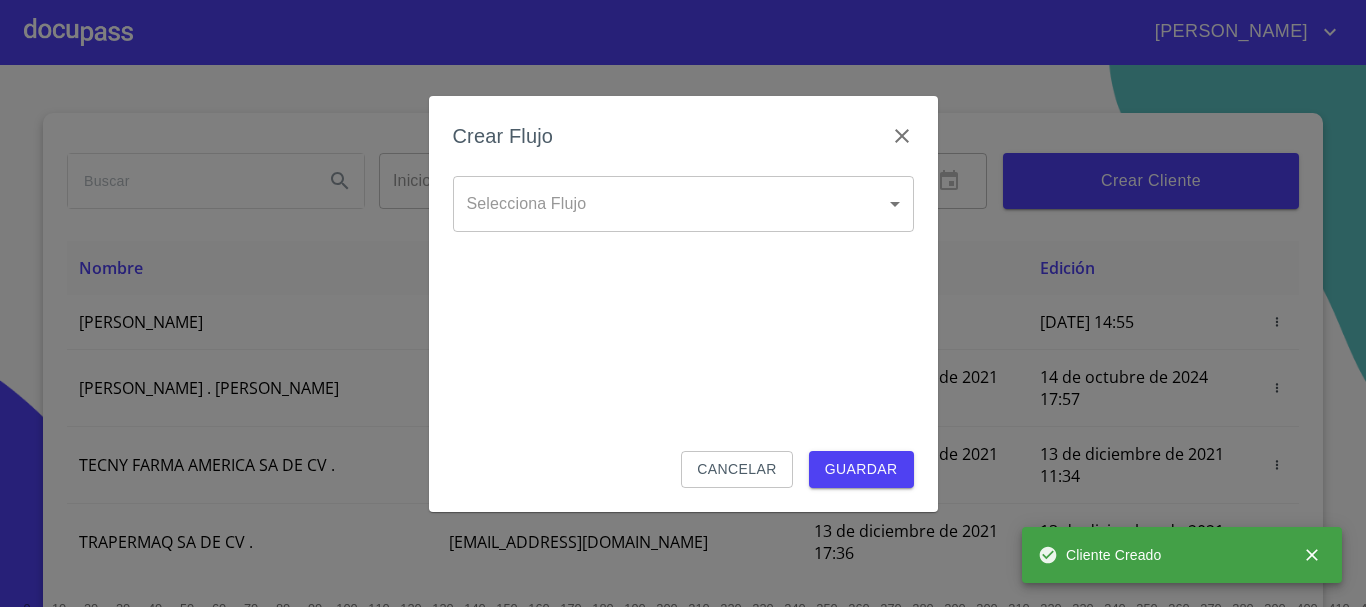 click on "[PERSON_NAME] ​ Fin ​ Crear Cliente Nombre   Correo electrónico   Registro   Edición     [PERSON_NAME] [EMAIL_ADDRESS][DOMAIN_NAME] [DATE] 14:55 [DATE] 14:55 ROMEO . [PERSON_NAME] [EMAIL_ADDRESS][DOMAIN_NAME] [DATE] 10:17 [DATE] 17:57 TECNY FARMA AMERICA  SA DE CV  . [PERSON_NAME][EMAIL_ADDRESS][DOMAIN_NAME] [DATE] 11:34 [DATE] 11:34 TRAPERMAQ SA DE CV  . [EMAIL_ADDRESS][DOMAIN_NAME] [DATE] 17:36 [DATE] 17:36 [PERSON_NAME] DEL [PERSON_NAME] [EMAIL_ADDRESS][DOMAIN_NAME] [DATE] 18:44 [DATE] 18:44 [PERSON_NAME]  [PERSON_NAME][EMAIL_ADDRESS][DOMAIN_NAME] [DATE] 11:46 [DATE] 11:46 SOLUCION EN LIMPIEZA DE JOCOTEPEC SDRL DE CV . [EMAIL_ADDRESS][DOMAIN_NAME] [DATE] 12:14 [DATE] 18:52 [PERSON_NAME] [EMAIL_ADDRESS][DOMAIN_NAME] [DATE] 15:01 [DATE][PERSON_NAME] 17:58 RAICES NATIVAS  SA DE CV ." at bounding box center (683, 303) 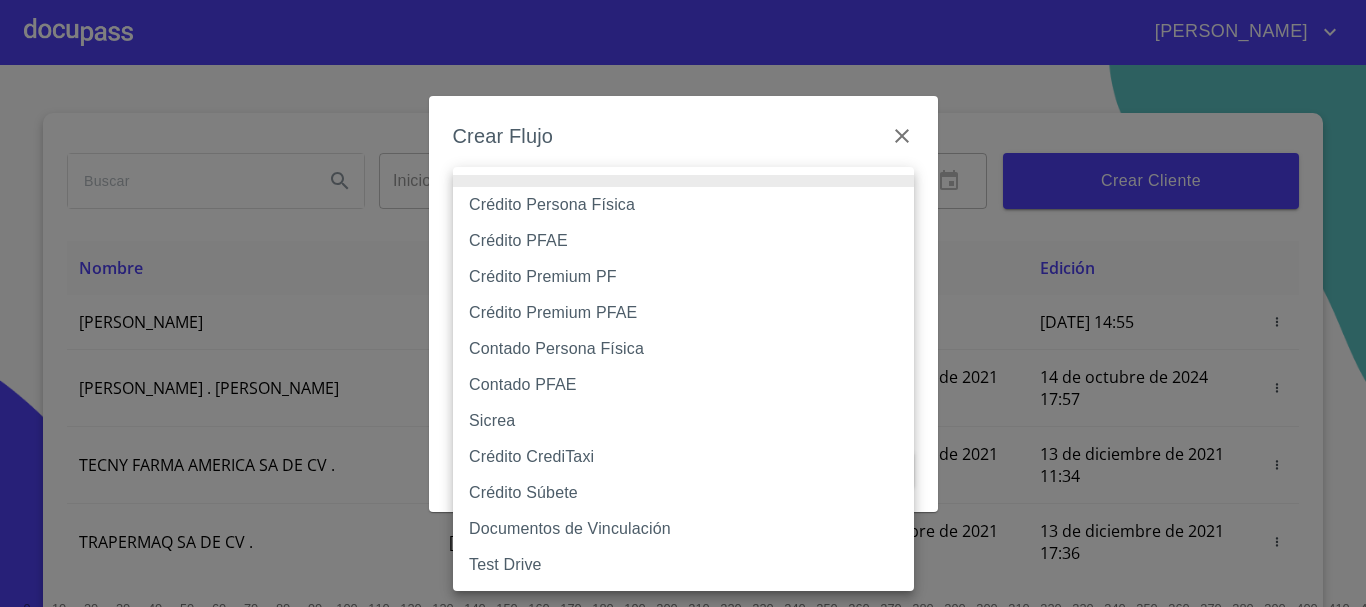 click on "Crédito Persona Física" at bounding box center (683, 205) 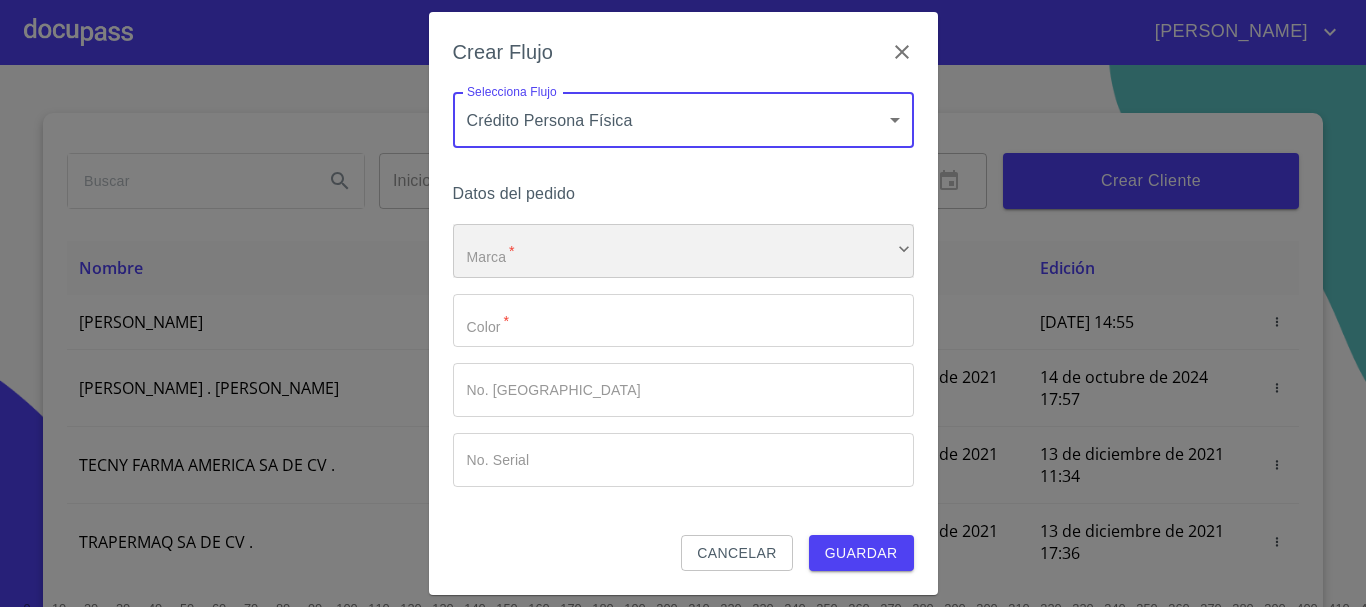 click on "​" at bounding box center (683, 251) 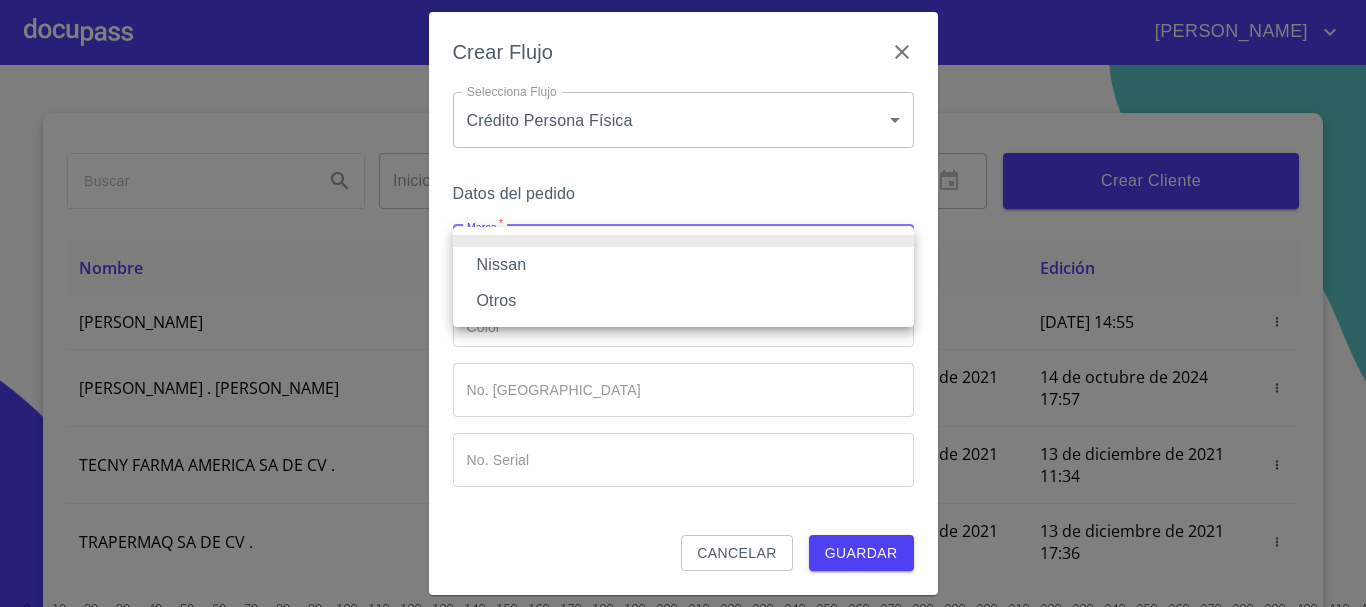 click on "Nissan" at bounding box center [683, 265] 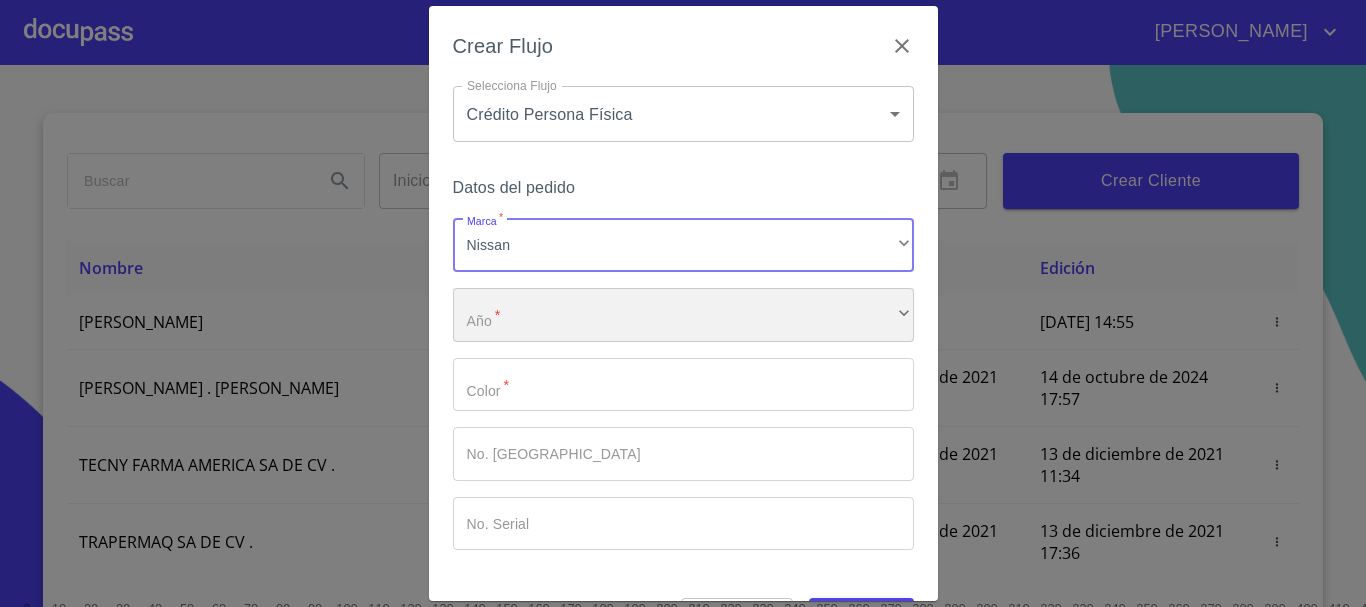 click on "​" at bounding box center (683, 315) 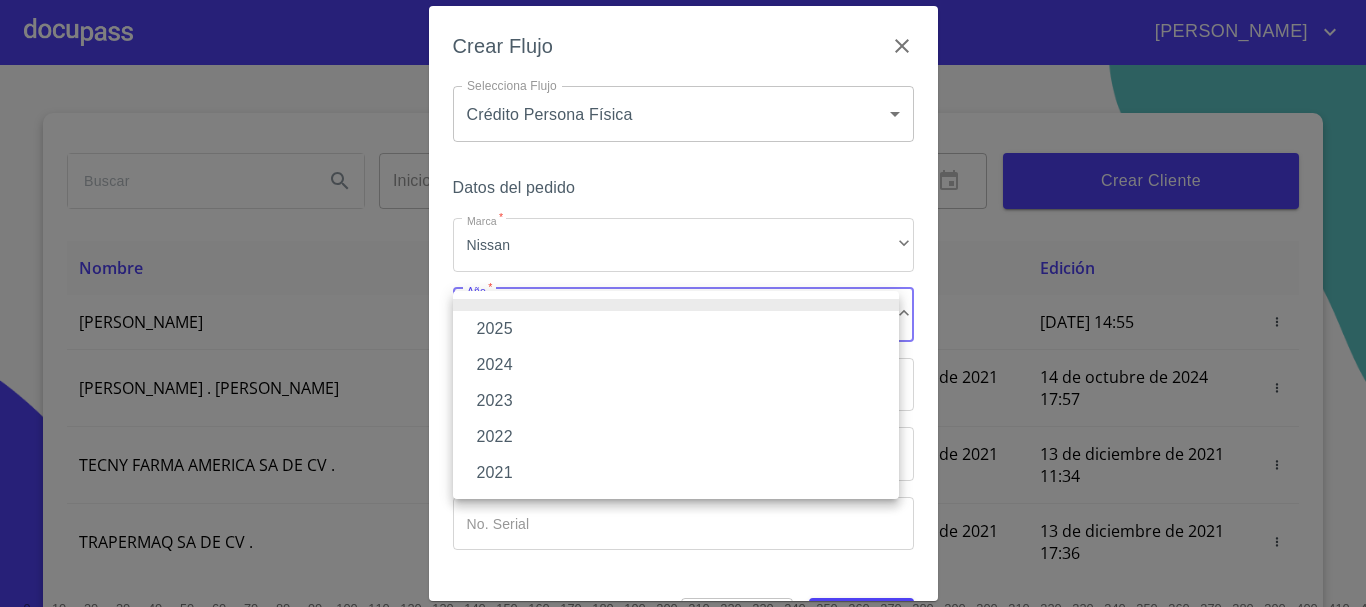click on "2025" at bounding box center (676, 329) 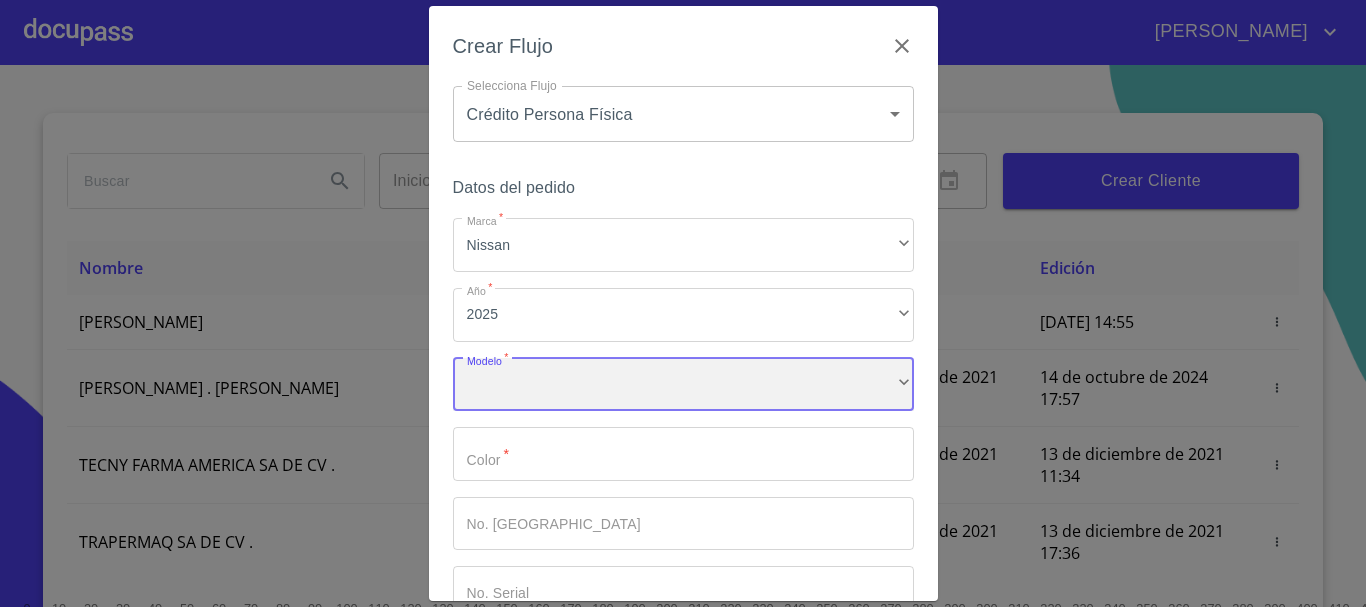 click on "​" at bounding box center [683, 385] 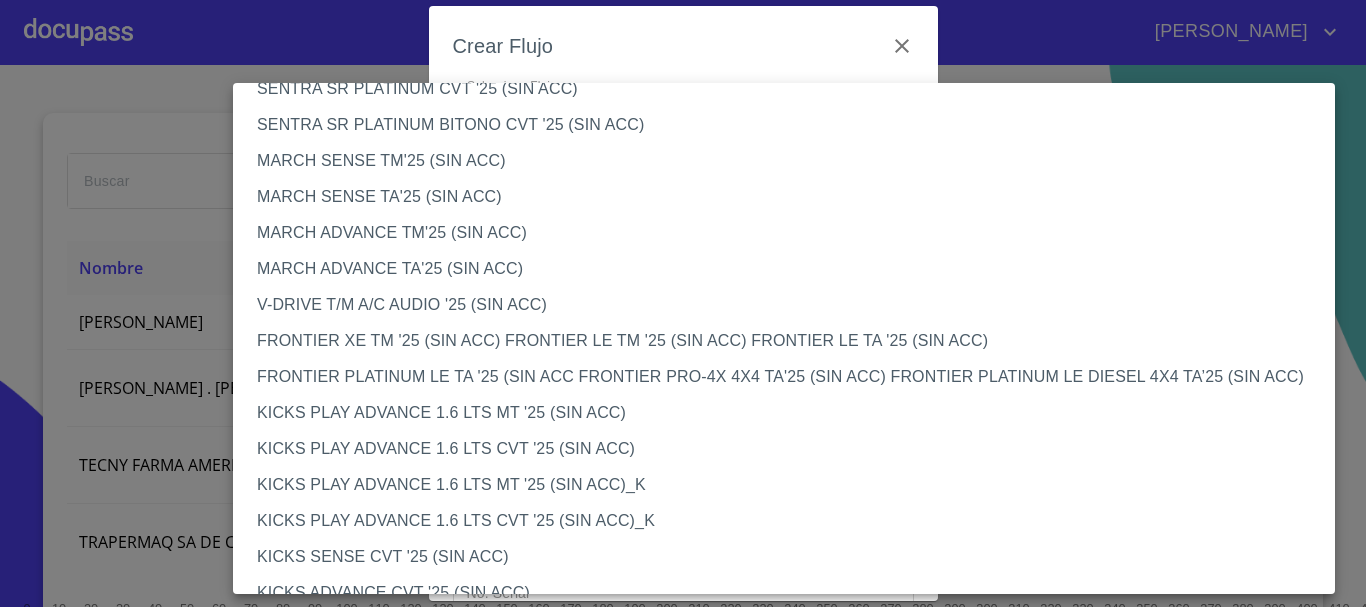 scroll, scrollTop: 1677, scrollLeft: 0, axis: vertical 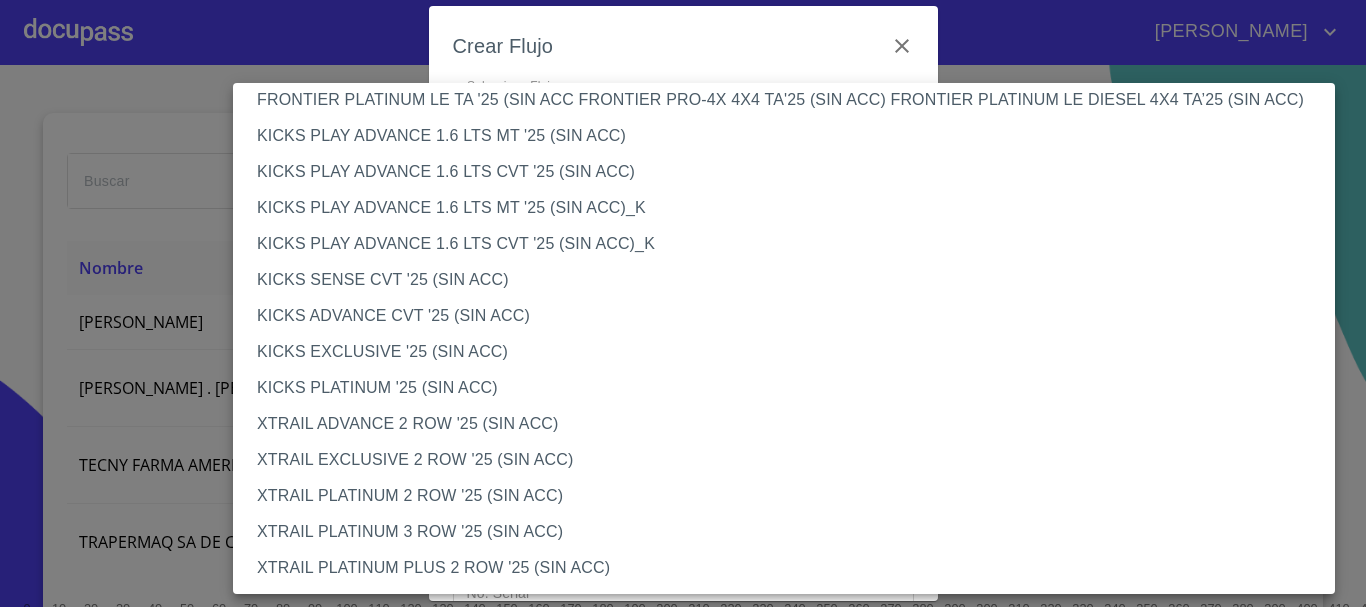 click on "XTRAIL PLATINUM PLUS 2 ROW '25 (SIN ACC)" at bounding box center [791, 568] 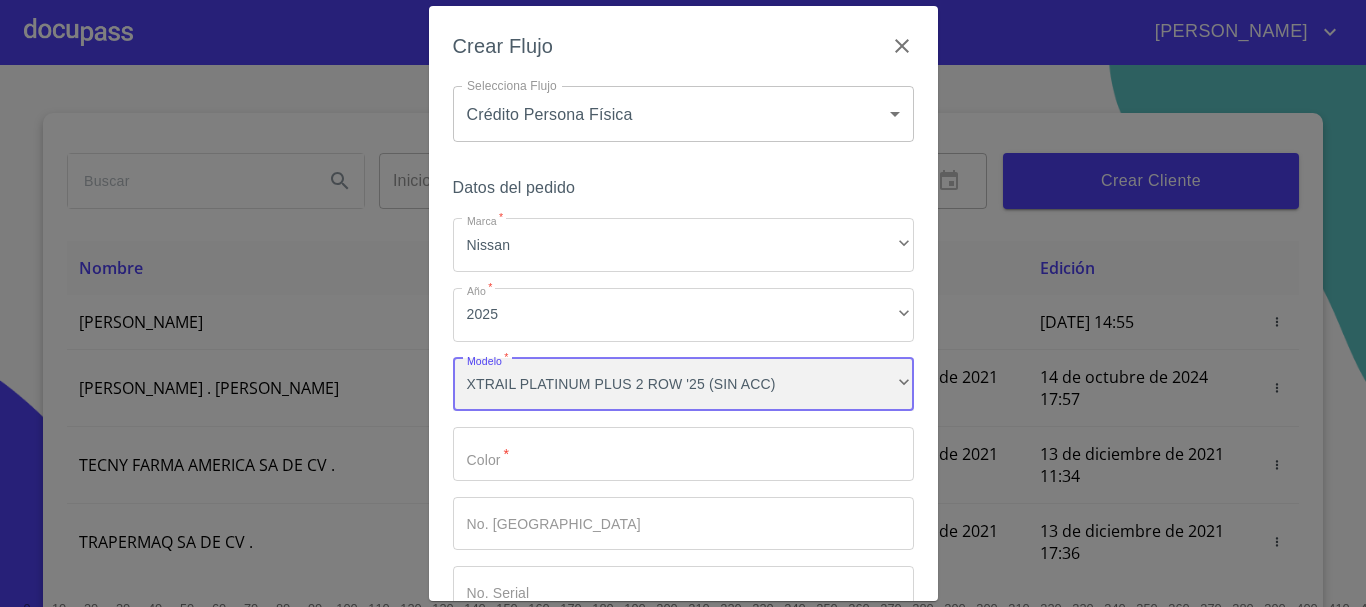 scroll, scrollTop: 1676, scrollLeft: 0, axis: vertical 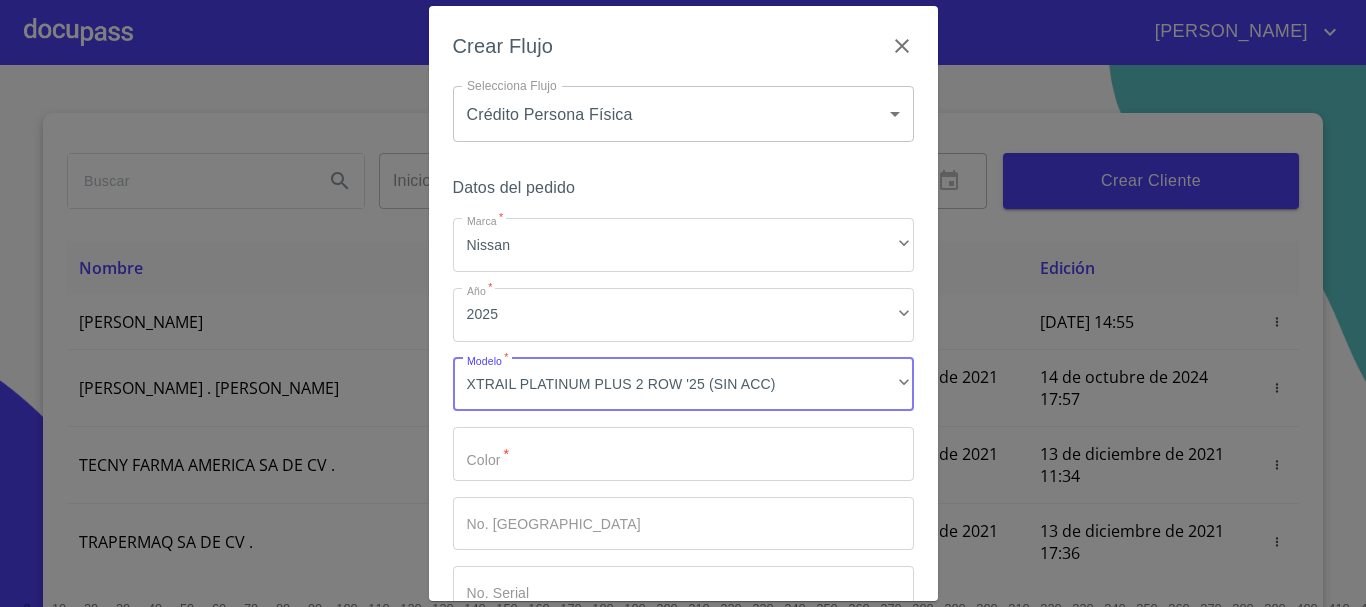 click on "Marca   *" at bounding box center [683, 454] 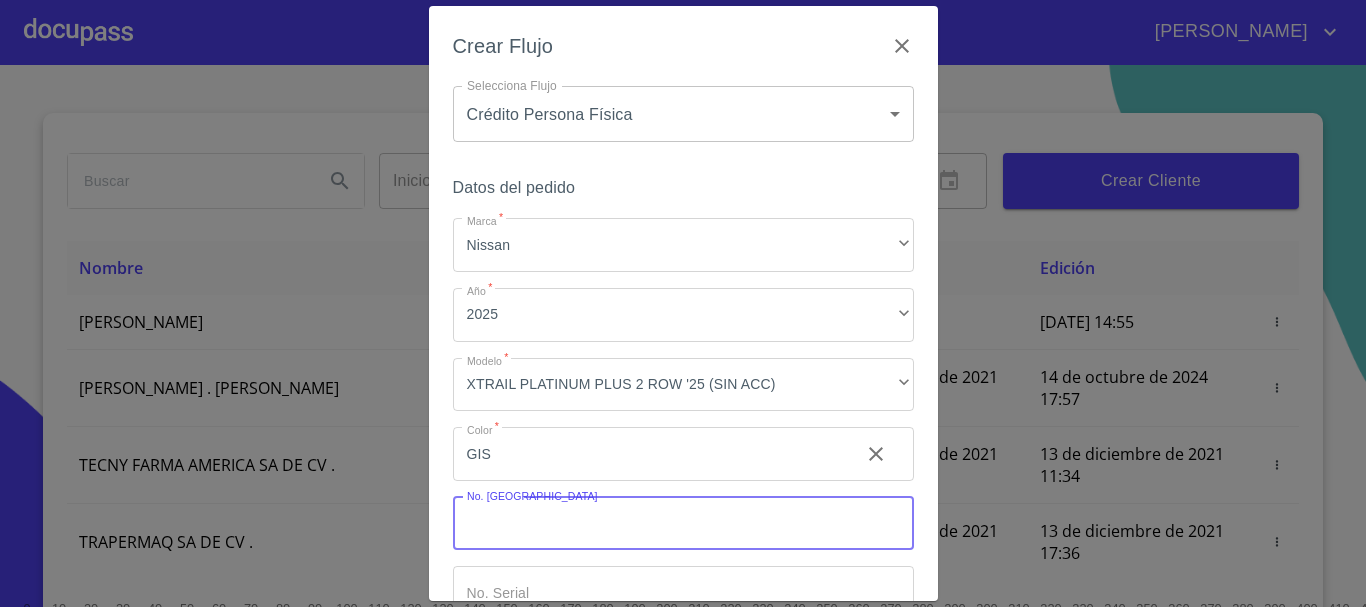 click on "GIS" at bounding box center (648, 454) 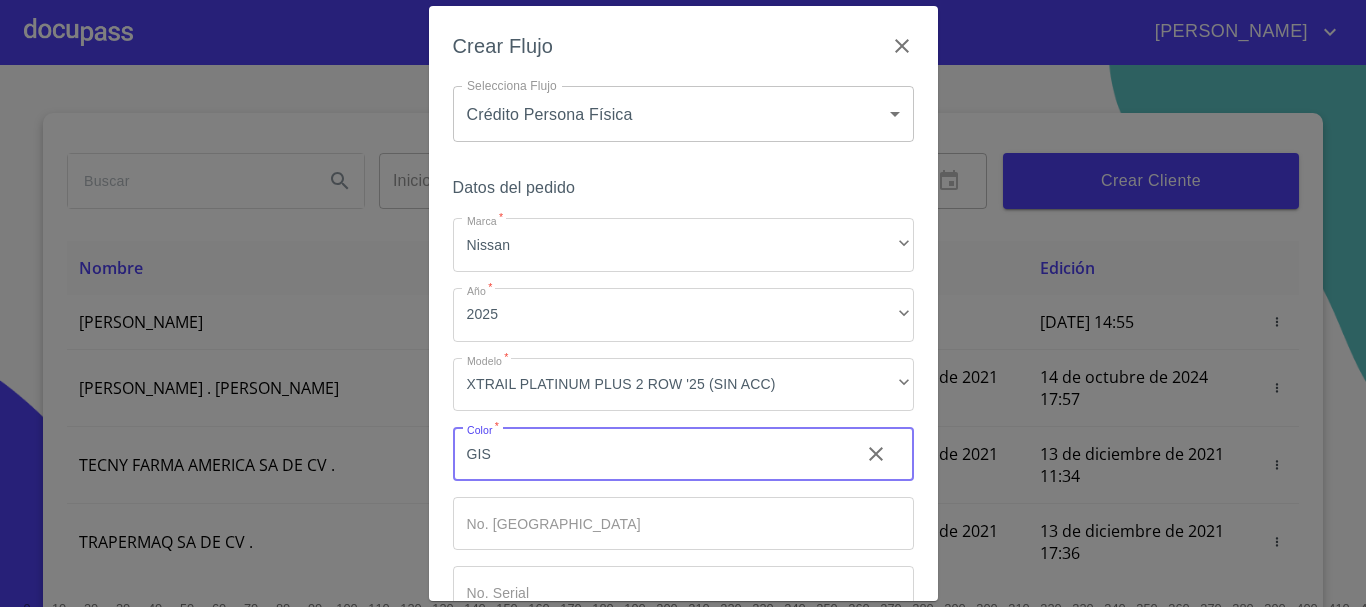 click on "GIS" at bounding box center (648, 454) 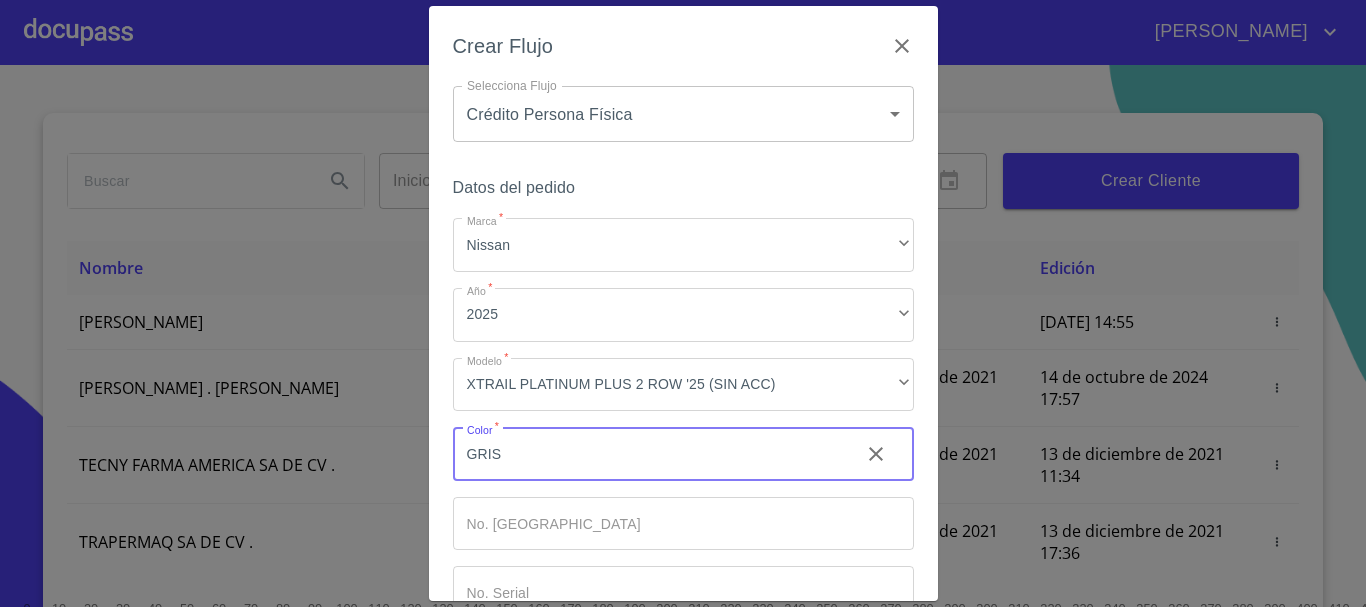 type on "GRIS" 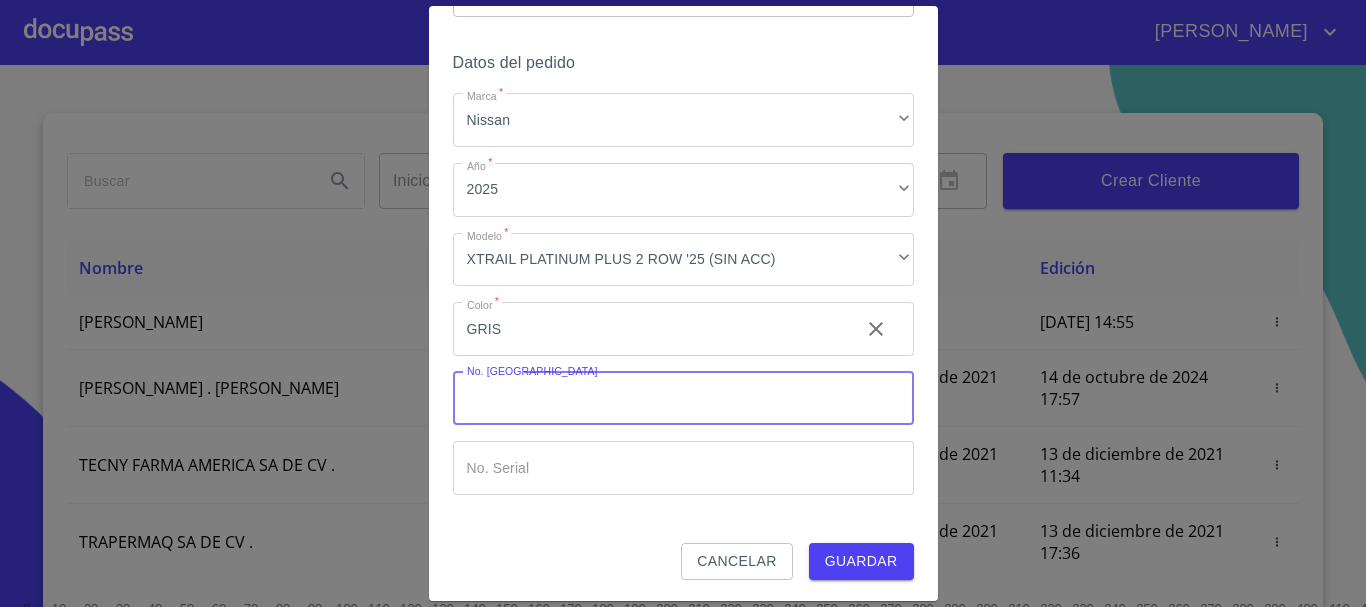 scroll, scrollTop: 128, scrollLeft: 0, axis: vertical 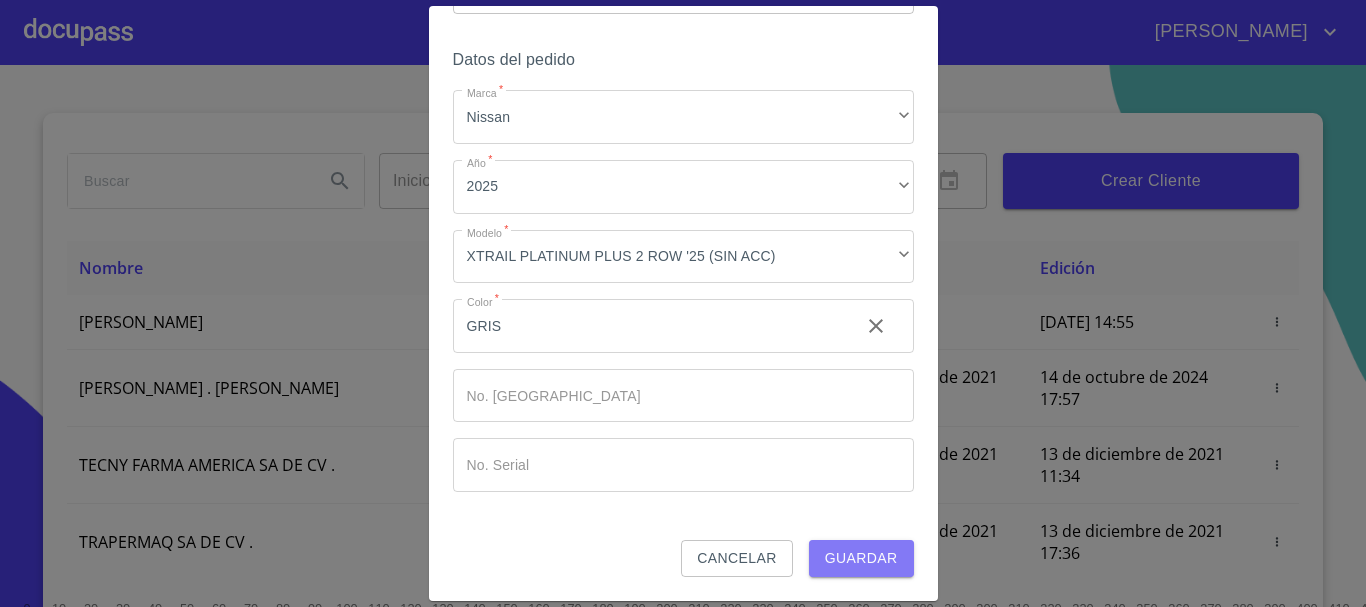 click on "Guardar" at bounding box center (861, 558) 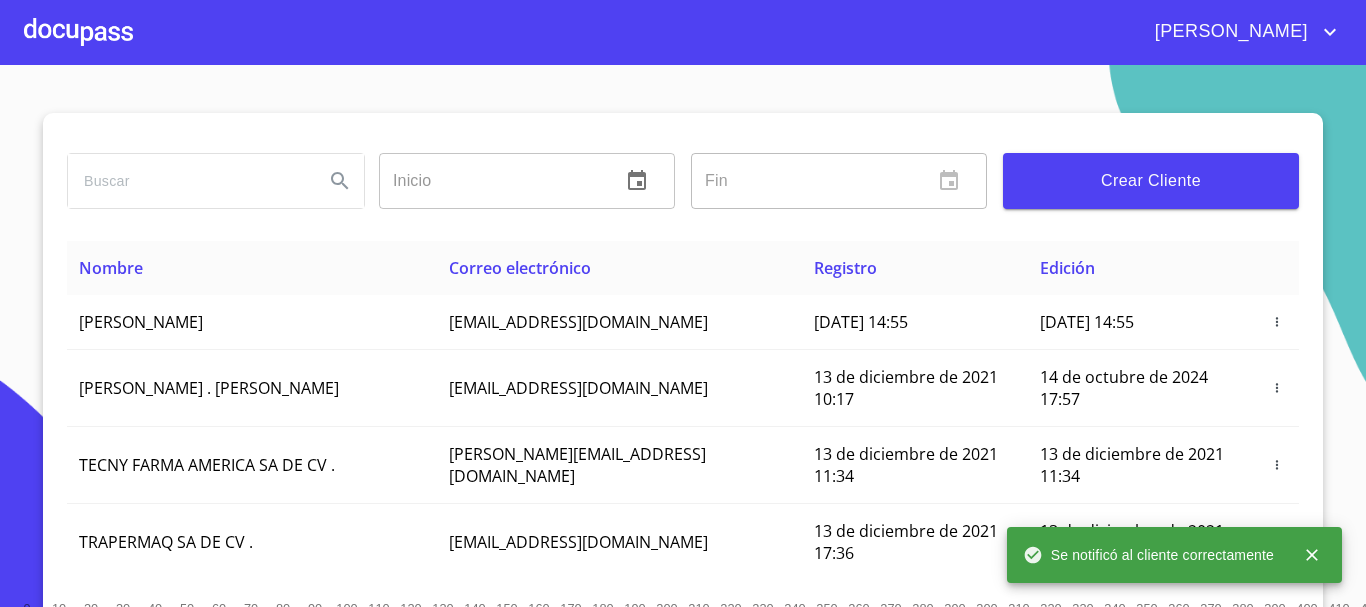 click at bounding box center [78, 32] 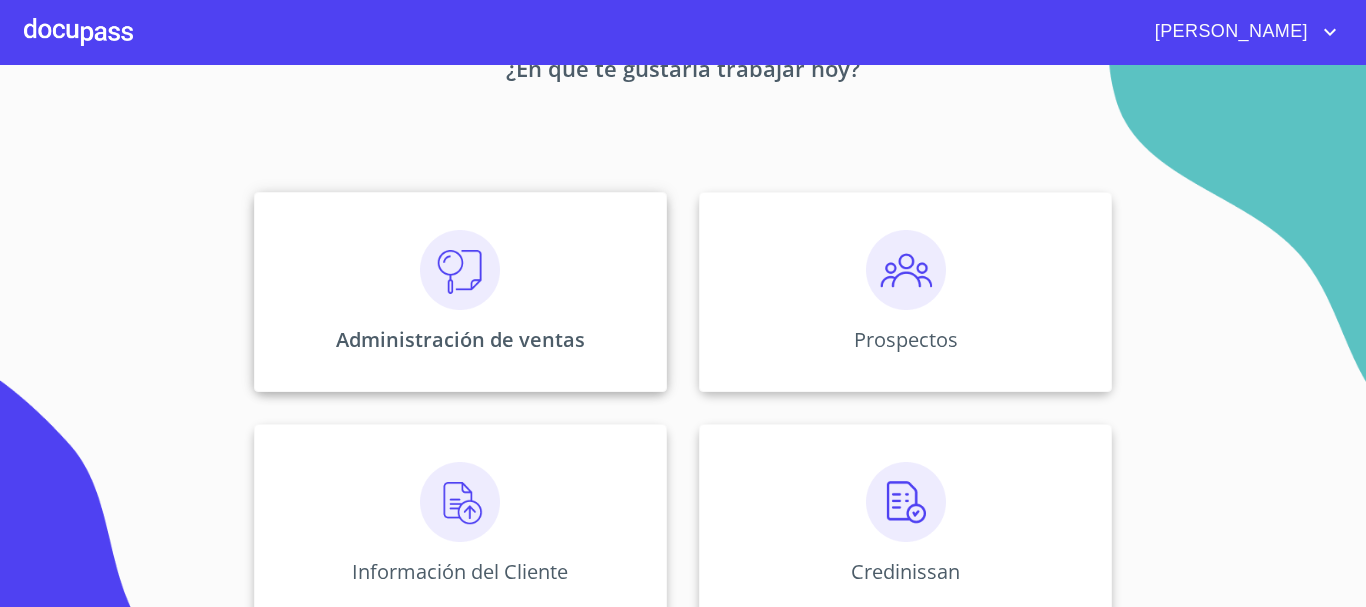 scroll, scrollTop: 300, scrollLeft: 0, axis: vertical 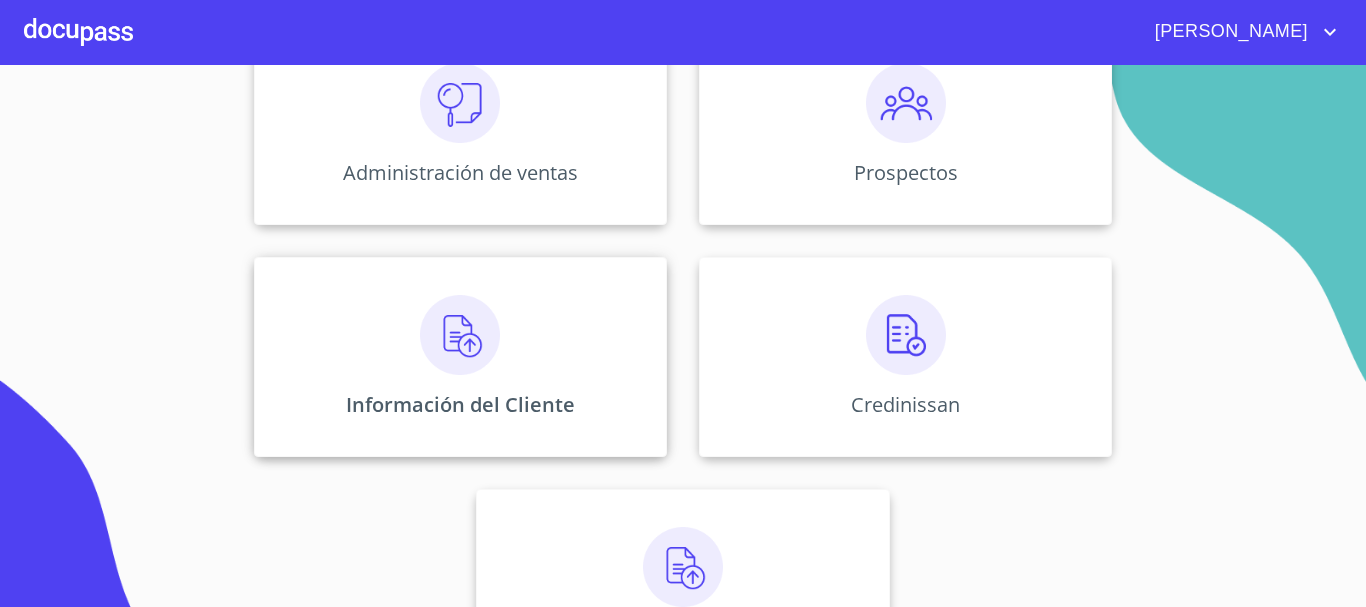 click on "Información del Cliente" at bounding box center [460, 404] 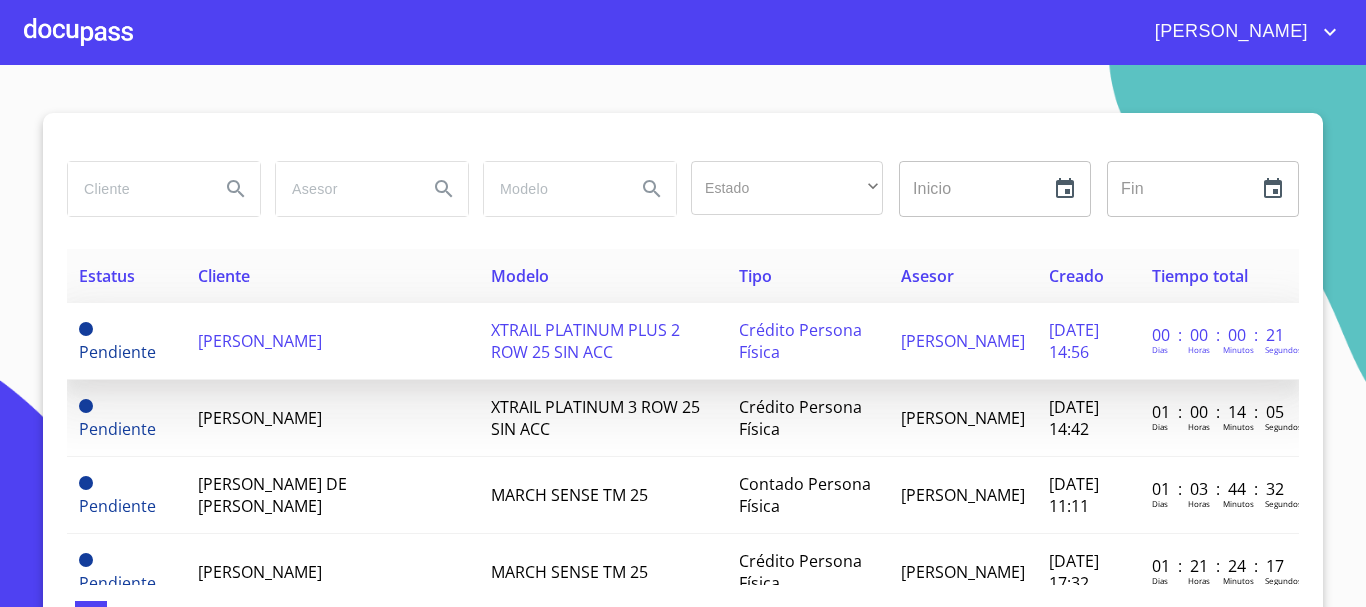 click on "[PERSON_NAME]" at bounding box center [260, 341] 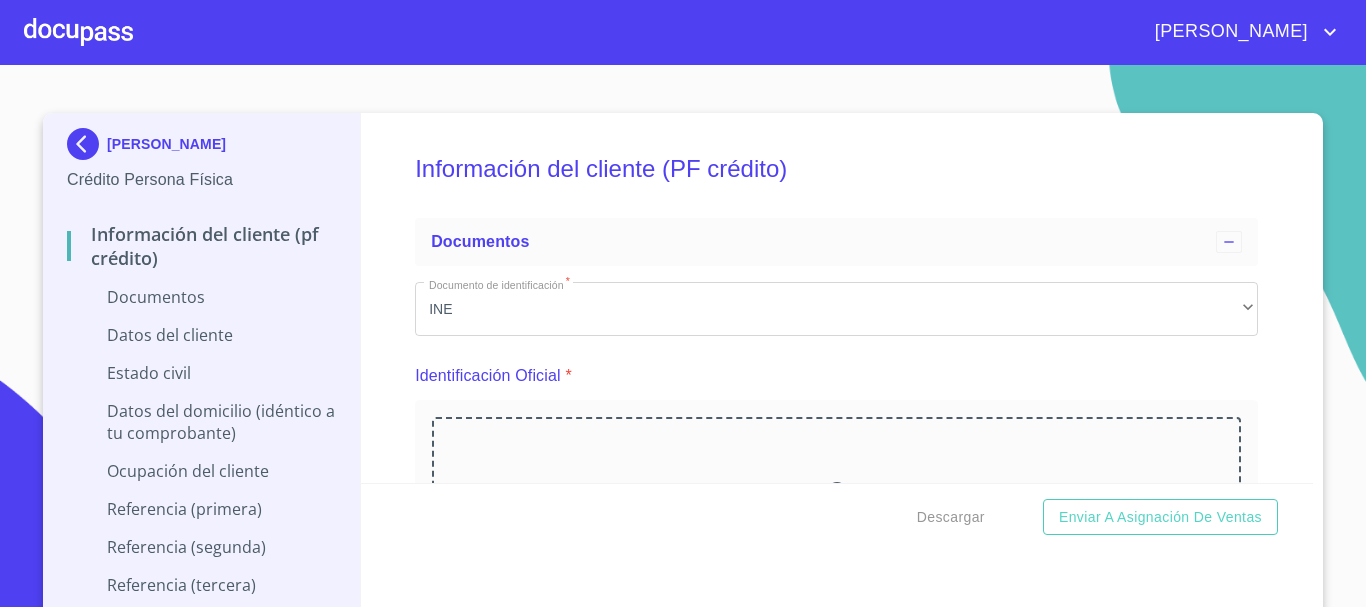 scroll, scrollTop: 400, scrollLeft: 0, axis: vertical 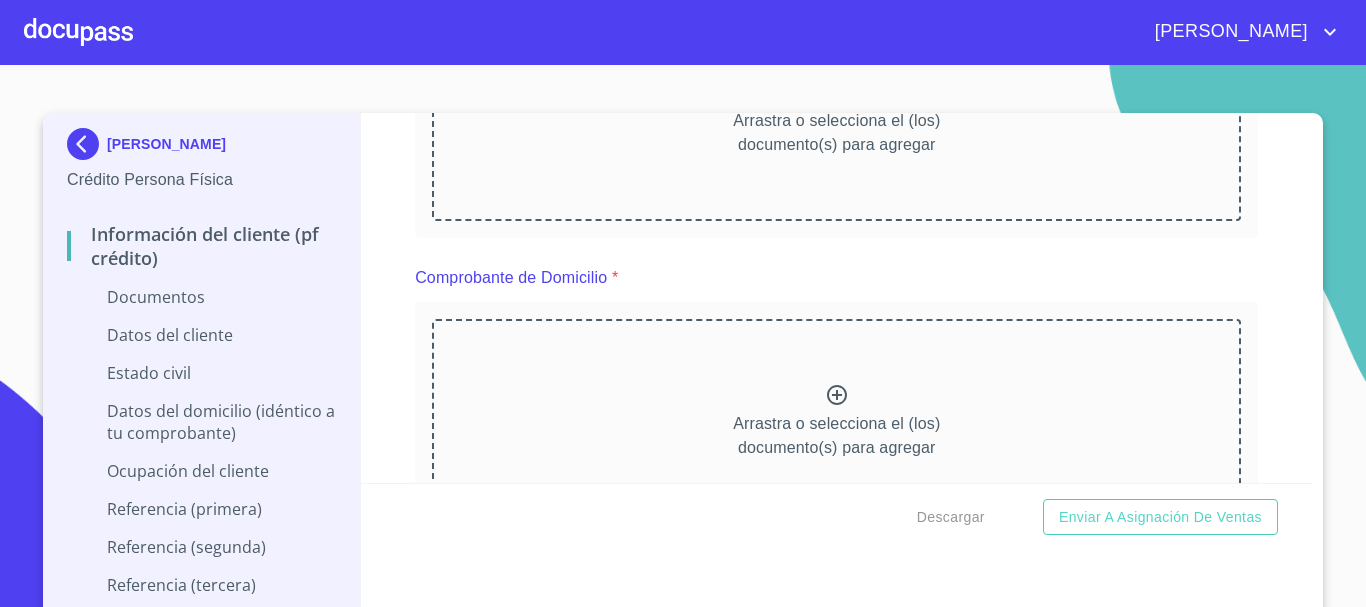 click 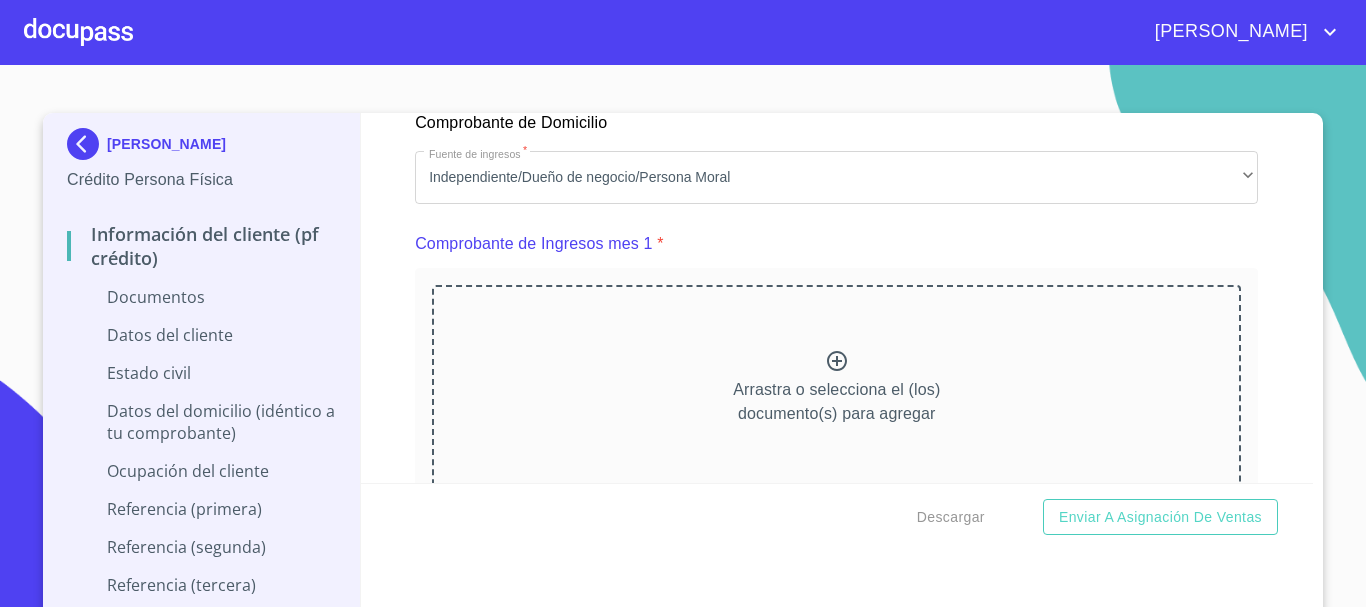 scroll, scrollTop: 1437, scrollLeft: 0, axis: vertical 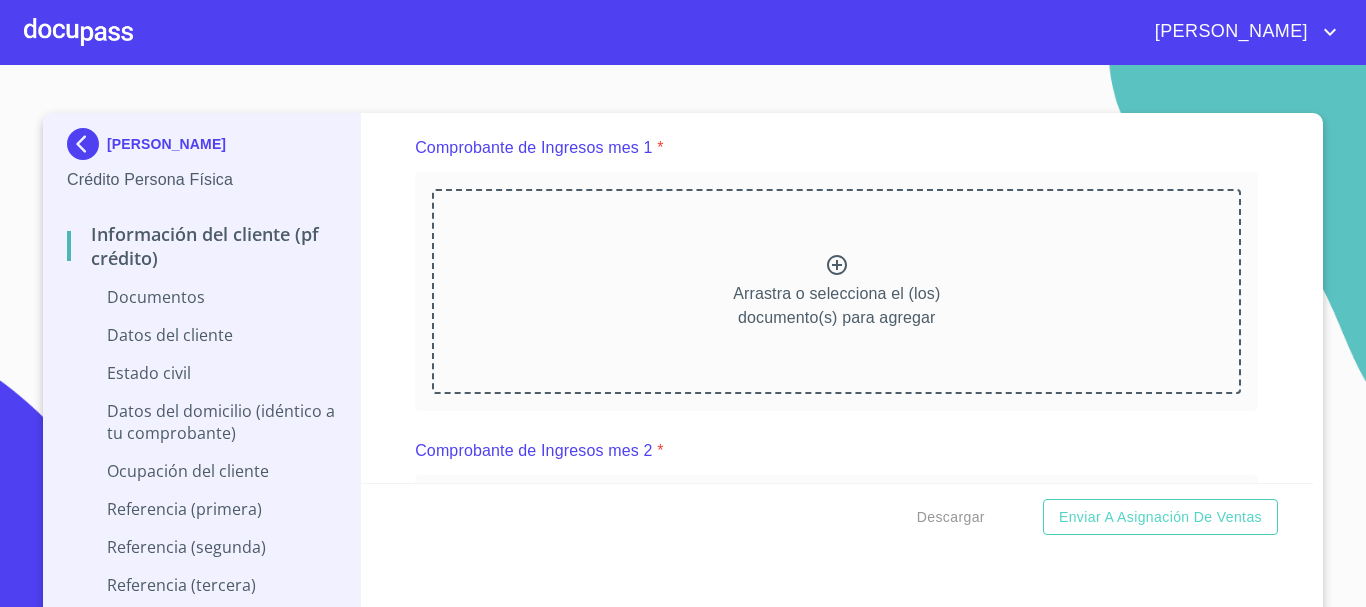 click 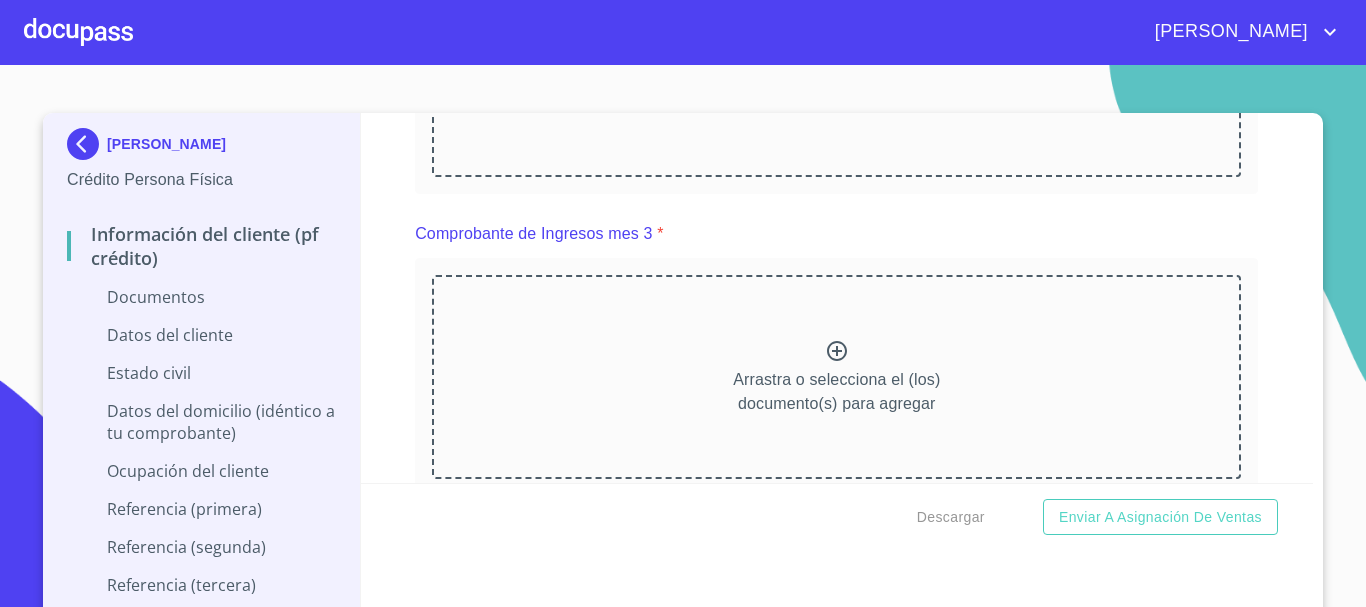 scroll, scrollTop: 2368, scrollLeft: 0, axis: vertical 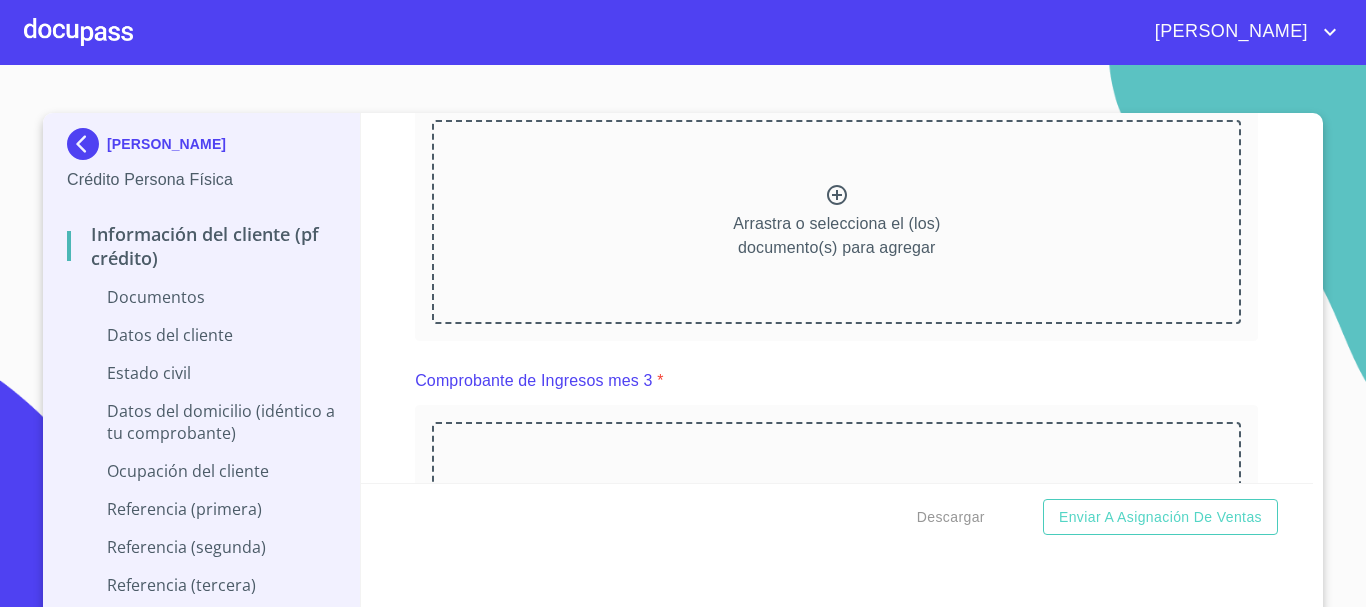 click 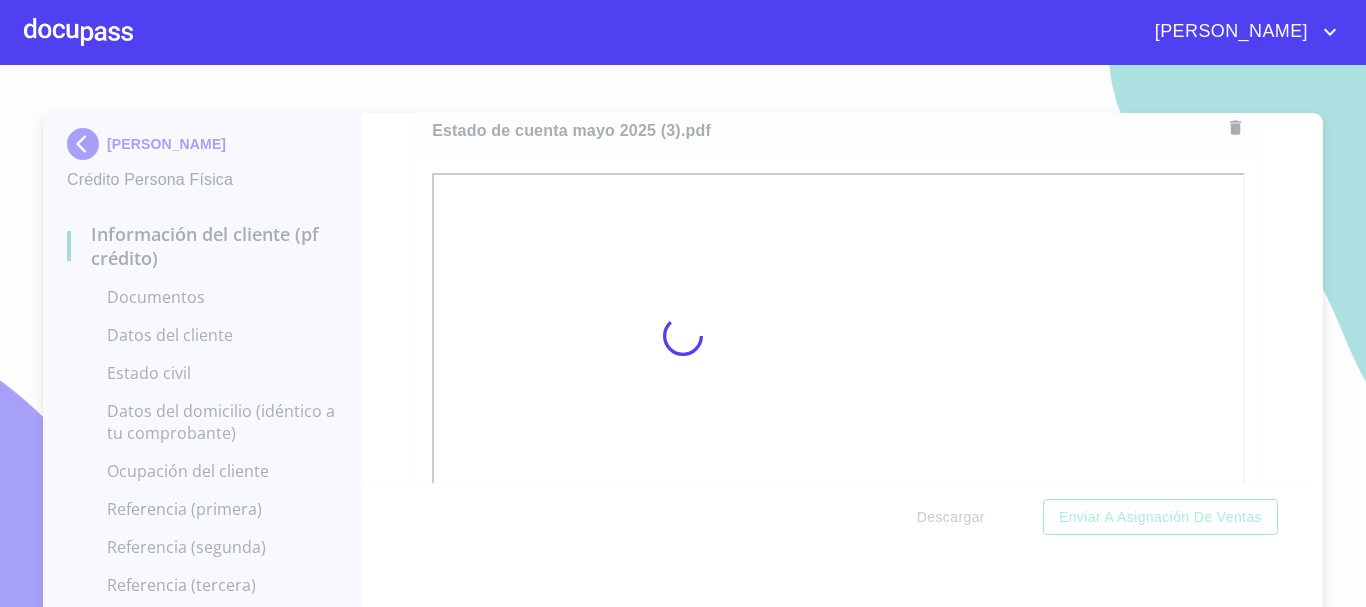 scroll, scrollTop: 22, scrollLeft: 0, axis: vertical 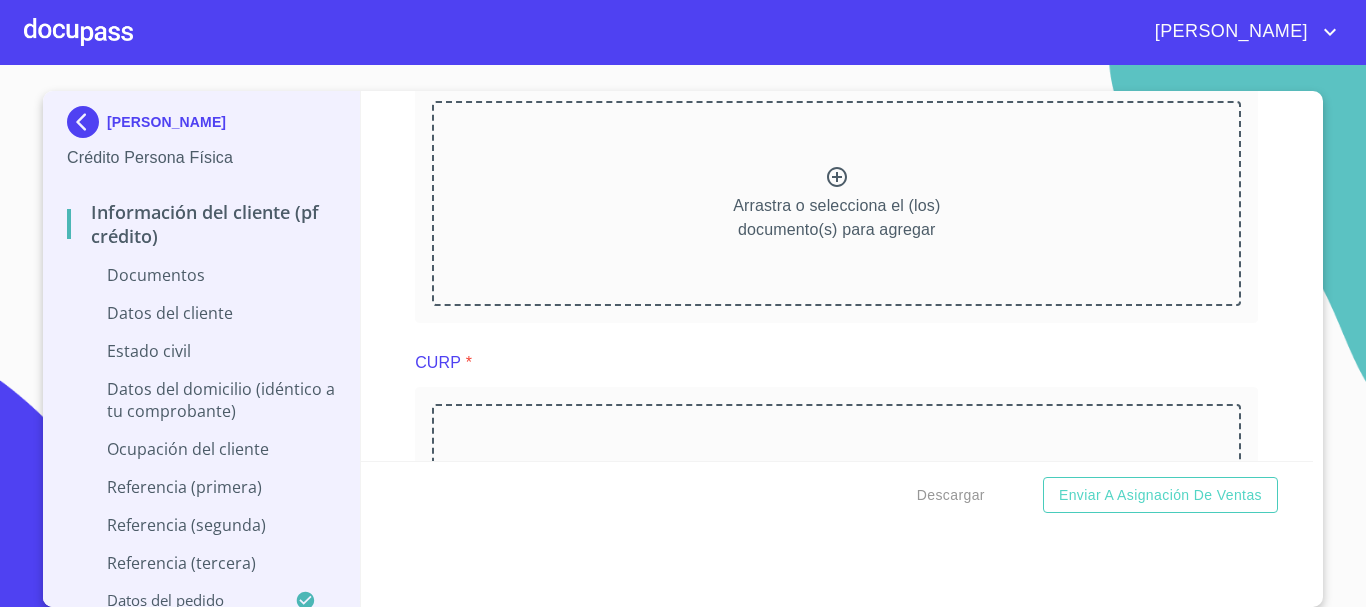 click 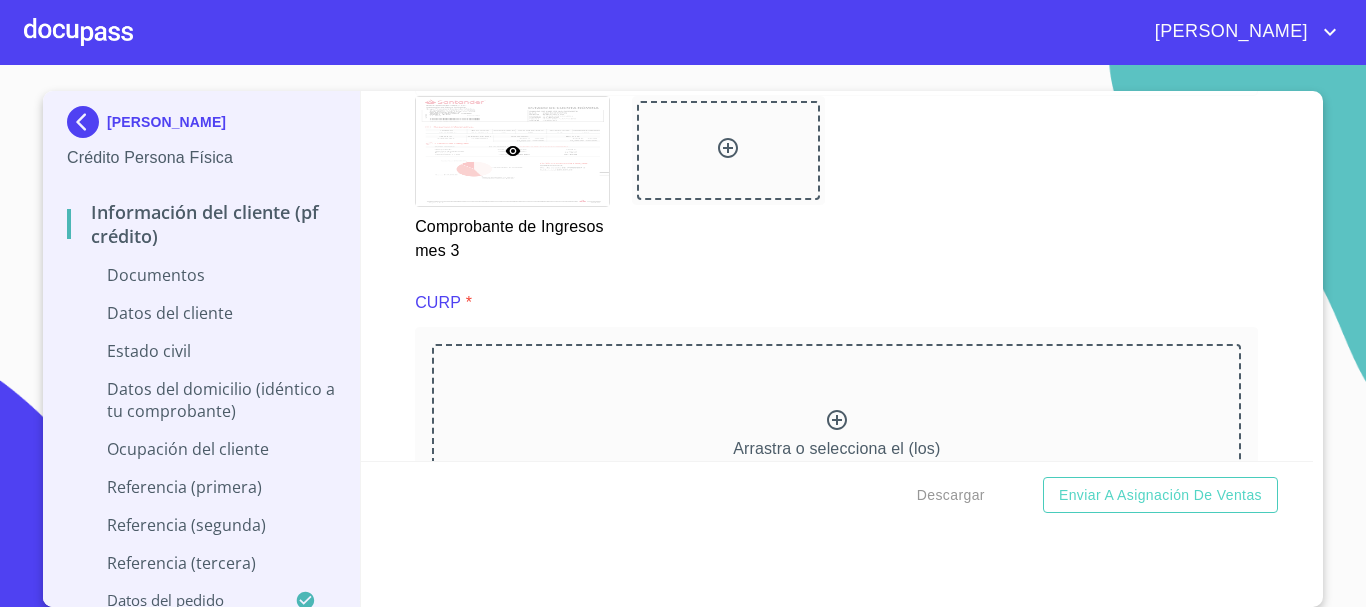 scroll, scrollTop: 3926, scrollLeft: 0, axis: vertical 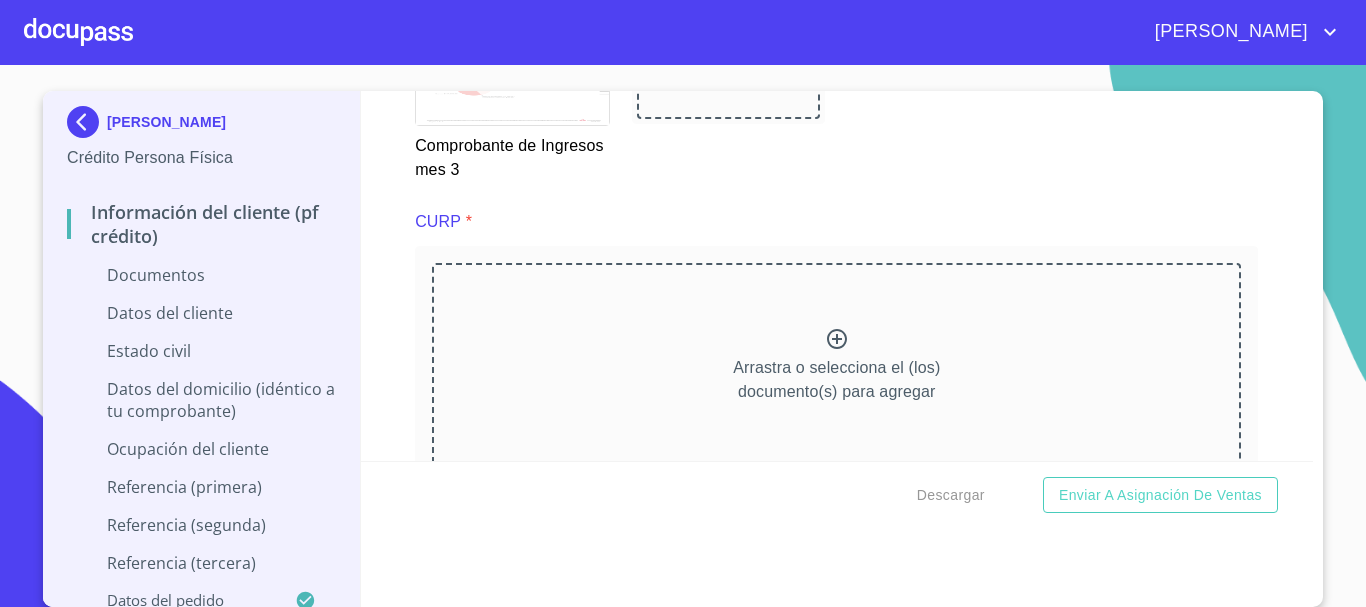 click 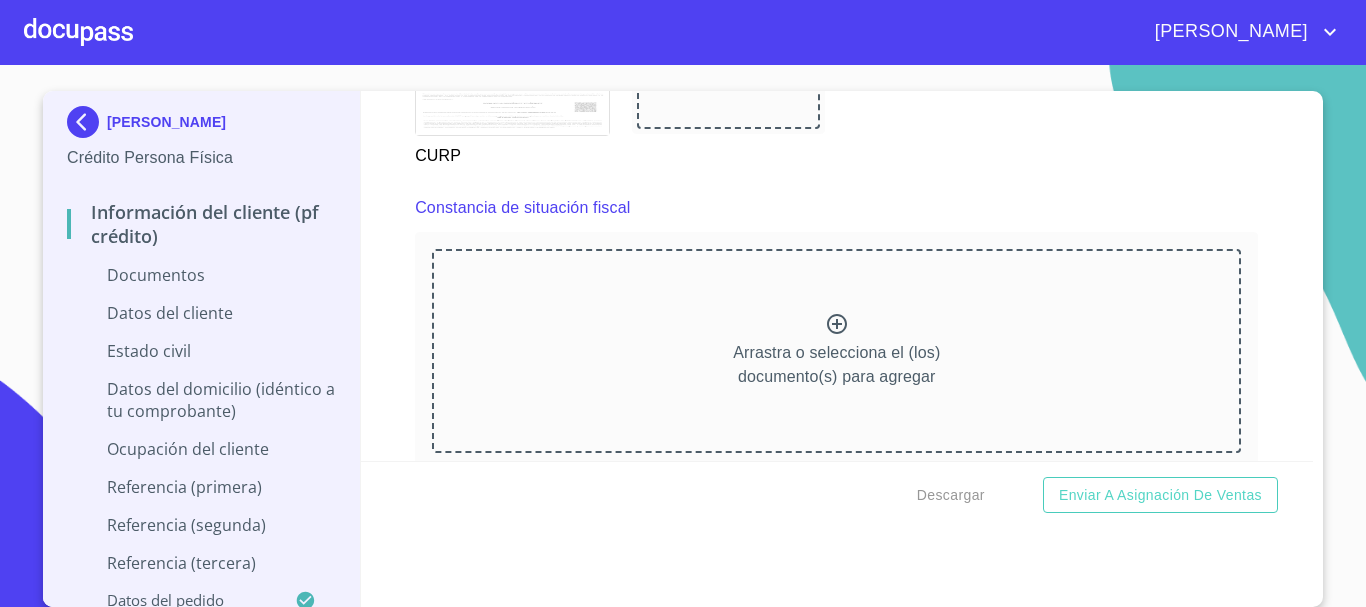 scroll, scrollTop: 4853, scrollLeft: 0, axis: vertical 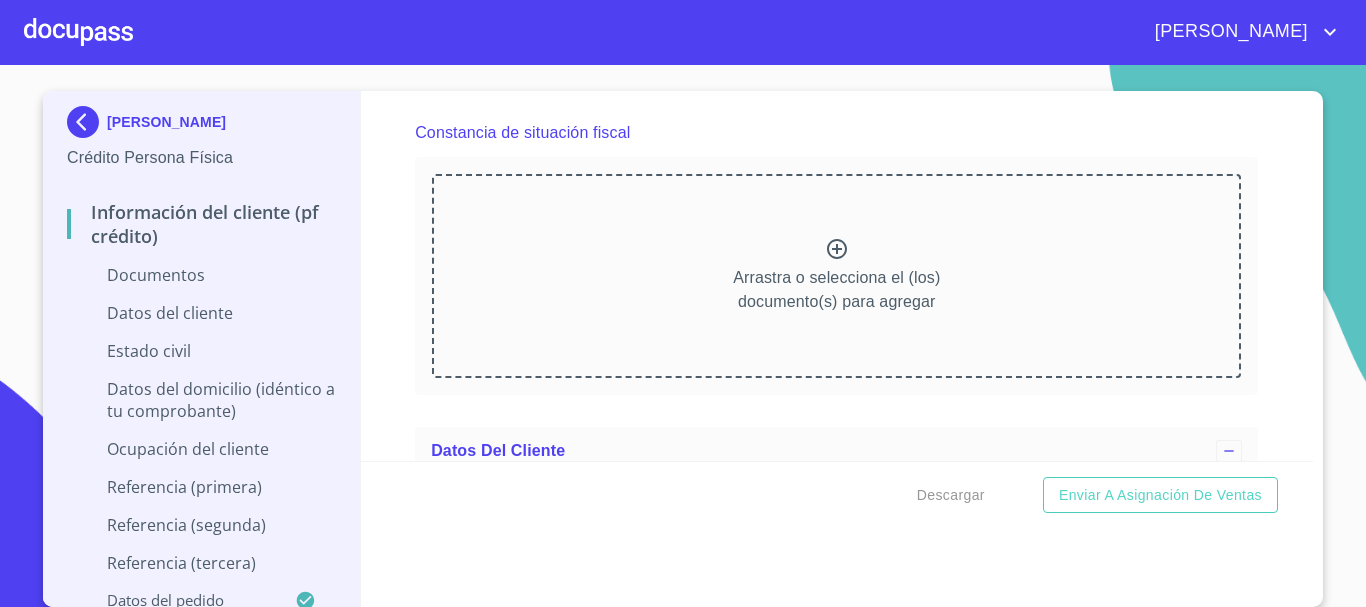 click 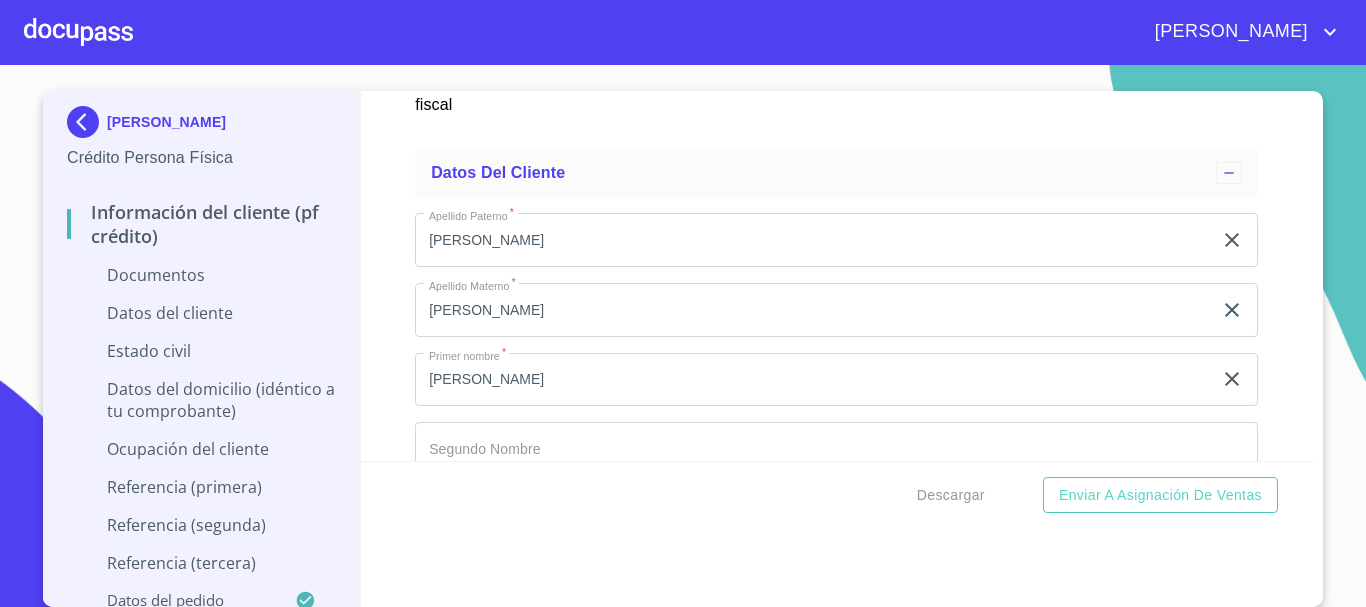 scroll, scrollTop: 5890, scrollLeft: 0, axis: vertical 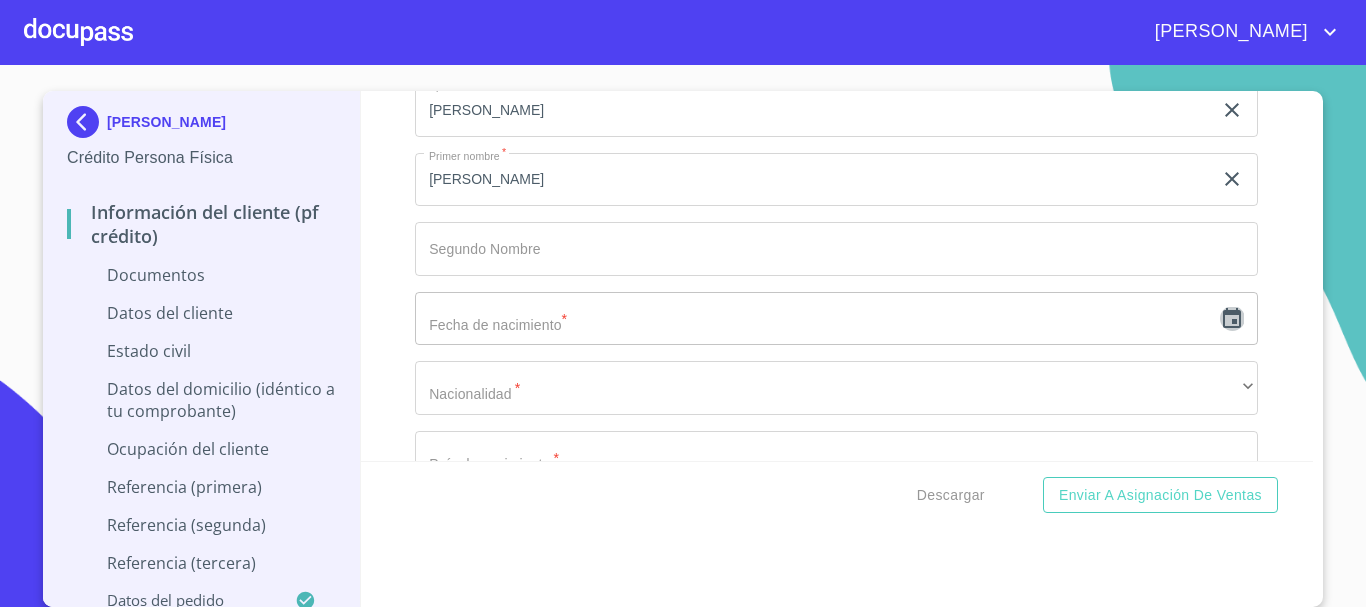 click 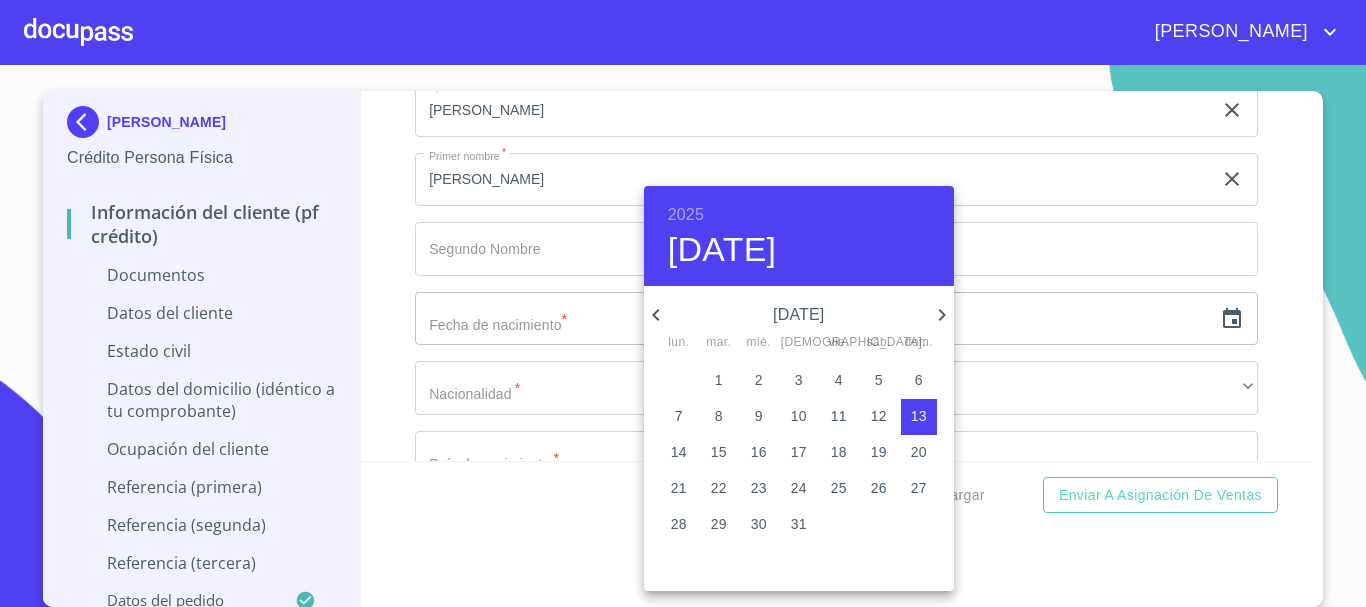 click on "2025" at bounding box center [686, 215] 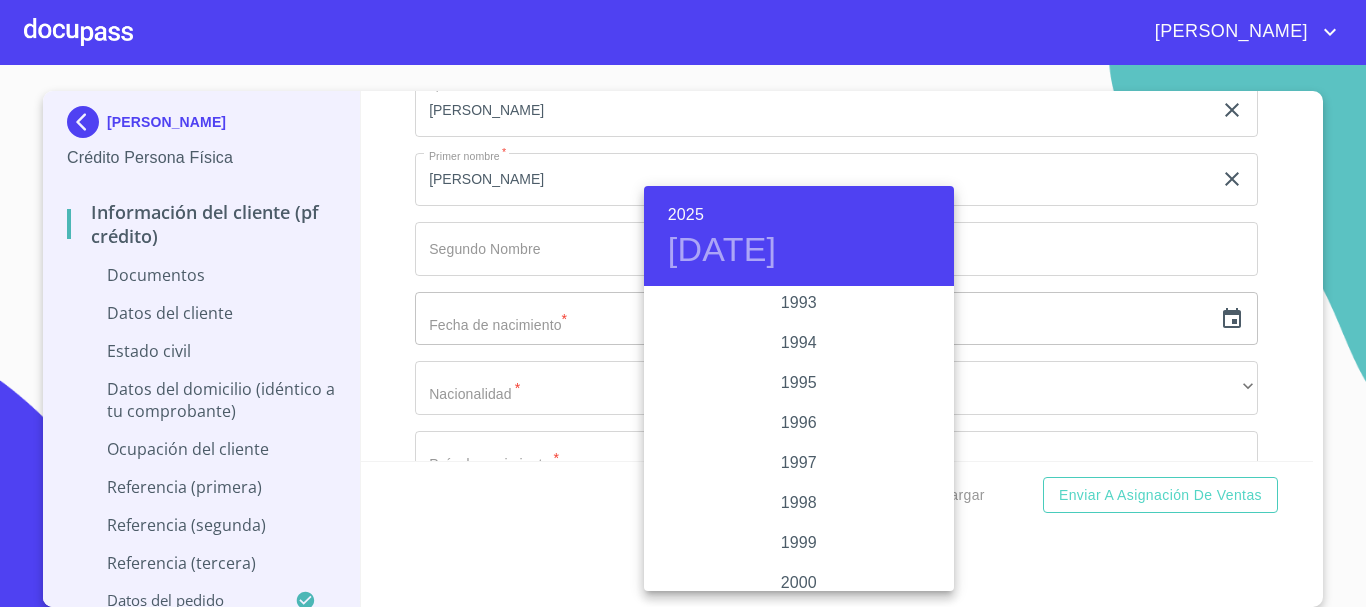 scroll, scrollTop: 2680, scrollLeft: 0, axis: vertical 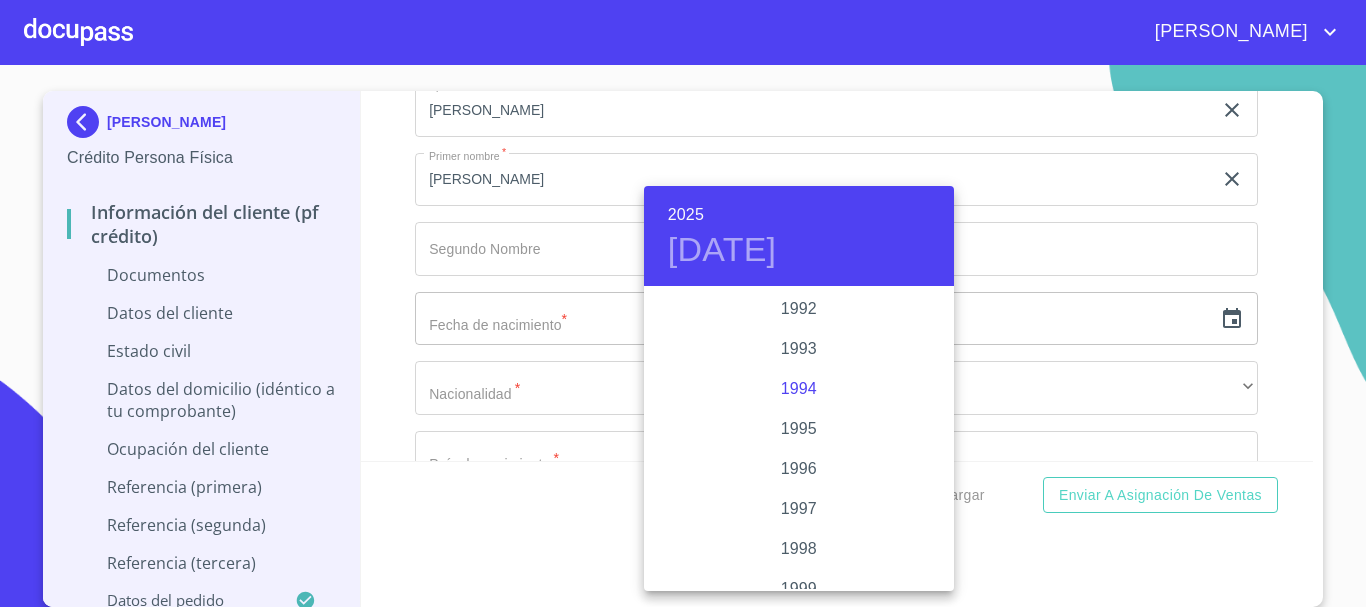 click on "1994" at bounding box center (799, 389) 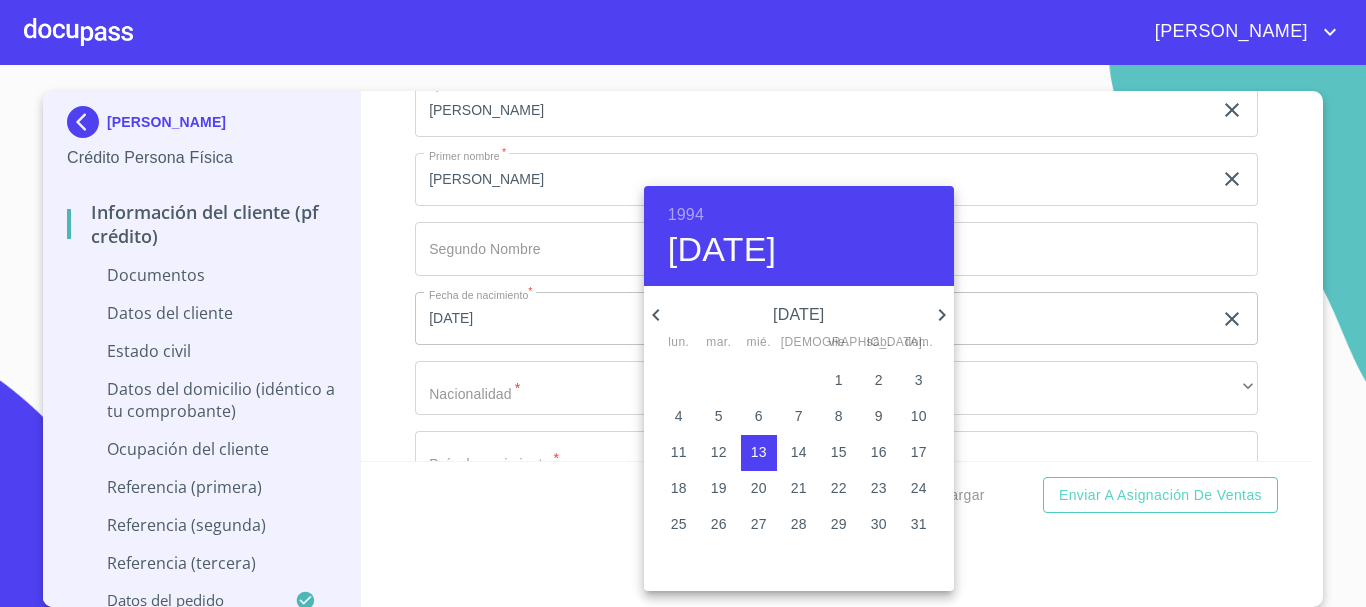 click 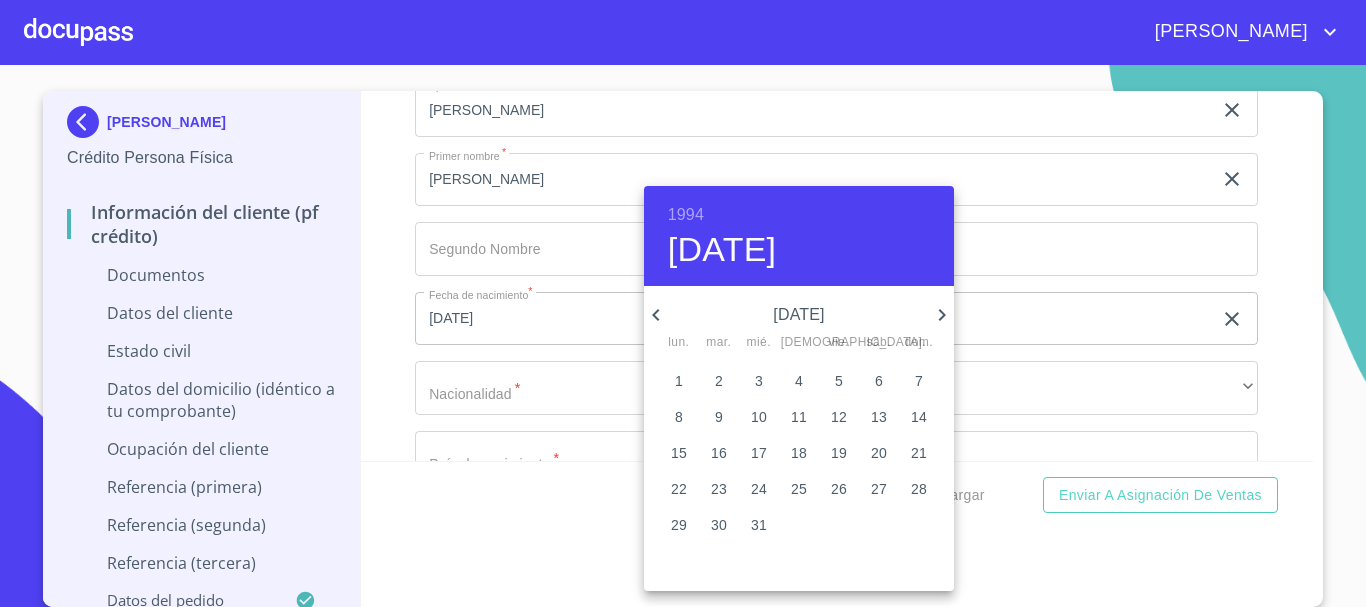 click 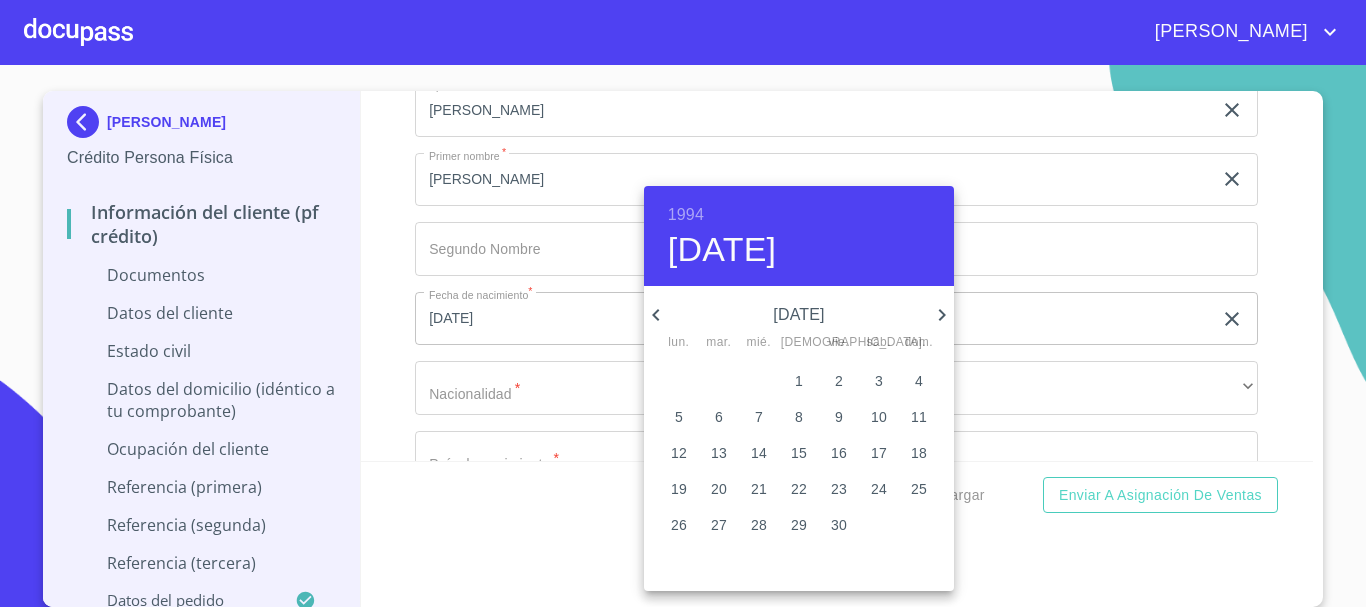 click 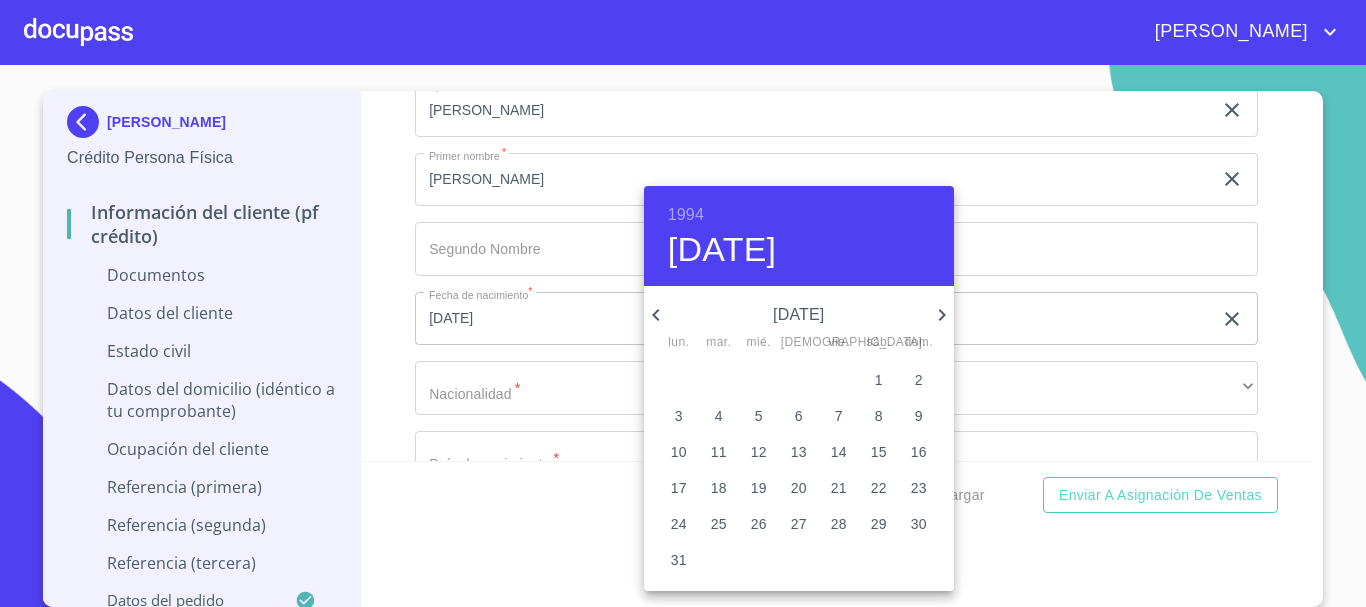 click on "10" at bounding box center [679, 452] 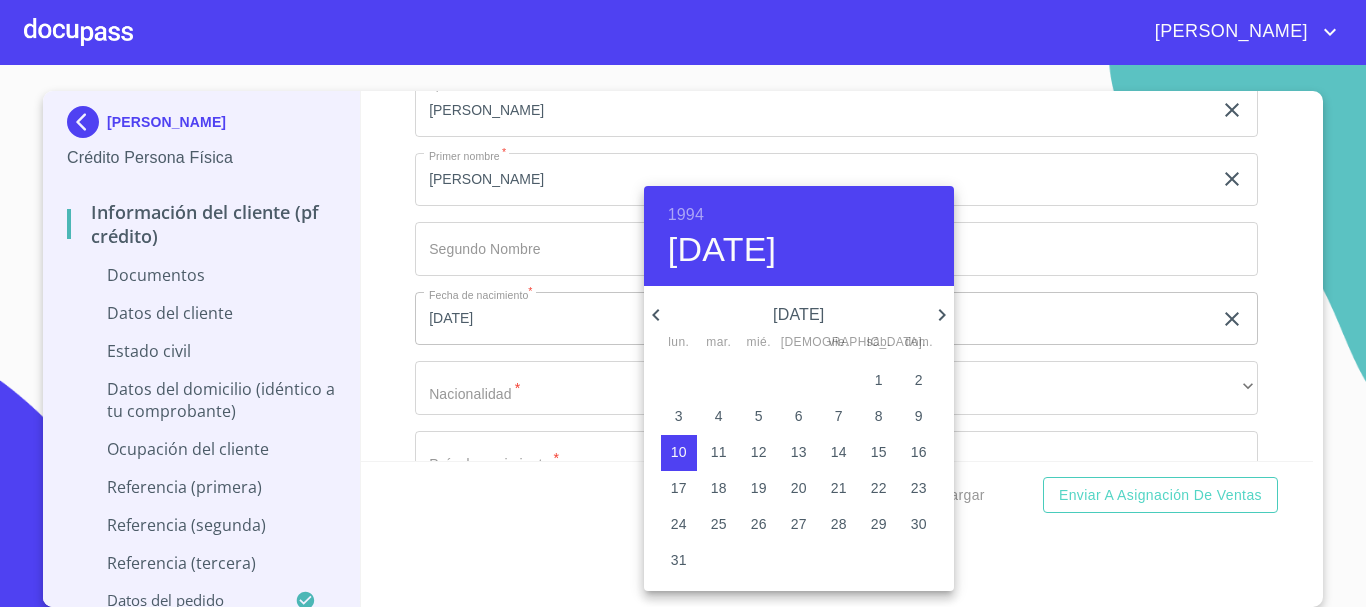 click at bounding box center [683, 303] 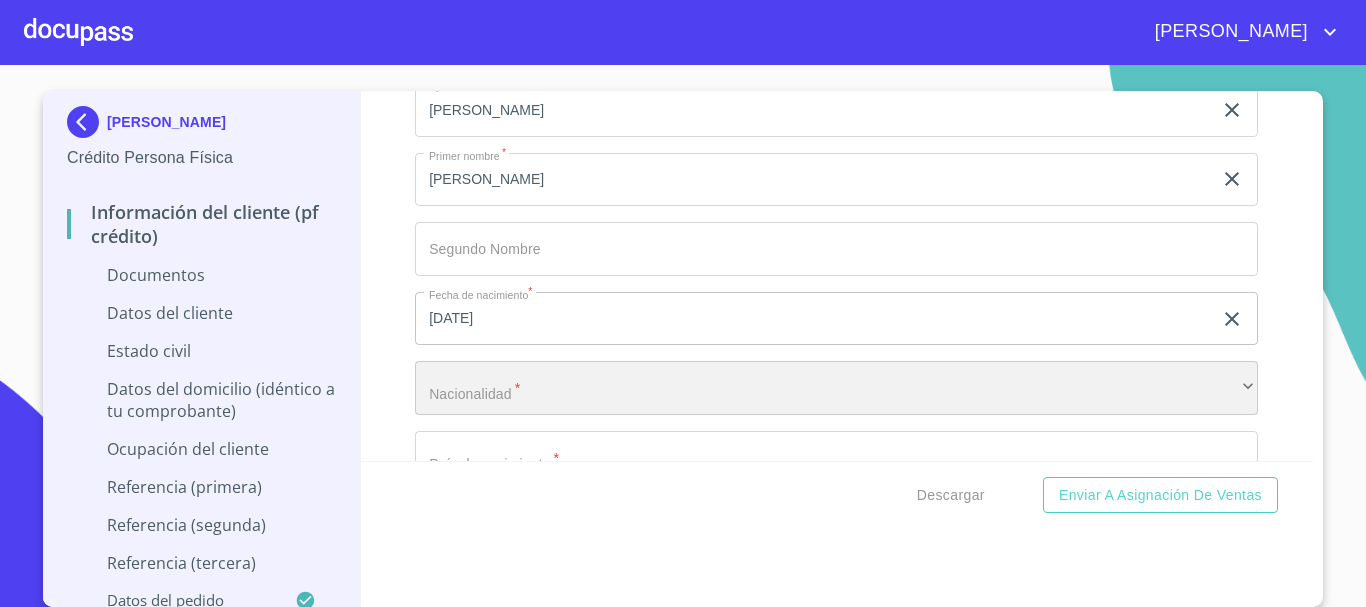 click on "​" at bounding box center [836, 388] 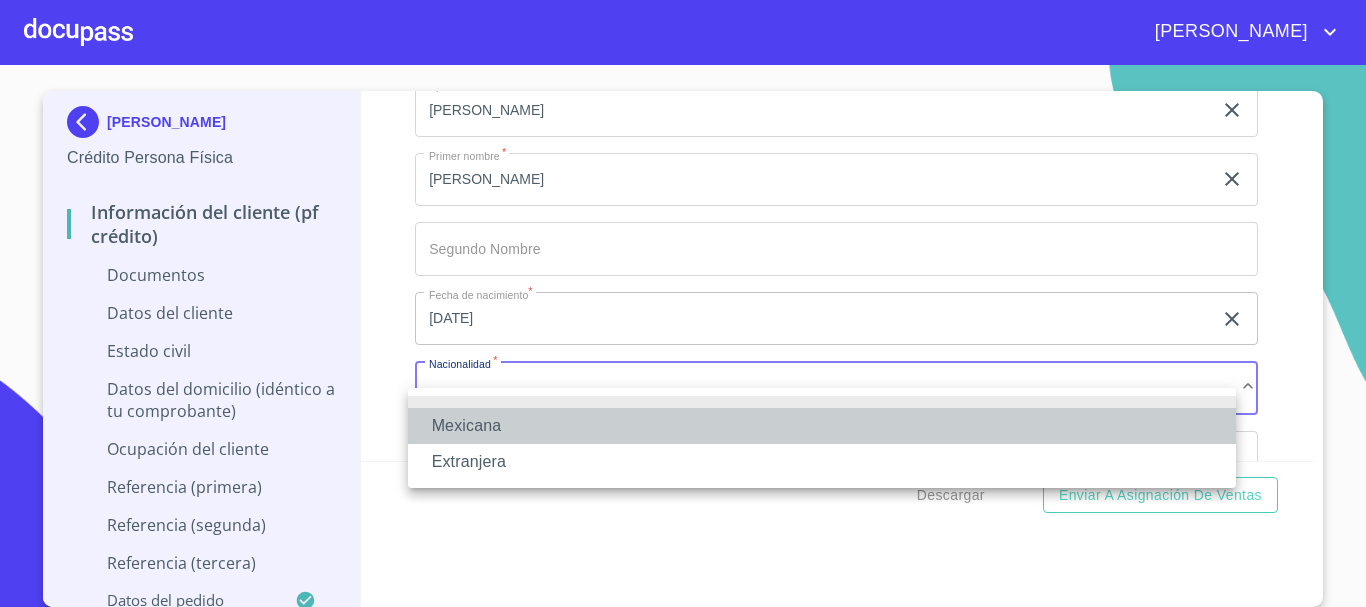 click on "Mexicana" at bounding box center (822, 426) 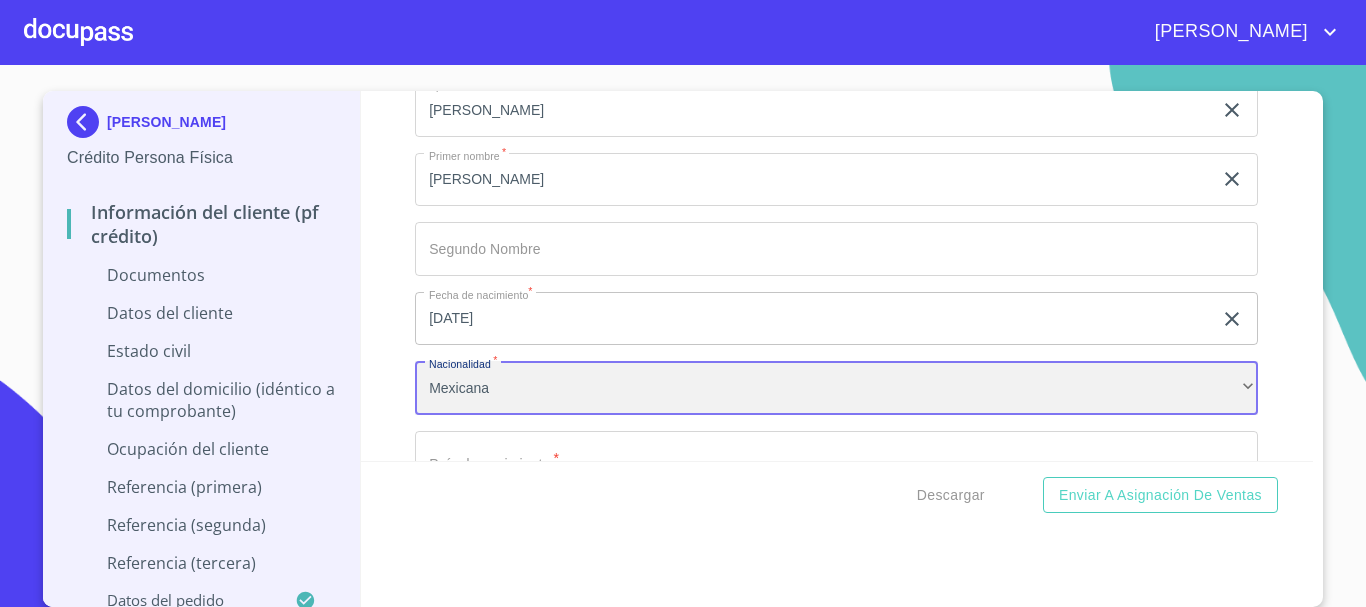scroll, scrollTop: 5990, scrollLeft: 0, axis: vertical 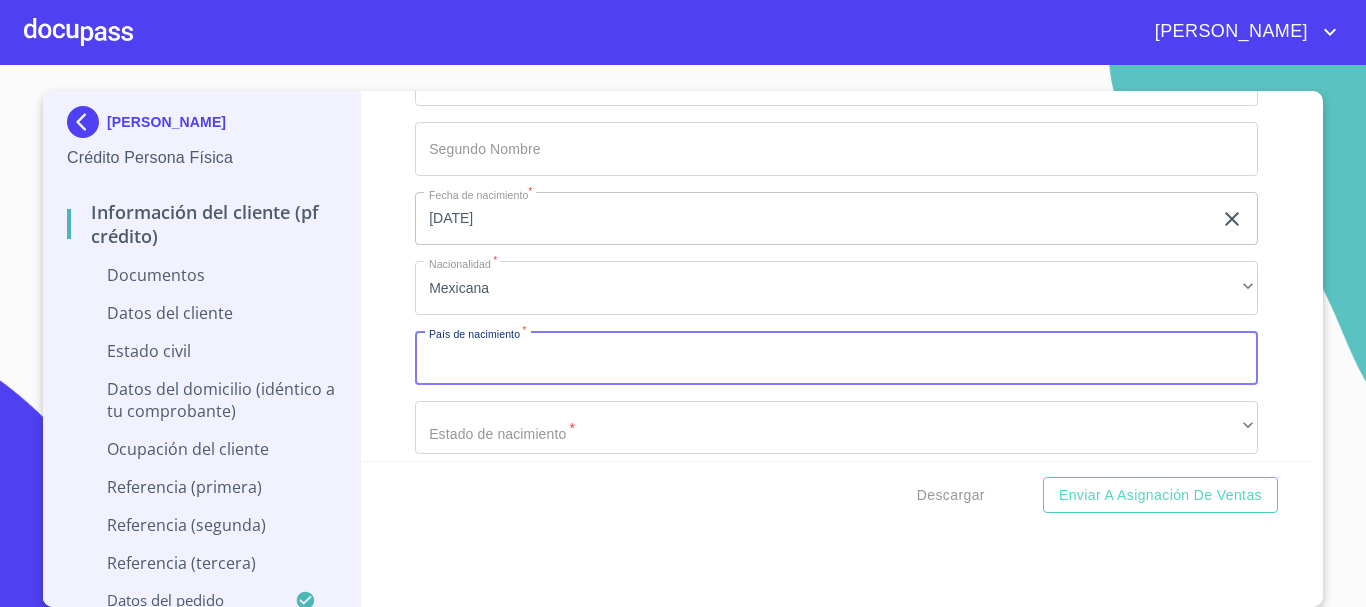 click on "Documento de identificación   *" at bounding box center (836, 358) 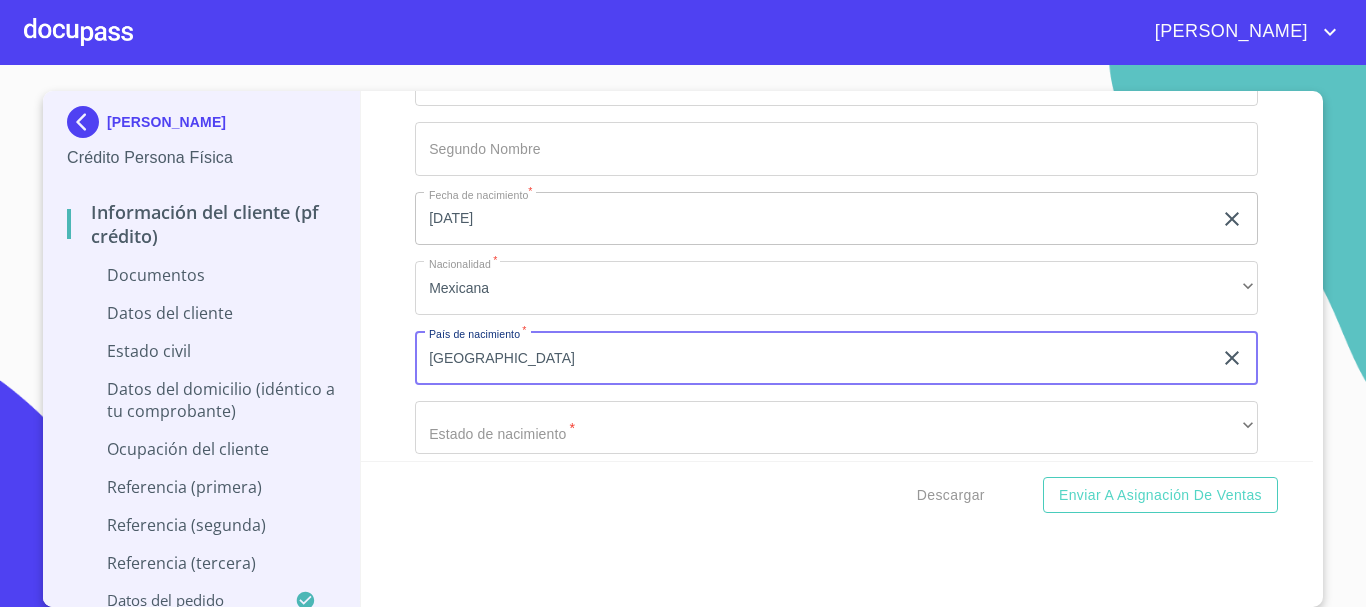 type on "[GEOGRAPHIC_DATA]" 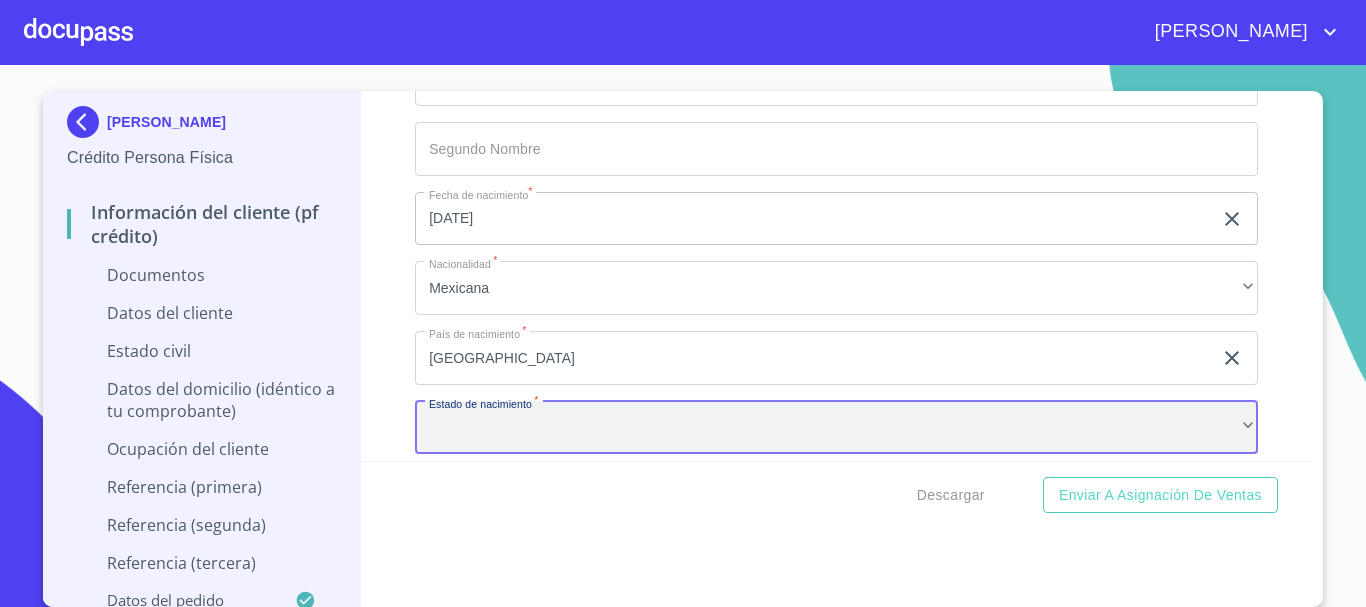 scroll, scrollTop: 6008, scrollLeft: 0, axis: vertical 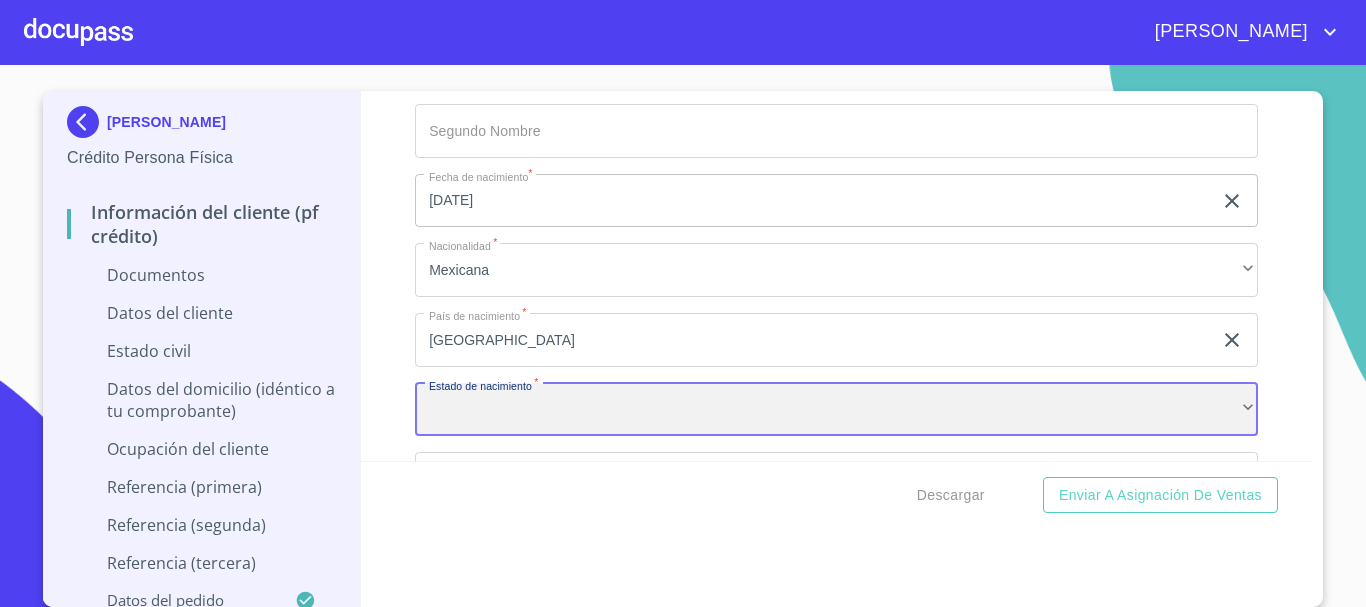 click on "​" at bounding box center (836, 410) 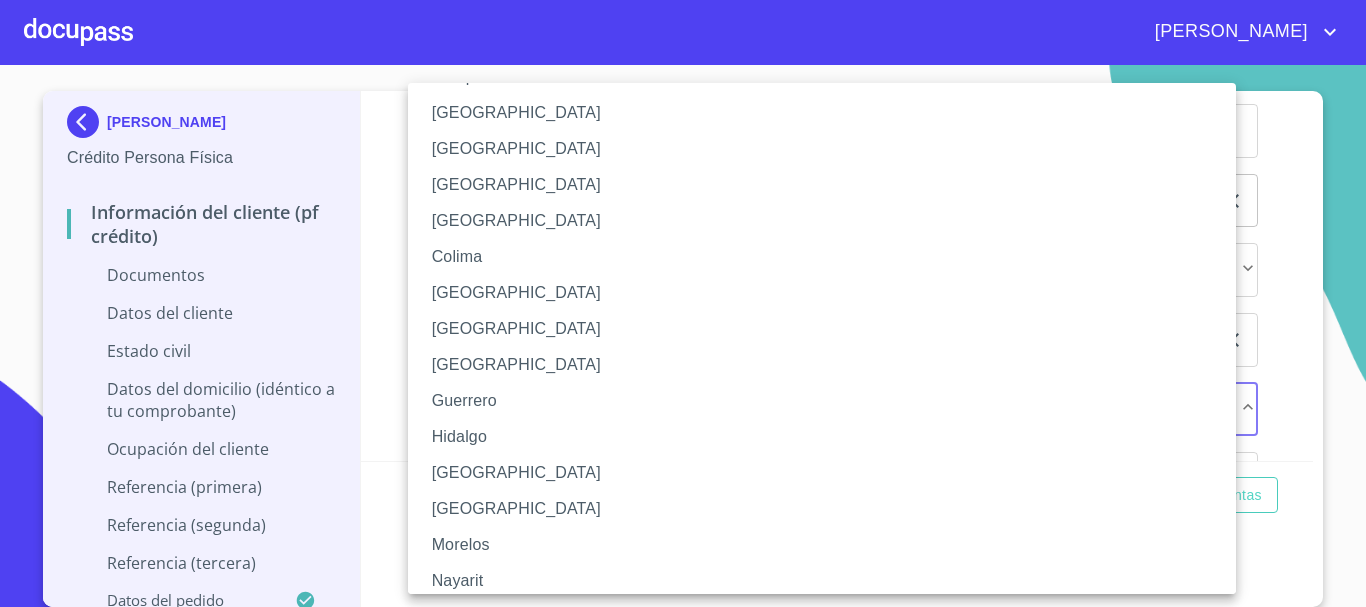 scroll, scrollTop: 200, scrollLeft: 0, axis: vertical 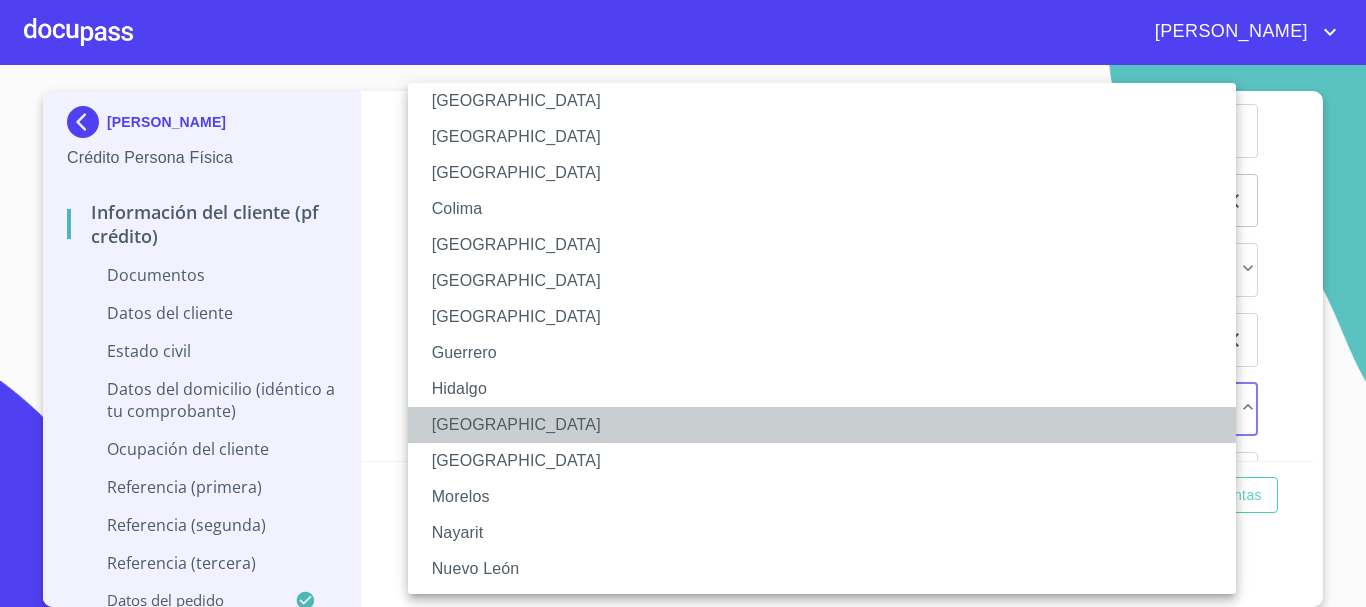 click on "[GEOGRAPHIC_DATA]" at bounding box center (829, 425) 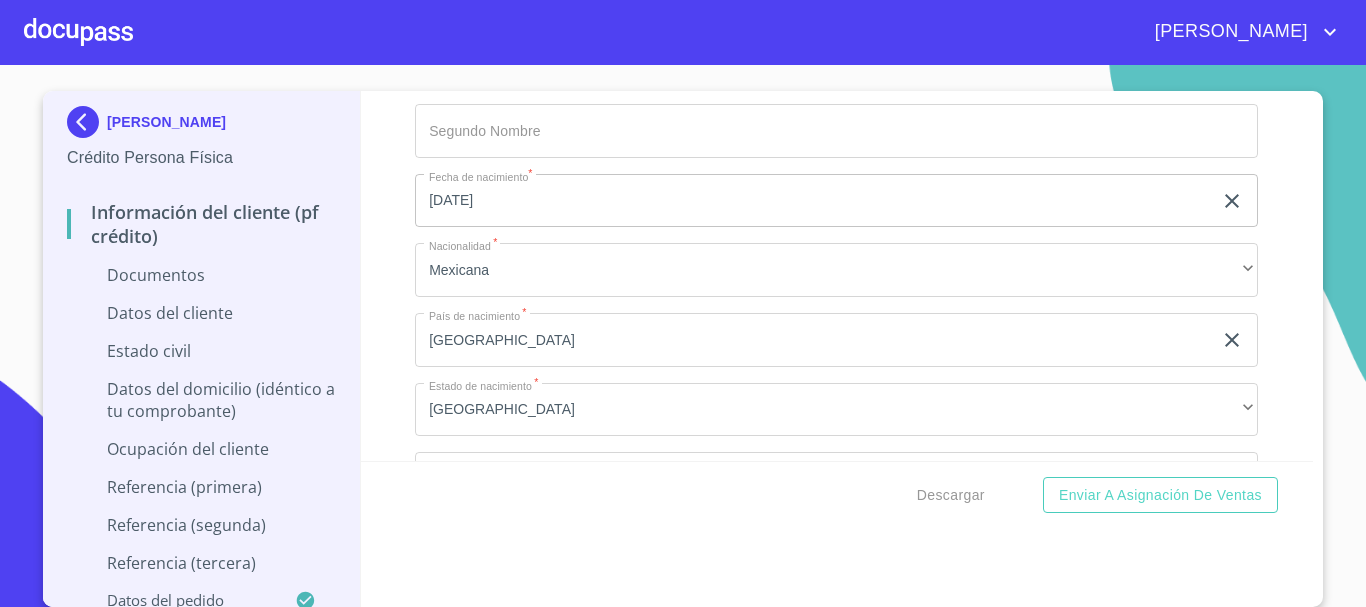 click on "Información del cliente (PF crédito)   Documentos Documento de identificación   * INE ​ Identificación Oficial * Arrastra o selecciona el (los) documento(s) para agregar Comprobante de Domicilio * Comprobante de Domicilio Comprobante de [PERSON_NAME] de ingresos   * Independiente/Dueño de negocio/Persona Moral ​ Comprobante de Ingresos mes 1 * Comprobante de Ingresos mes 1 Comprobante de Ingresos mes 1 Comprobante de Ingresos mes 2 * Comprobante de Ingresos mes 2 Comprobante de Ingresos mes 2 Comprobante de Ingresos mes 3 * Comprobante de Ingresos mes 3 Comprobante de Ingresos mes 3 CURP * CURP CURP Constancia de situación fiscal Constancia de situación fiscal Constancia de situación fiscal Datos del cliente Apellido Paterno   * [PERSON_NAME] ​ Apellido Materno   * [PERSON_NAME] ​ Primer nombre   * [PERSON_NAME] Nombre ​ Fecha de nacimiento * [DEMOGRAPHIC_DATA] ​ Nacionalidad   * Mexicana ​ País de nacimiento   * [DEMOGRAPHIC_DATA] ​ Estado de nacimiento   * [GEOGRAPHIC_DATA] ​ CURP   *" at bounding box center [837, 276] 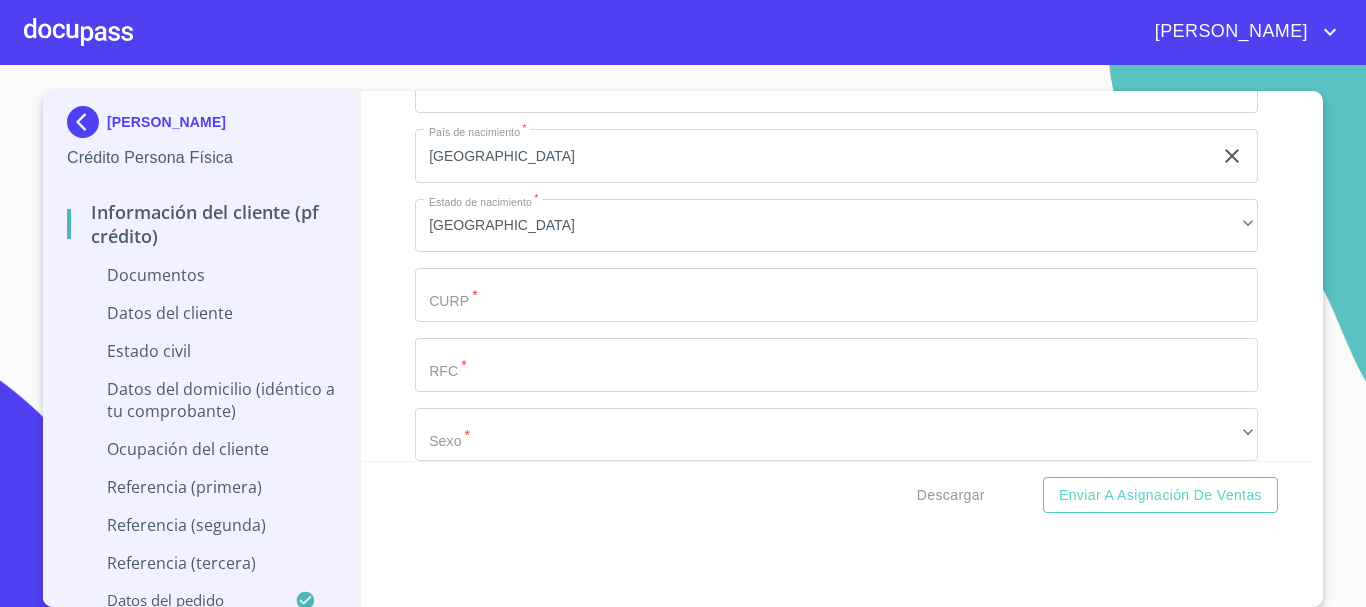 scroll, scrollTop: 6208, scrollLeft: 0, axis: vertical 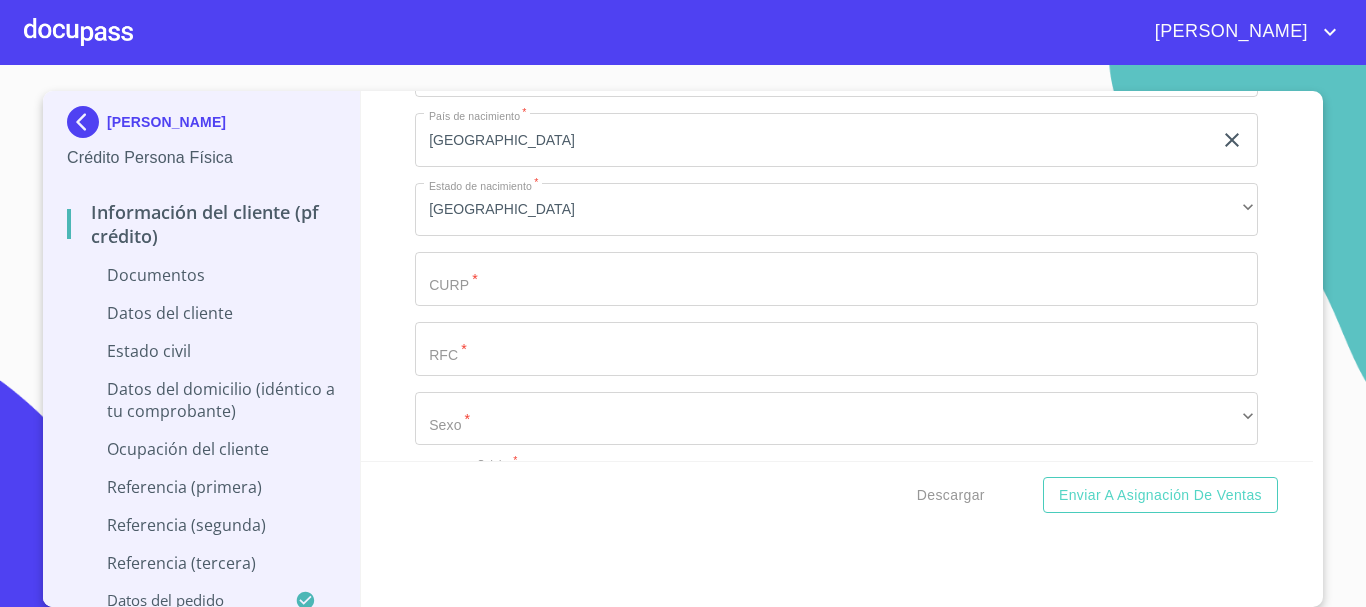 click on "Documento de identificación   *" at bounding box center (813, -278) 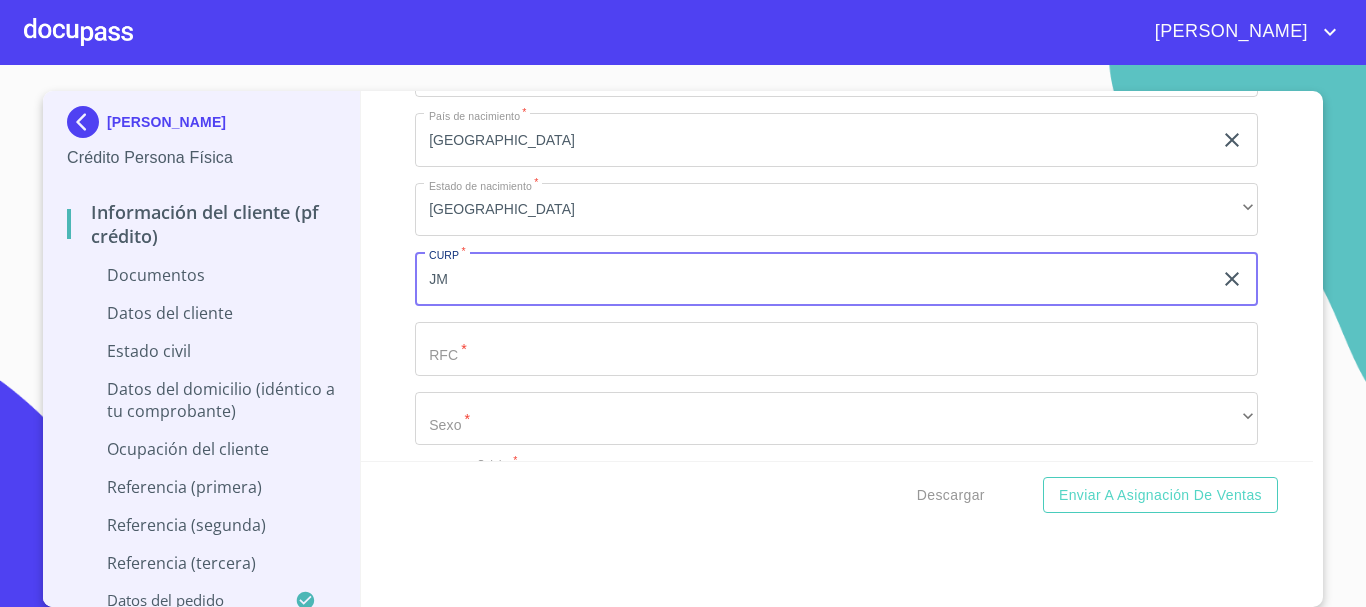 type on "J" 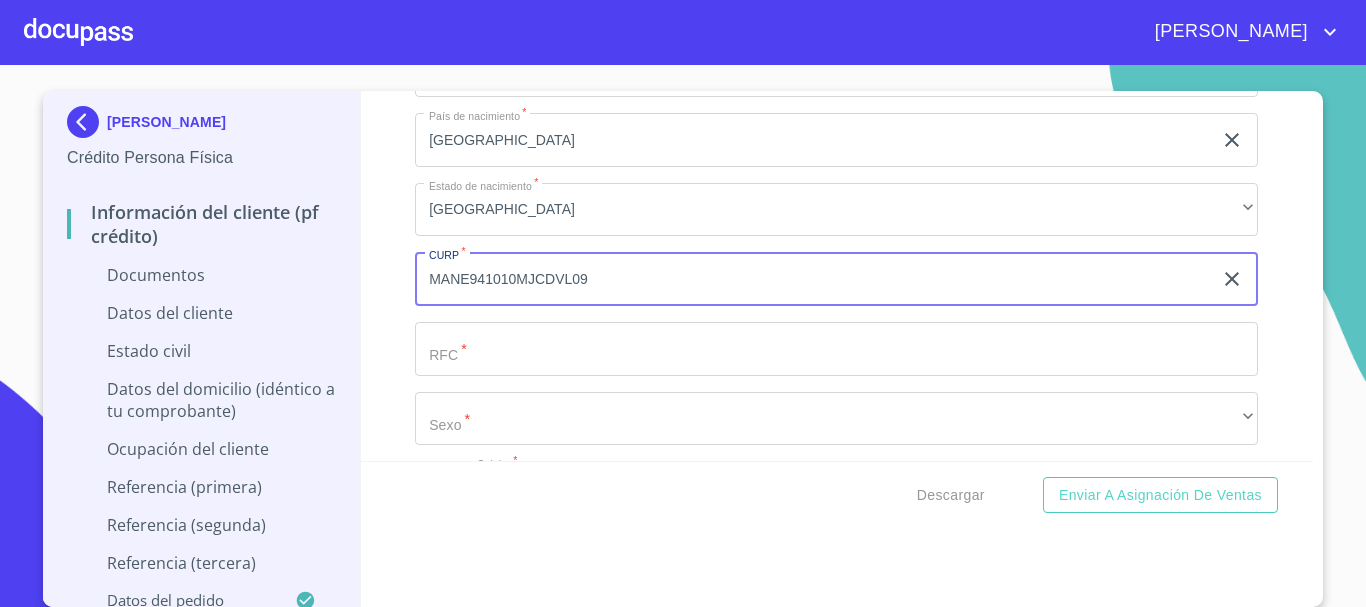 type on "MANE941010MJCDVL09" 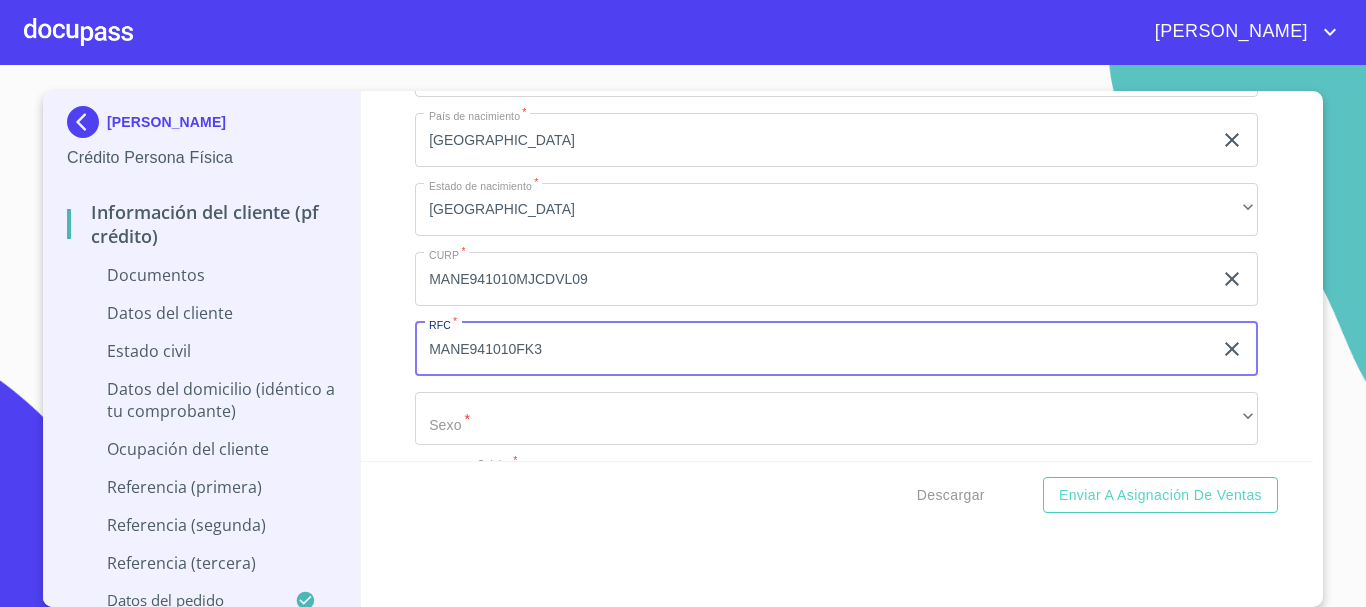 type on "MANE941010FK3" 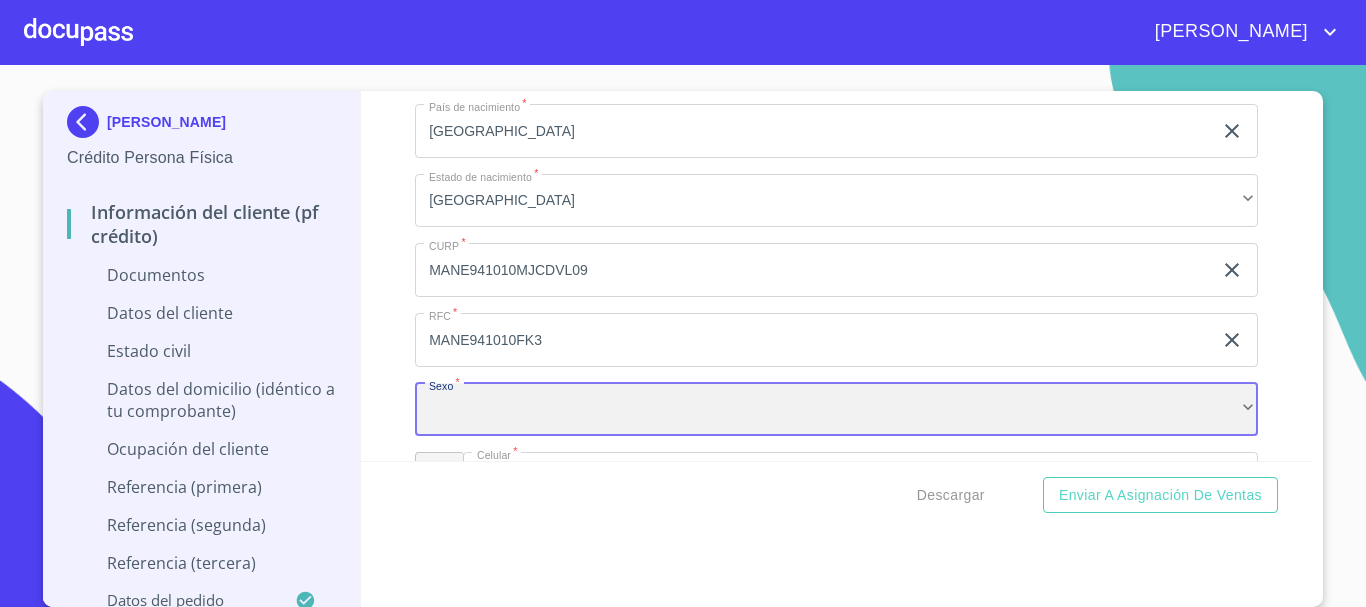 scroll, scrollTop: 6417, scrollLeft: 0, axis: vertical 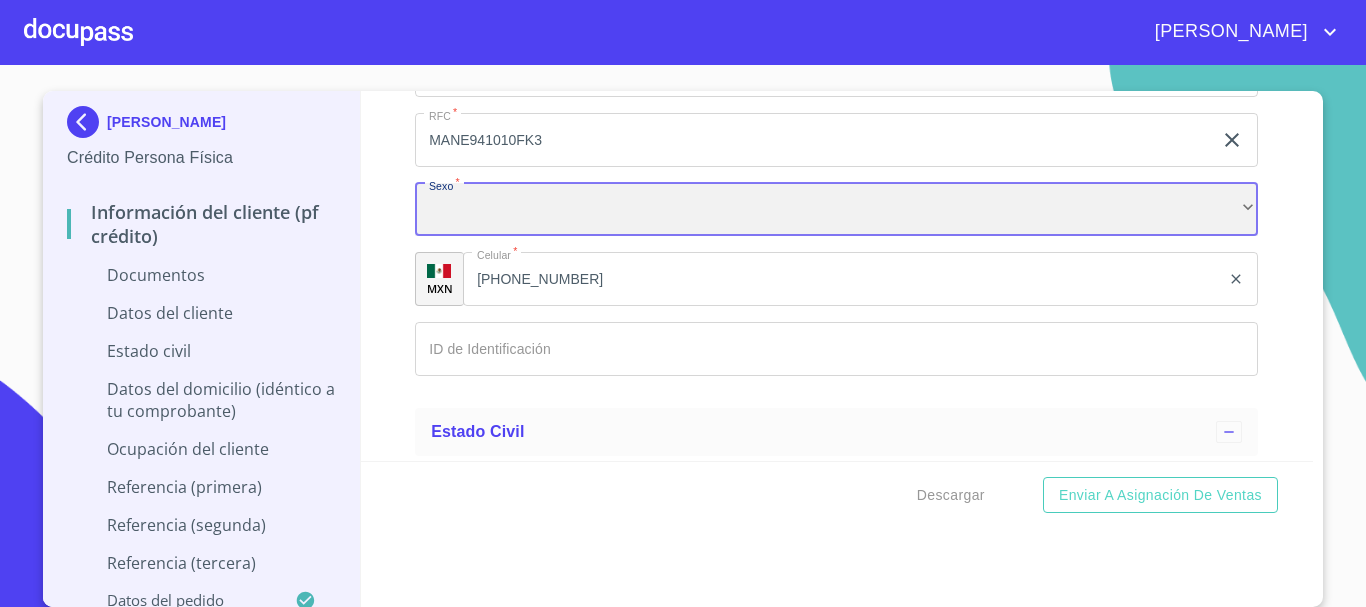 click on "​" at bounding box center (836, 210) 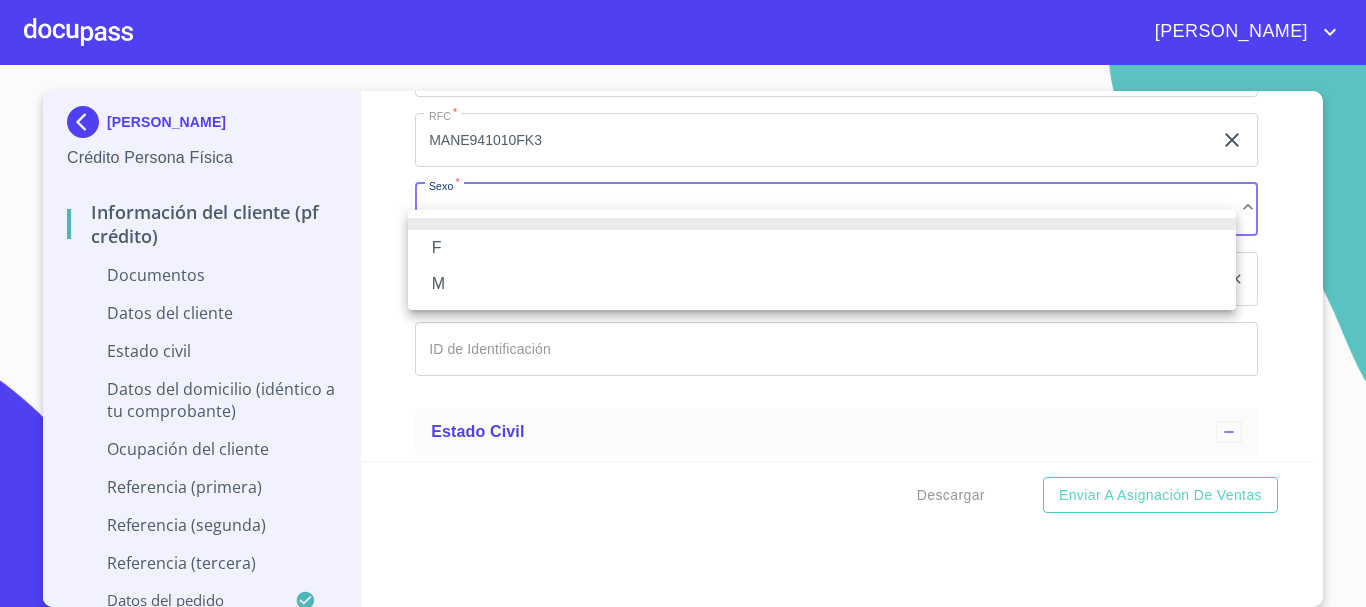 click at bounding box center [822, 224] 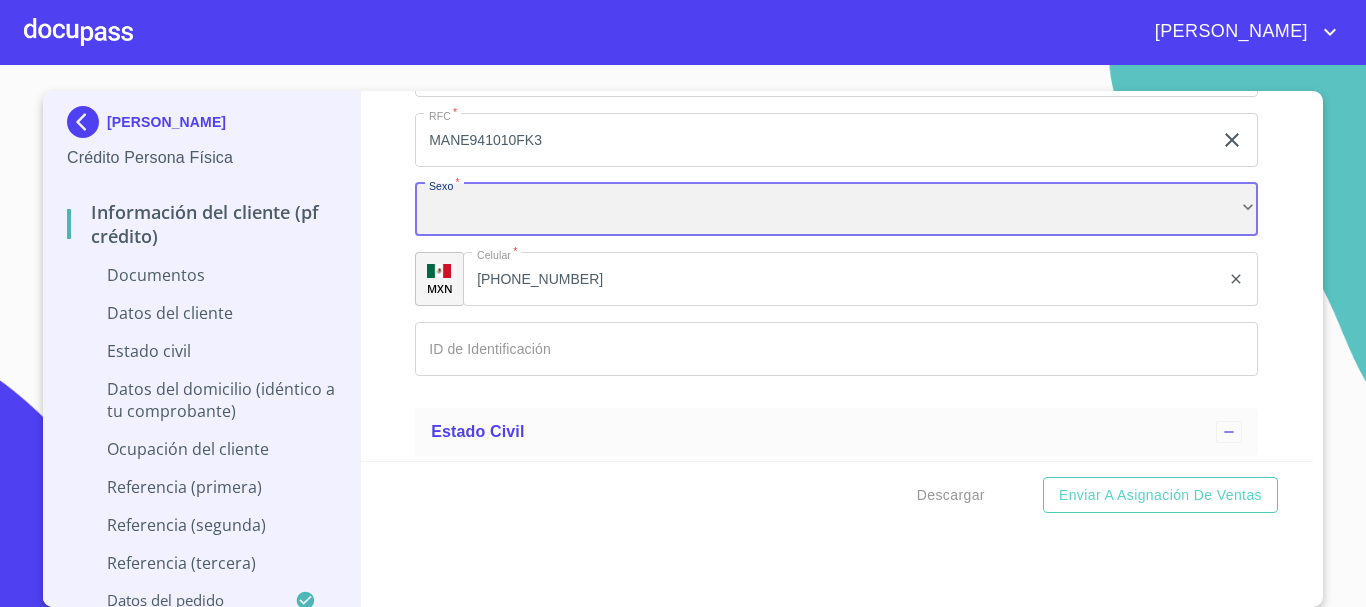 click on "​" at bounding box center (836, 210) 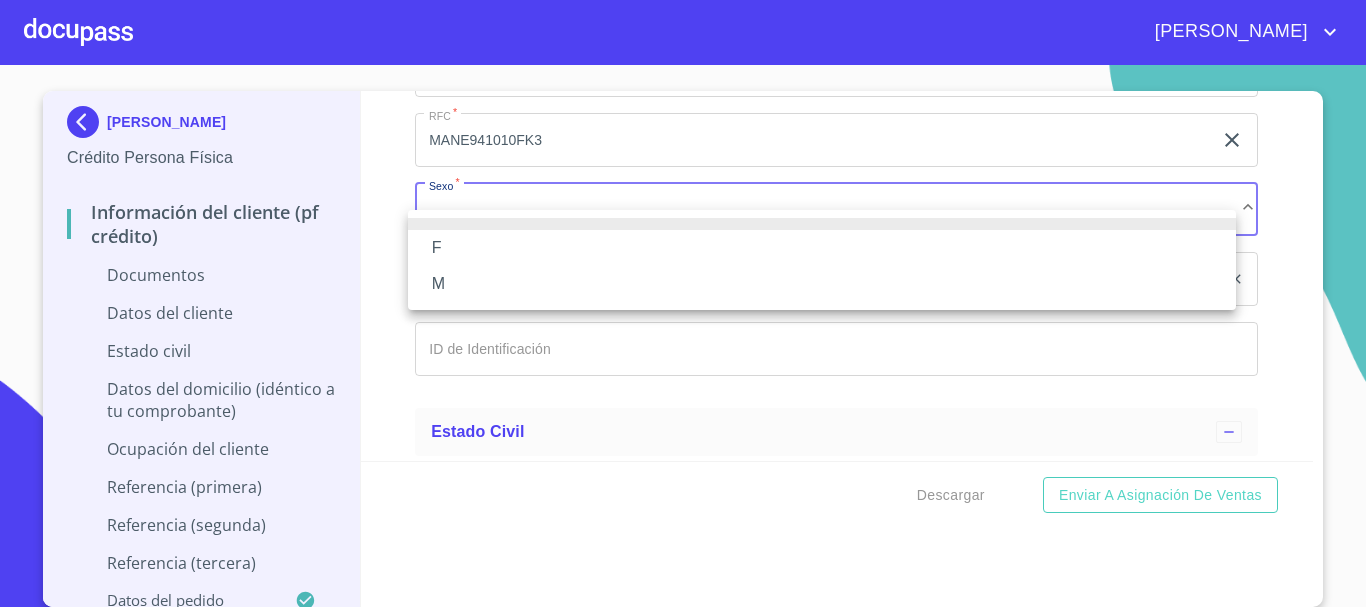 click on "F" at bounding box center [822, 248] 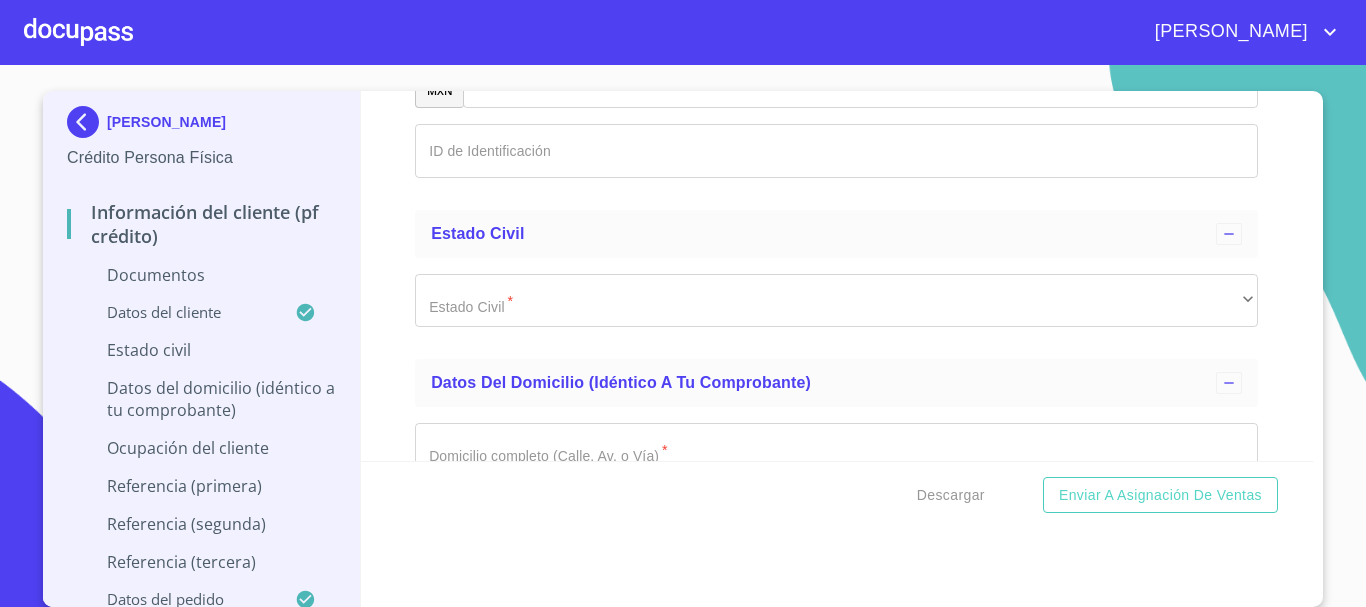scroll, scrollTop: 6617, scrollLeft: 0, axis: vertical 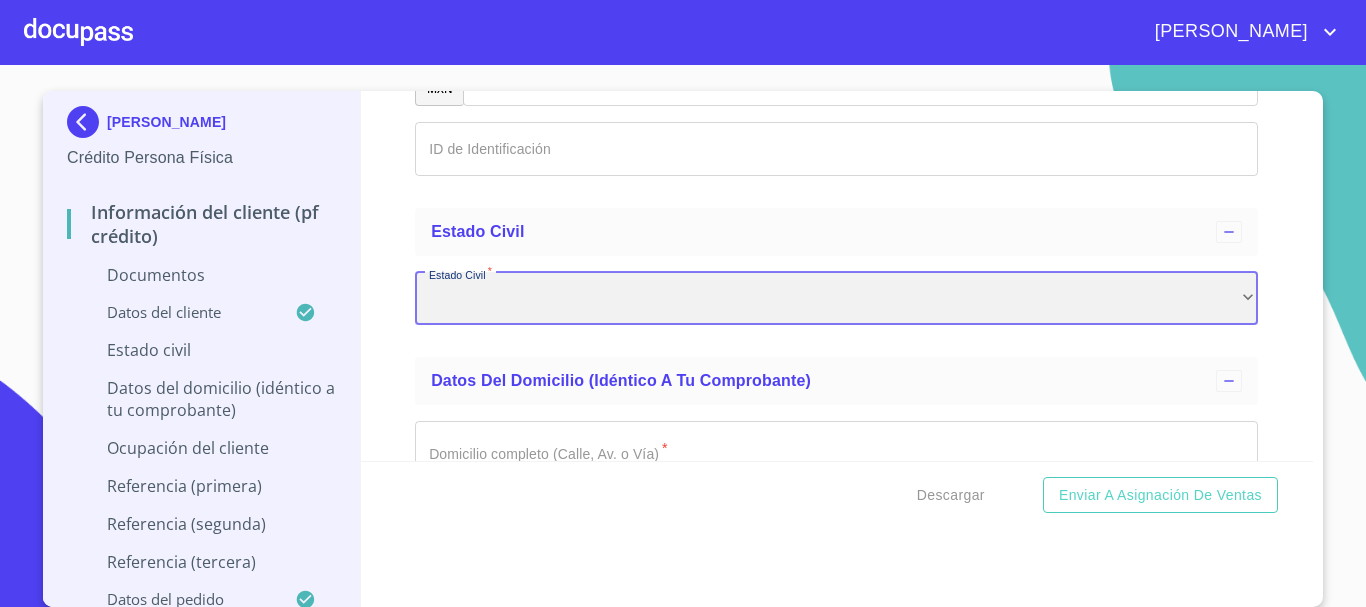 click on "​" at bounding box center (836, 299) 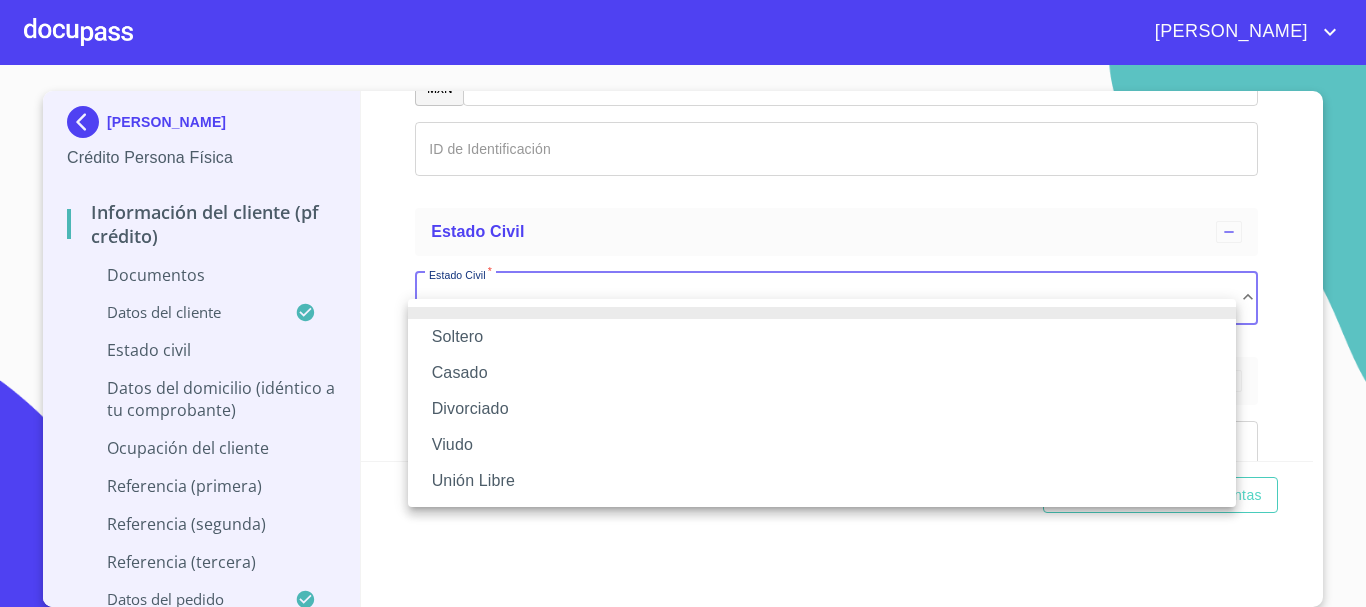 click on "Casado" at bounding box center (822, 373) 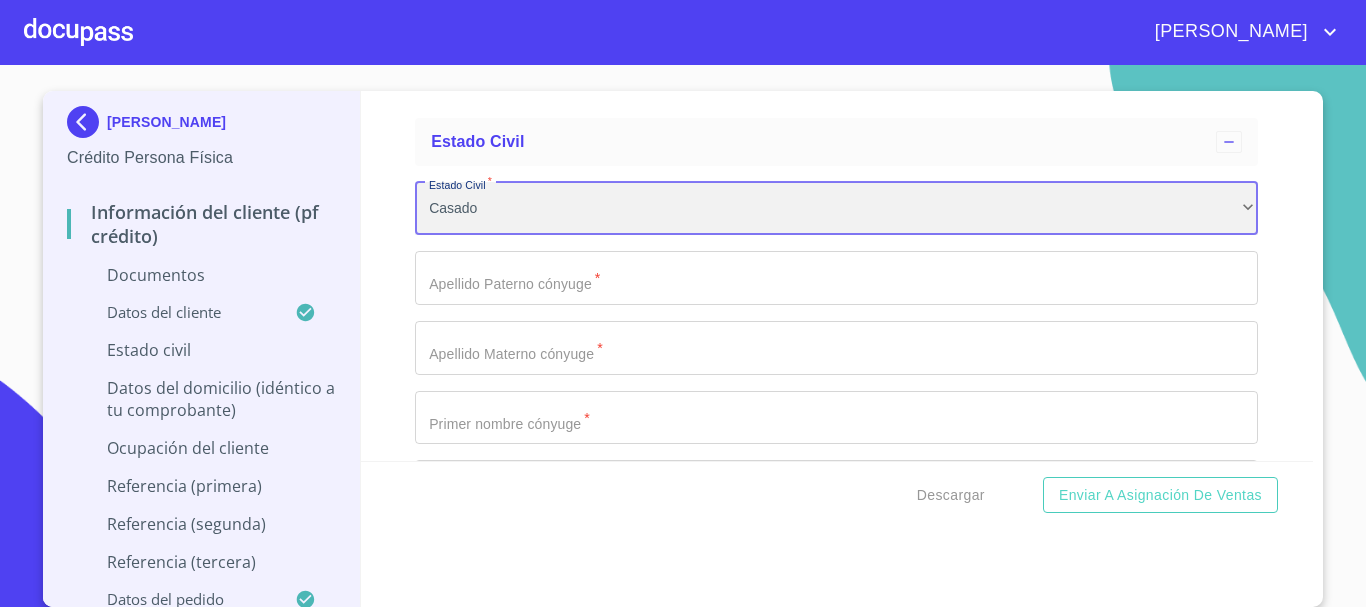scroll, scrollTop: 6717, scrollLeft: 0, axis: vertical 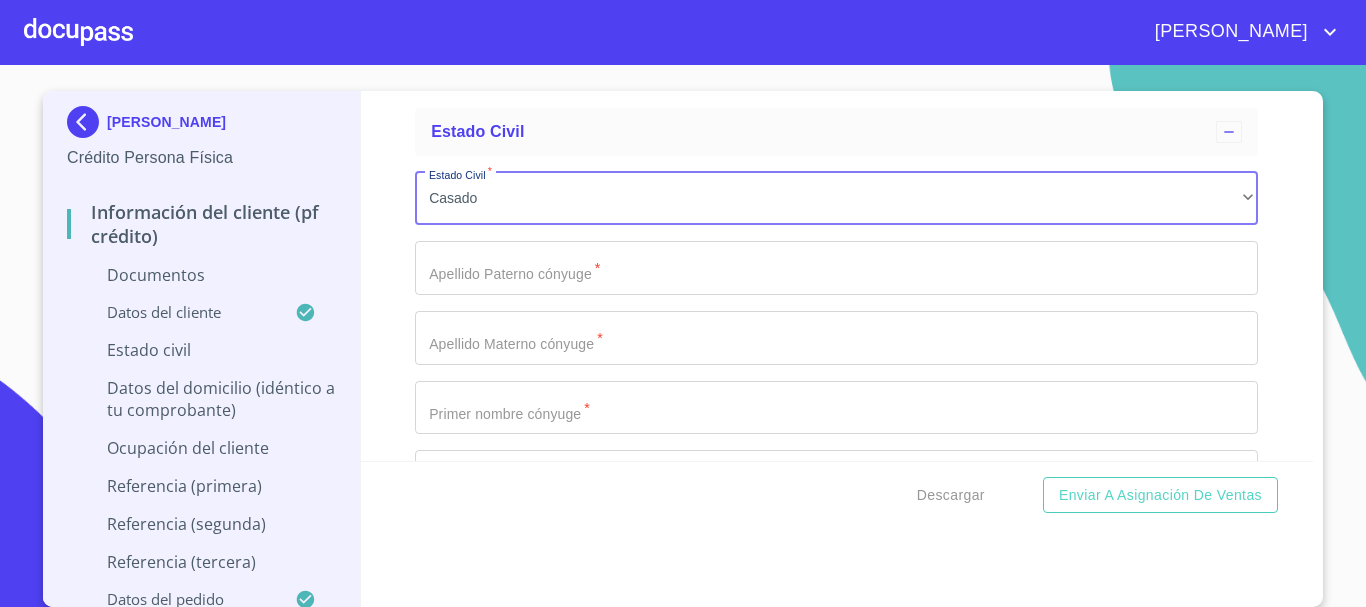 click on "Documento de identificación   *" at bounding box center [813, -787] 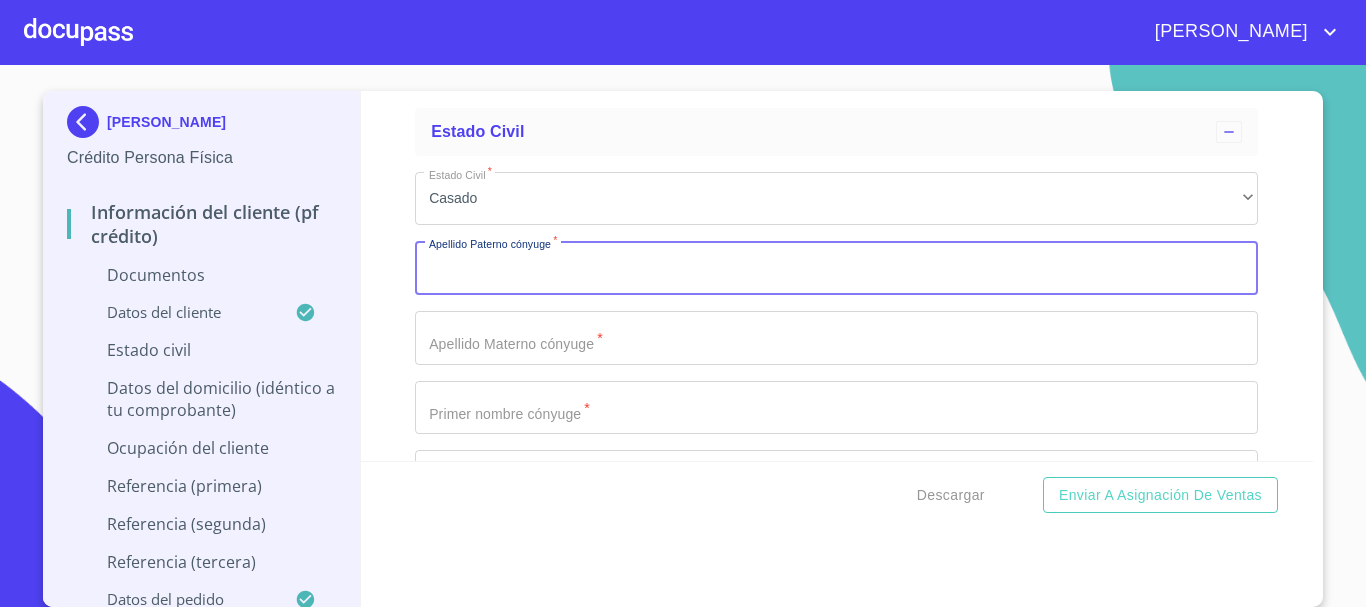 click on "Documento de identificación   *" at bounding box center (813, -787) 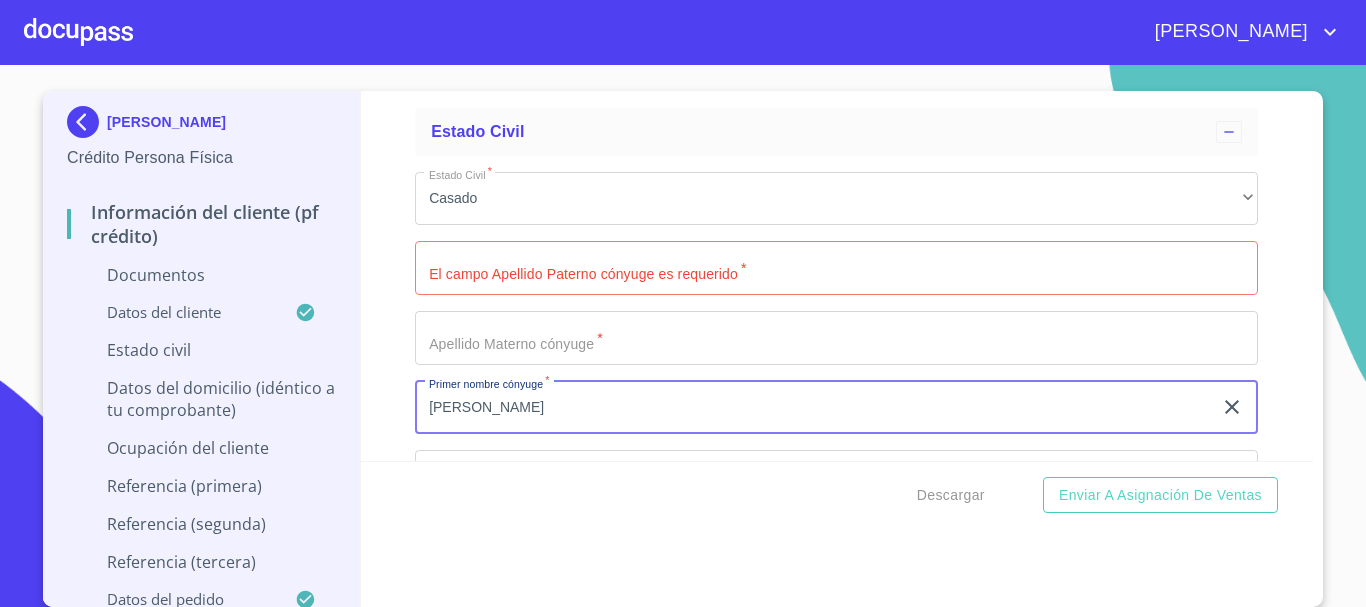 type on "[PERSON_NAME]" 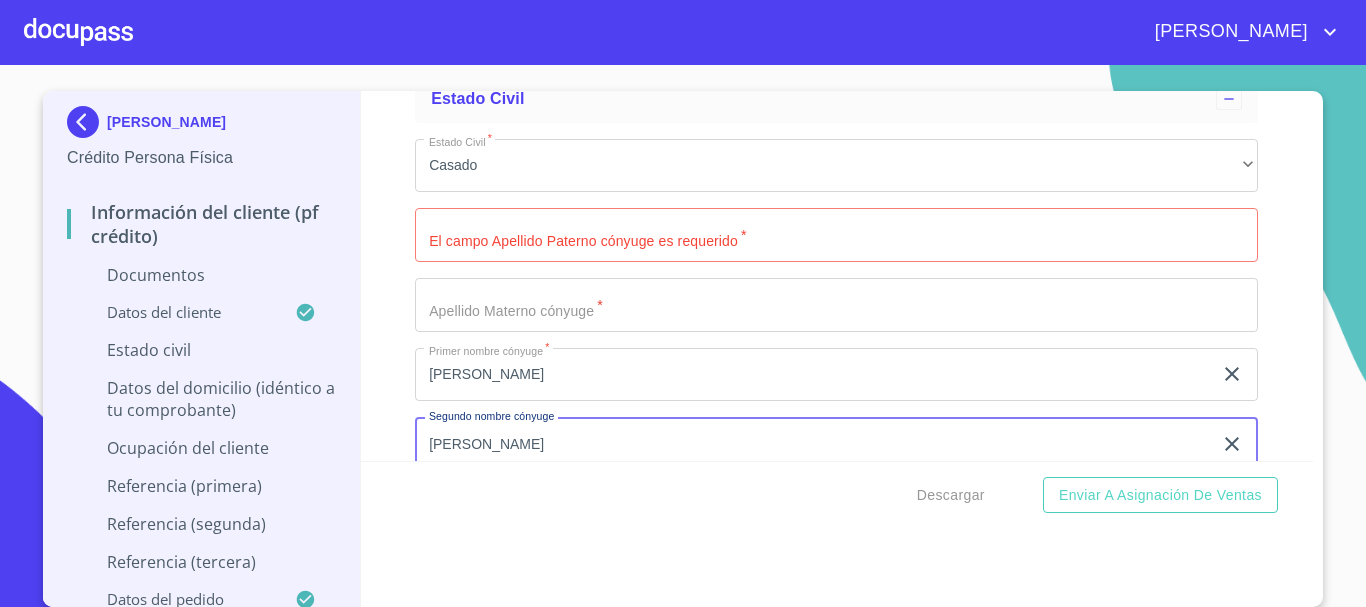 scroll, scrollTop: 6742, scrollLeft: 0, axis: vertical 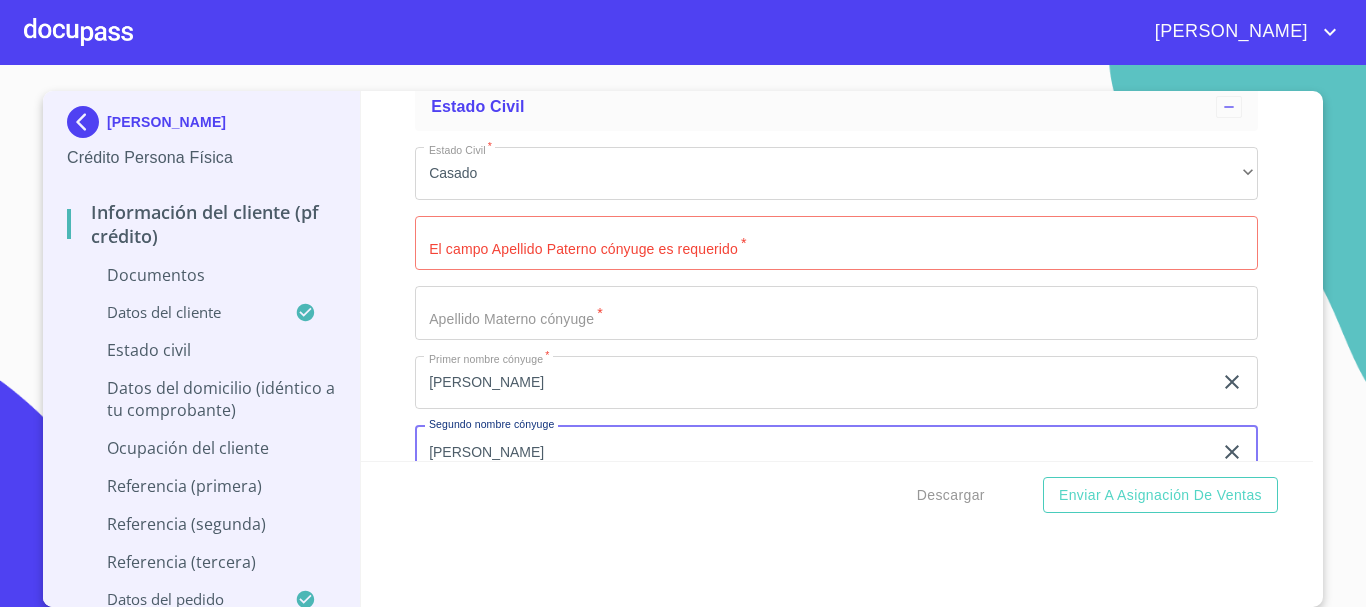 type on "[PERSON_NAME]" 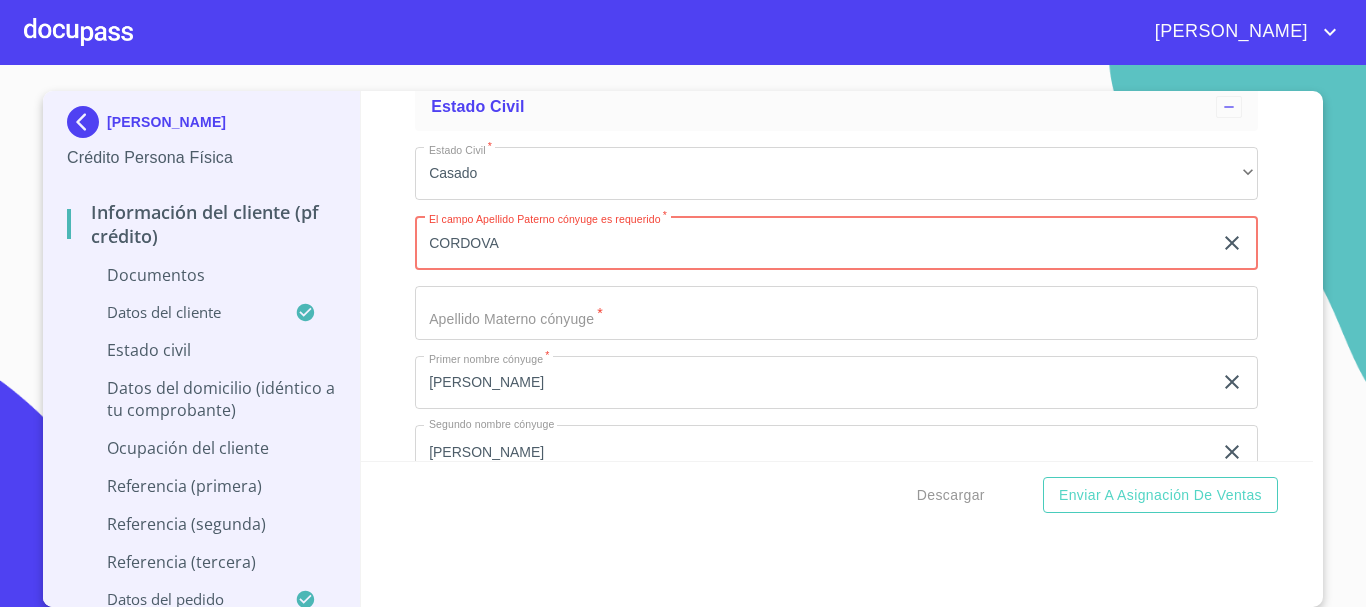 type on "CORDOVA" 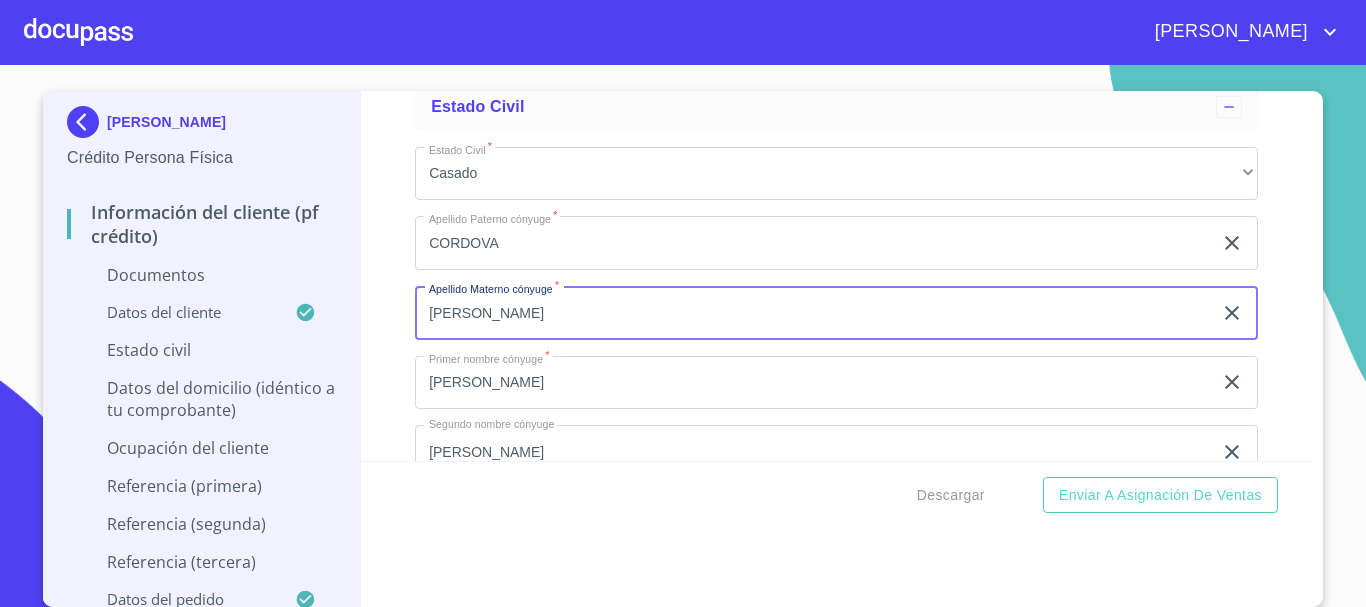 type on "[PERSON_NAME]" 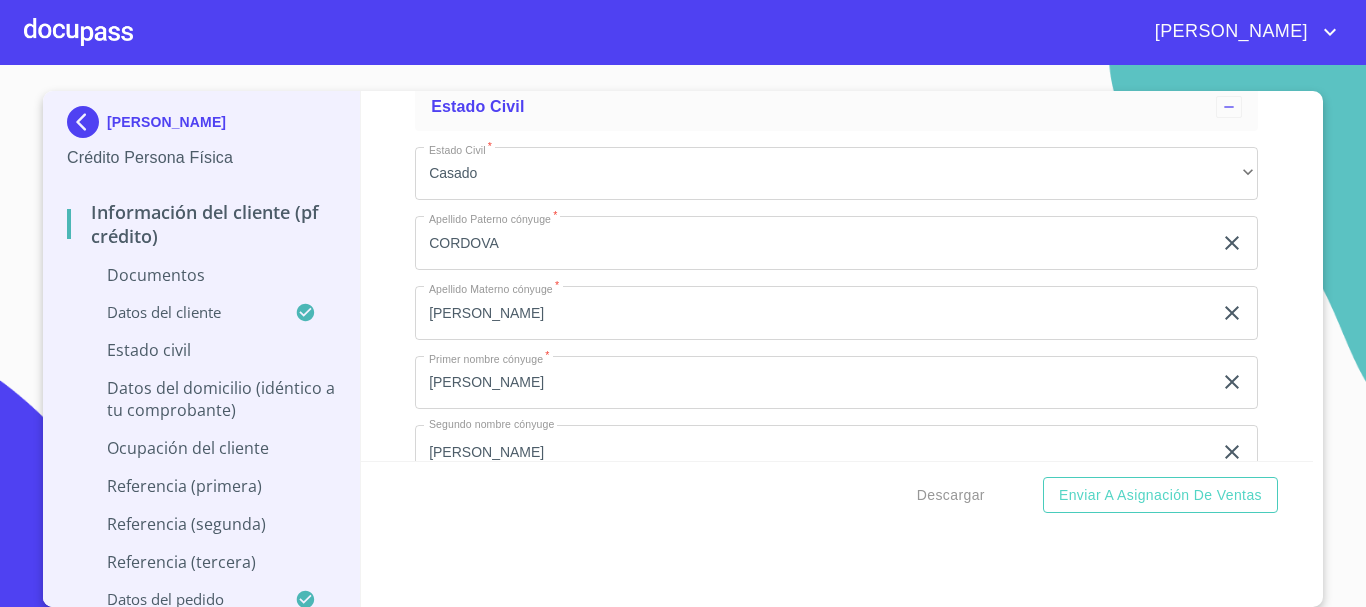scroll, scrollTop: 7012, scrollLeft: 0, axis: vertical 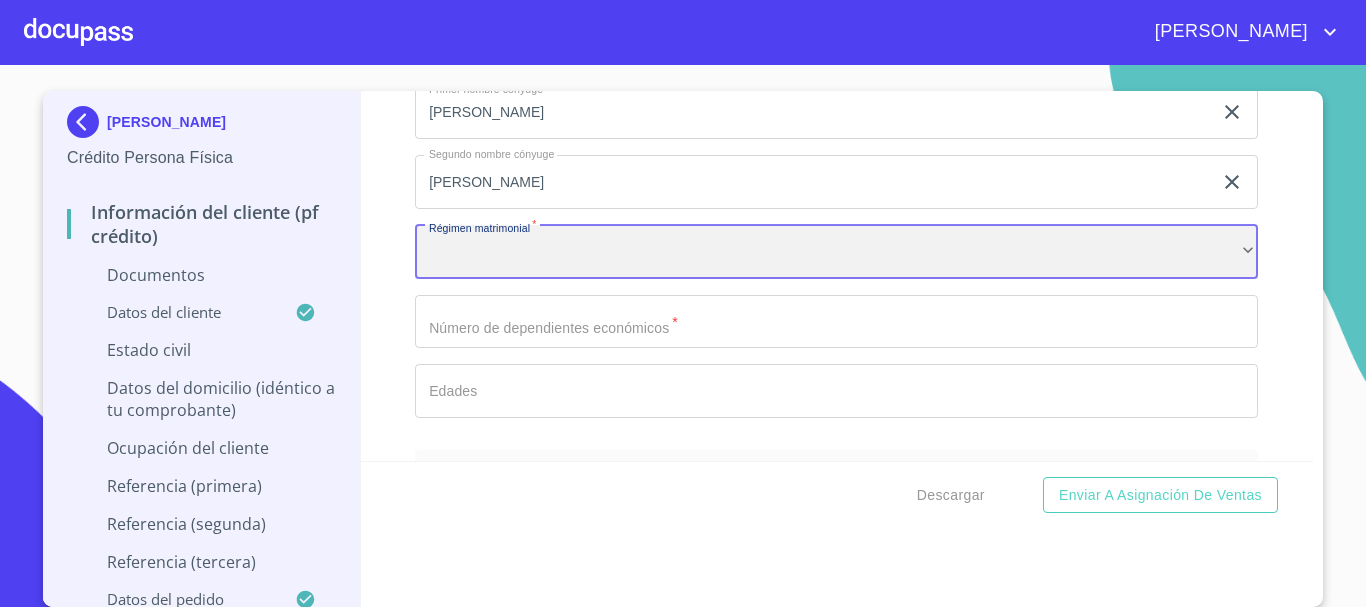 click on "​" at bounding box center (836, 252) 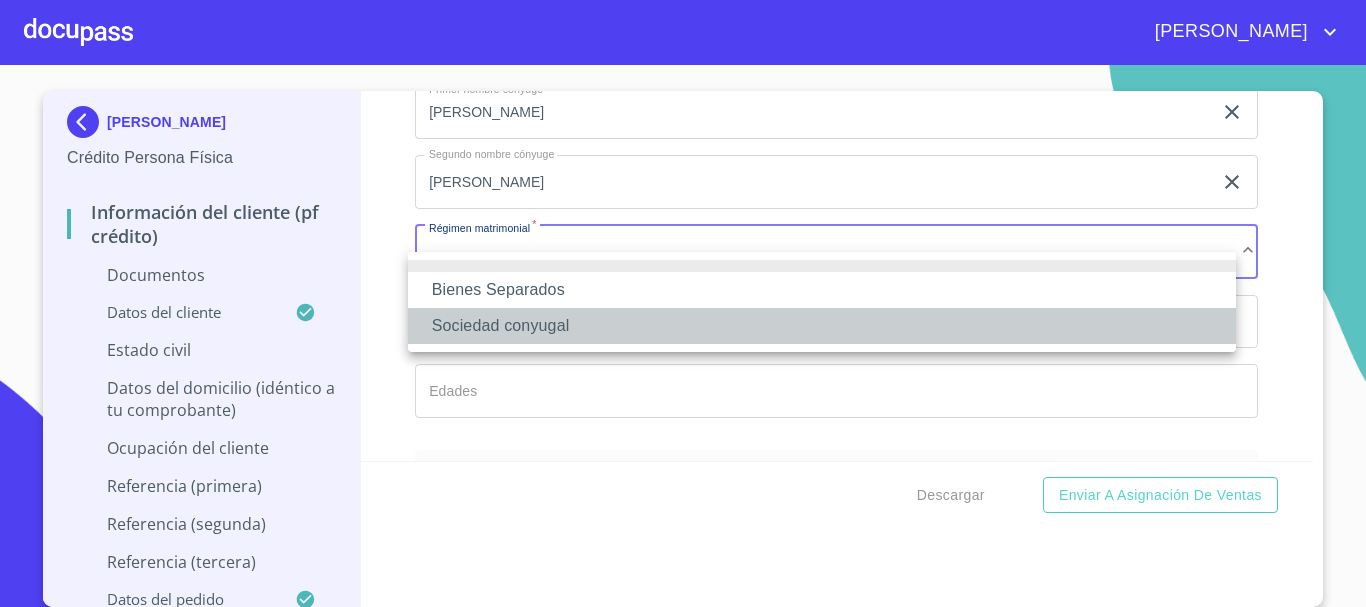 click on "Sociedad conyugal" at bounding box center (822, 326) 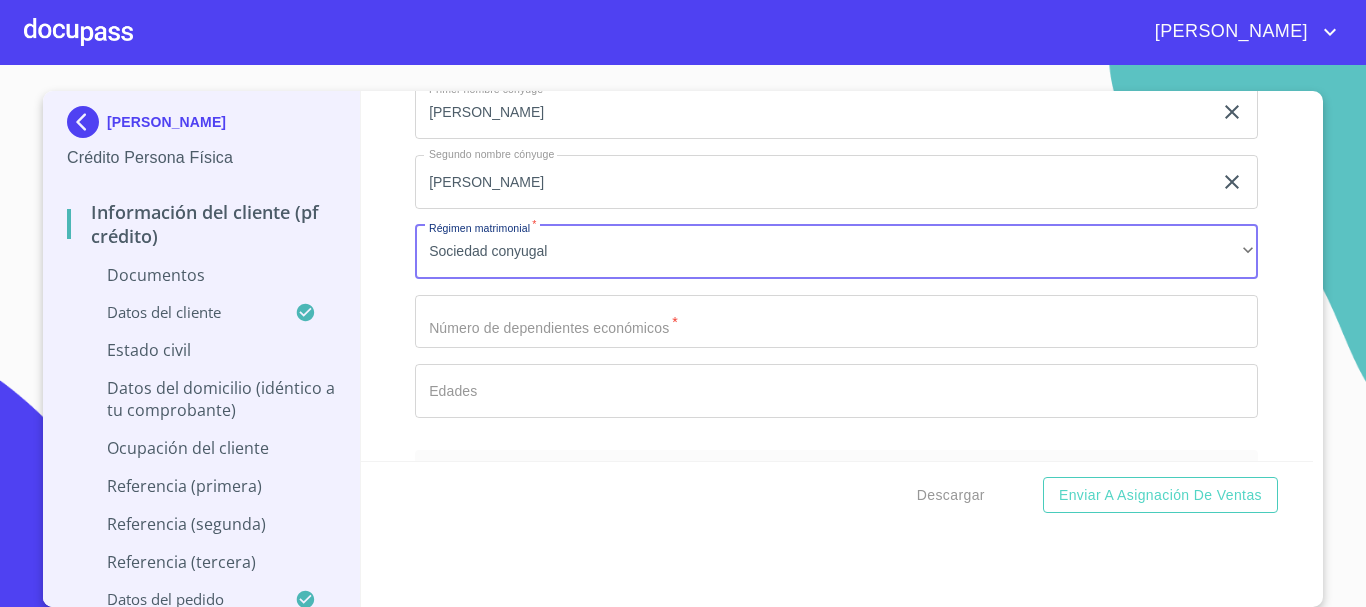 click on "Documento de identificación   *" at bounding box center (813, -1082) 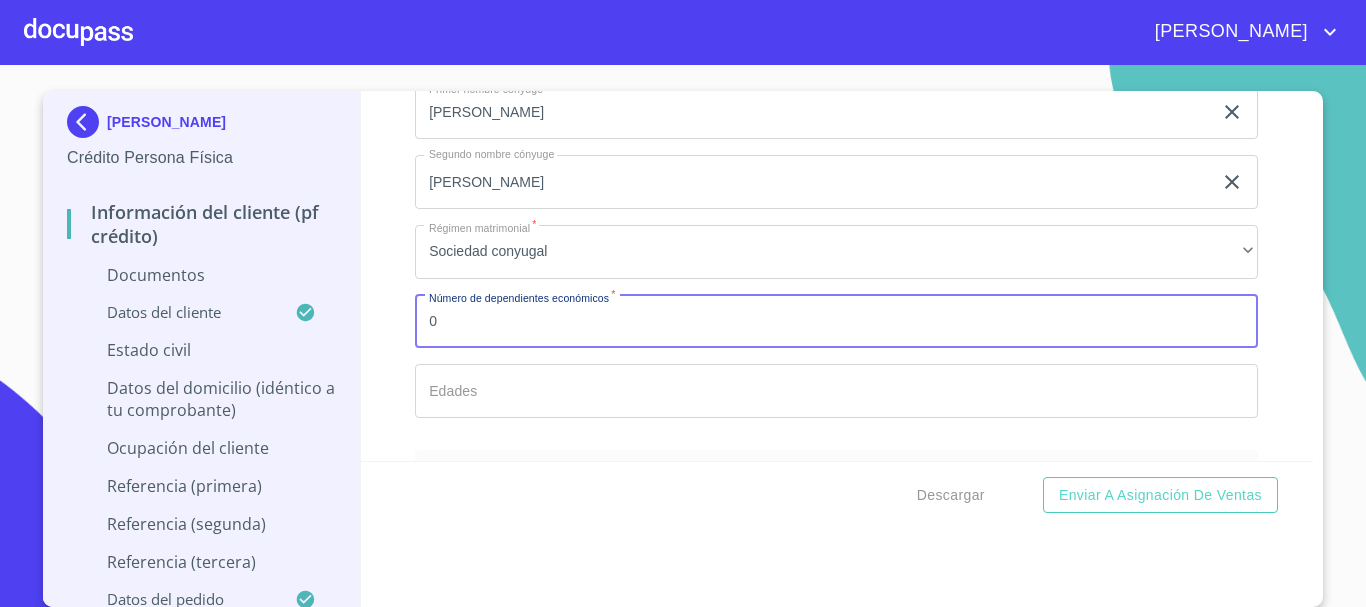 type on "0" 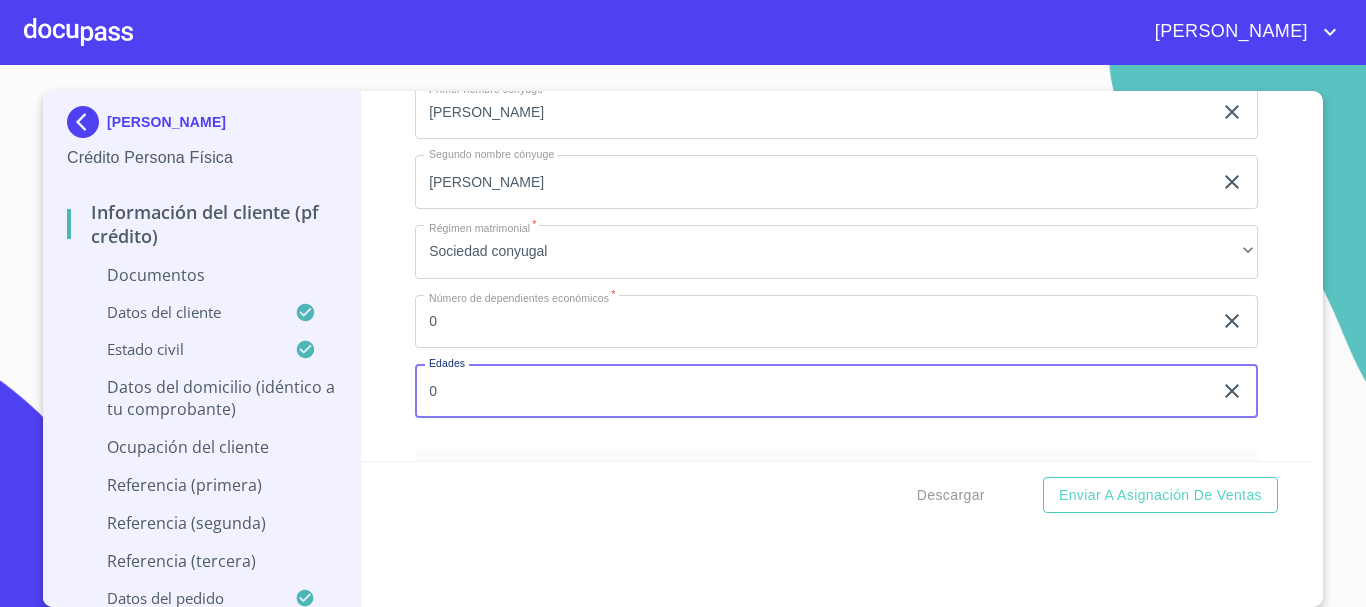 type on "0" 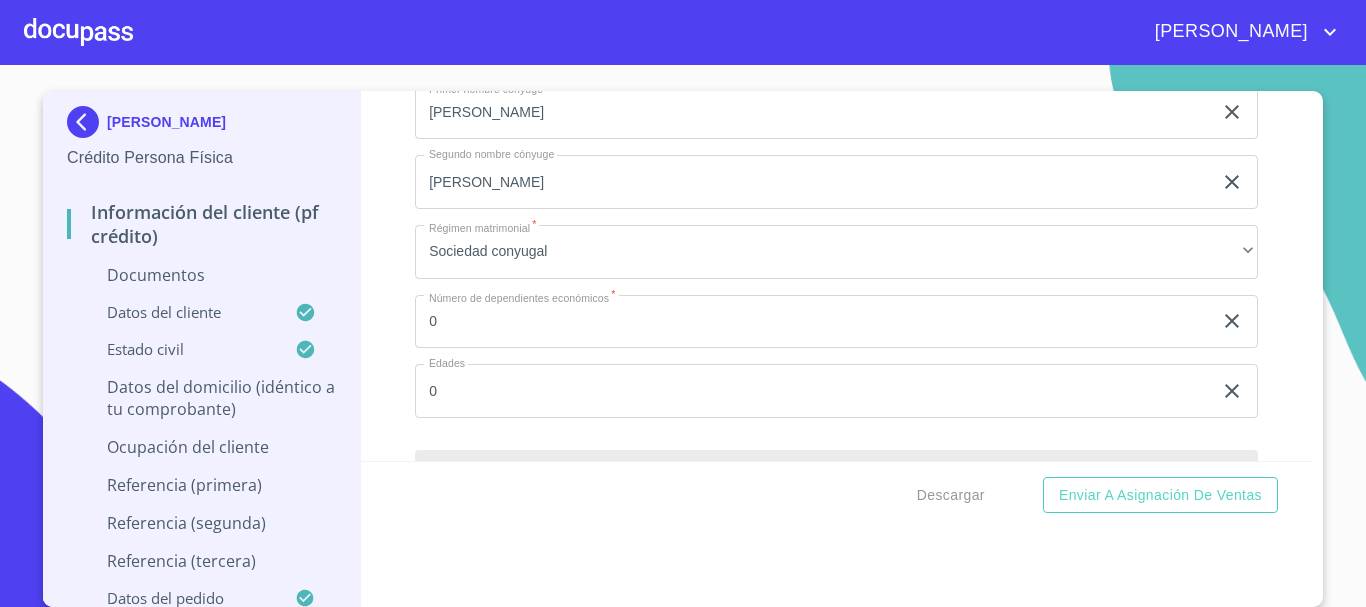 scroll, scrollTop: 7234, scrollLeft: 0, axis: vertical 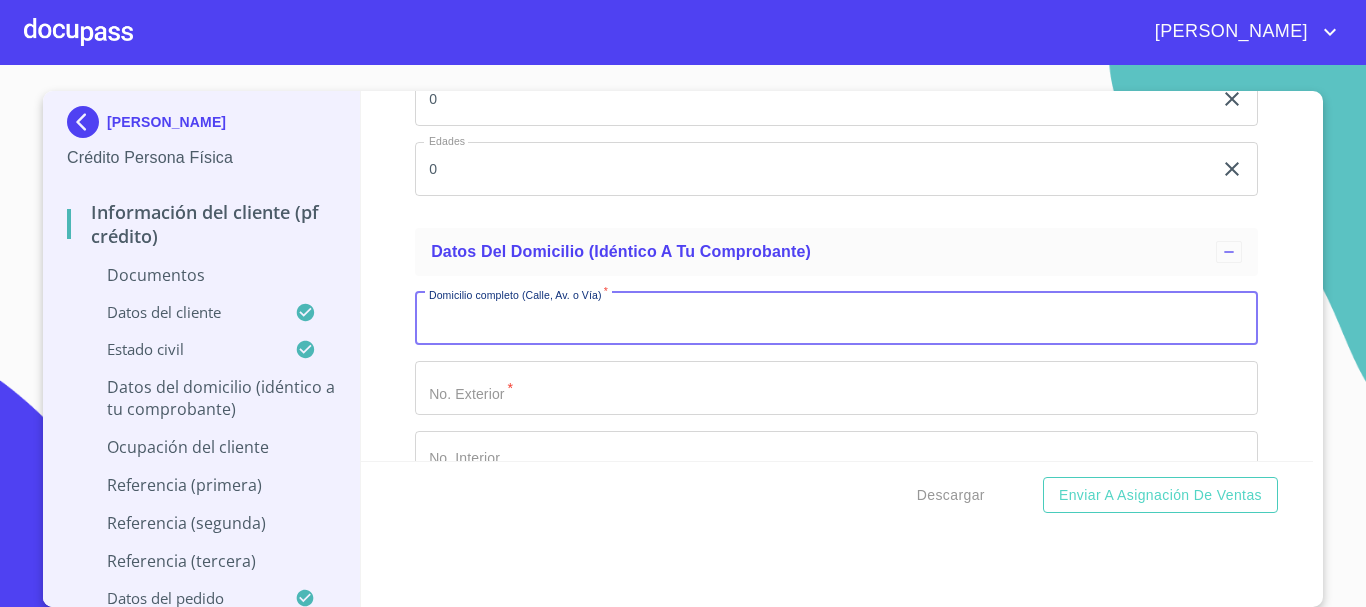 click on "Documento de identificación   *" at bounding box center [836, 319] 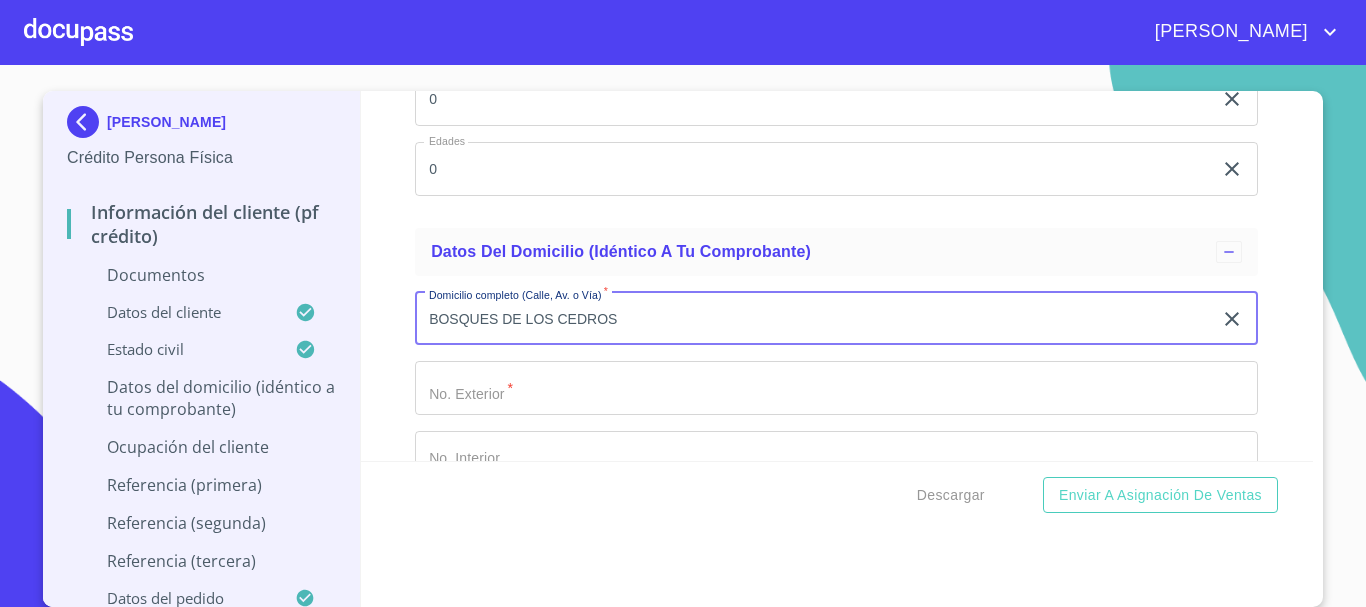 type on "BOSQUES DE LOS CEDROS" 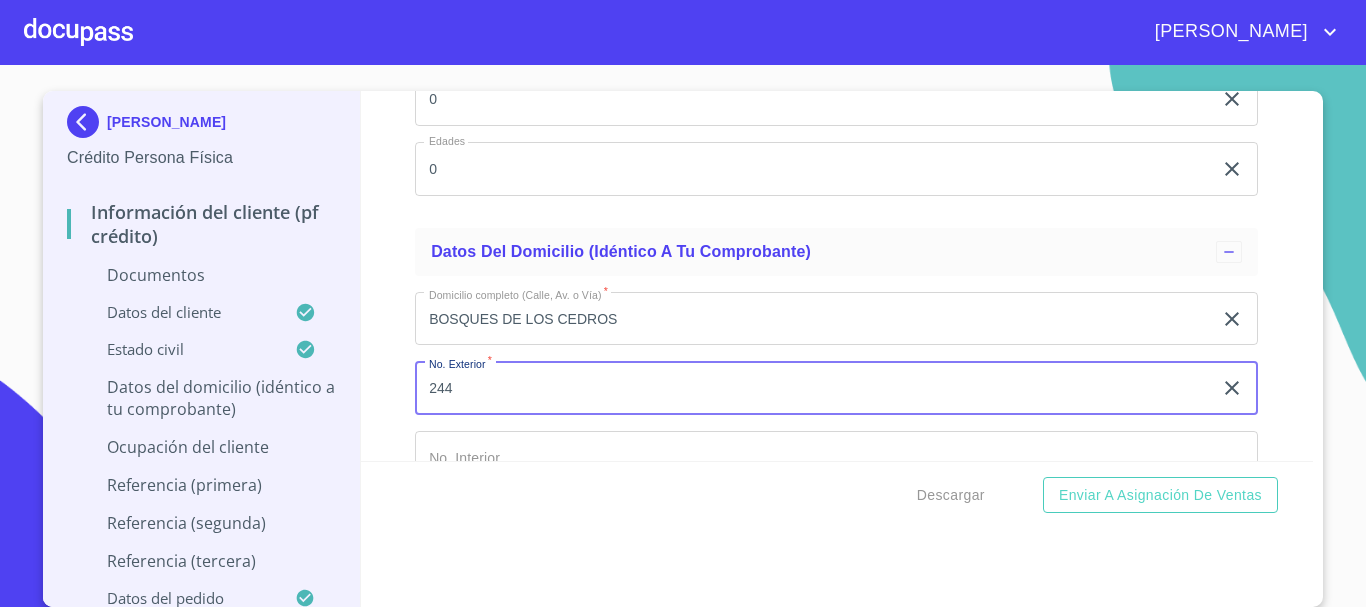 type on "244" 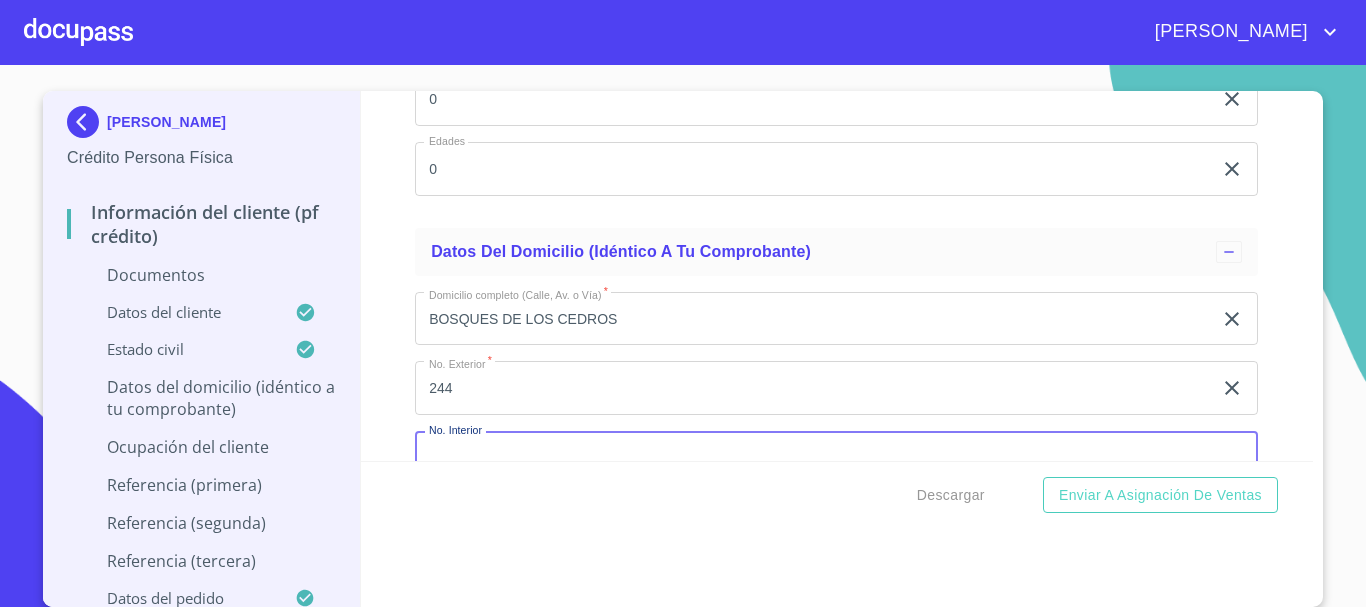 scroll, scrollTop: 7282, scrollLeft: 0, axis: vertical 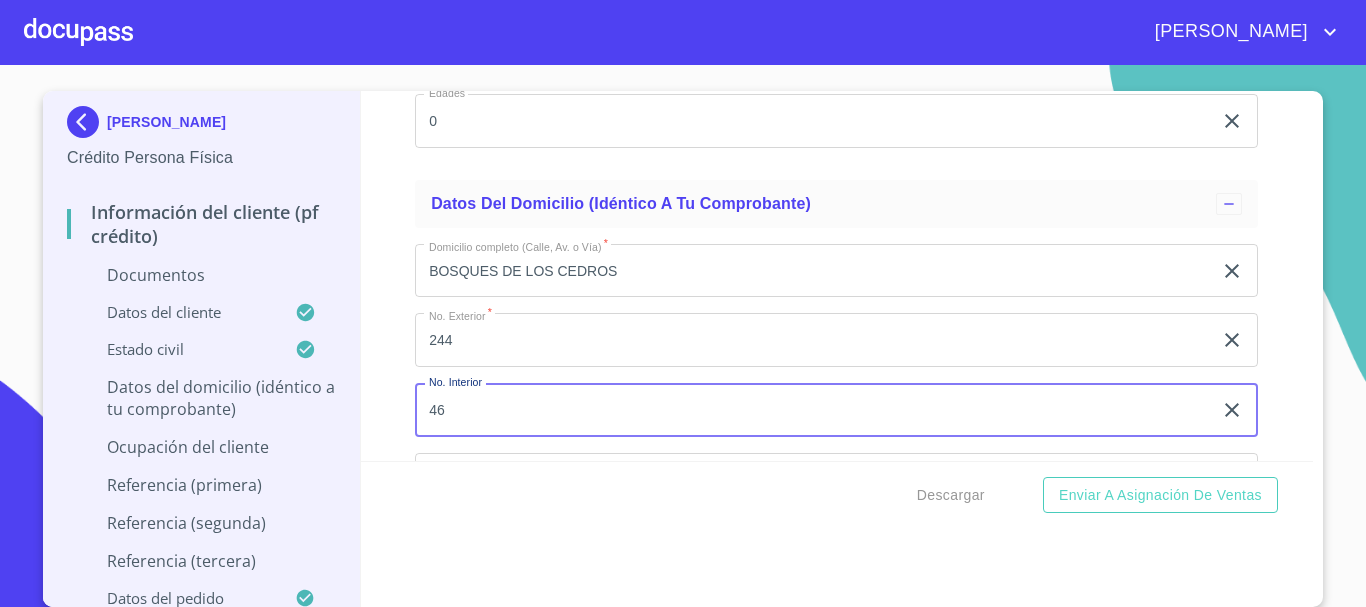 type on "46" 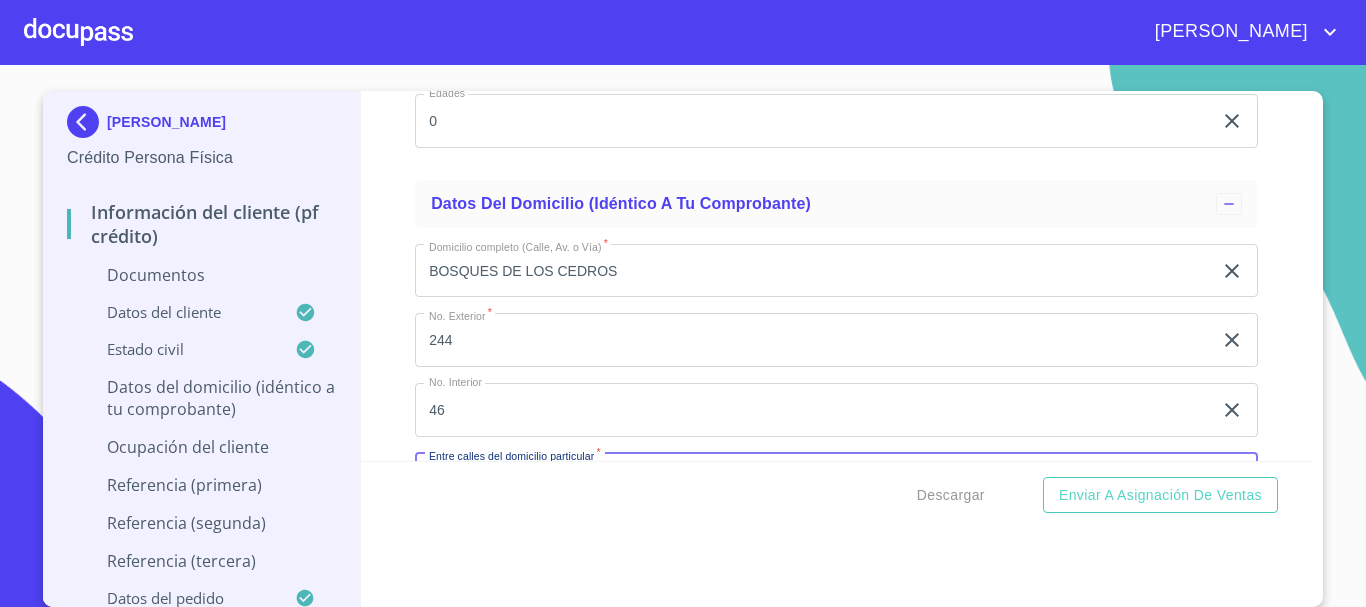 scroll, scrollTop: 7510, scrollLeft: 0, axis: vertical 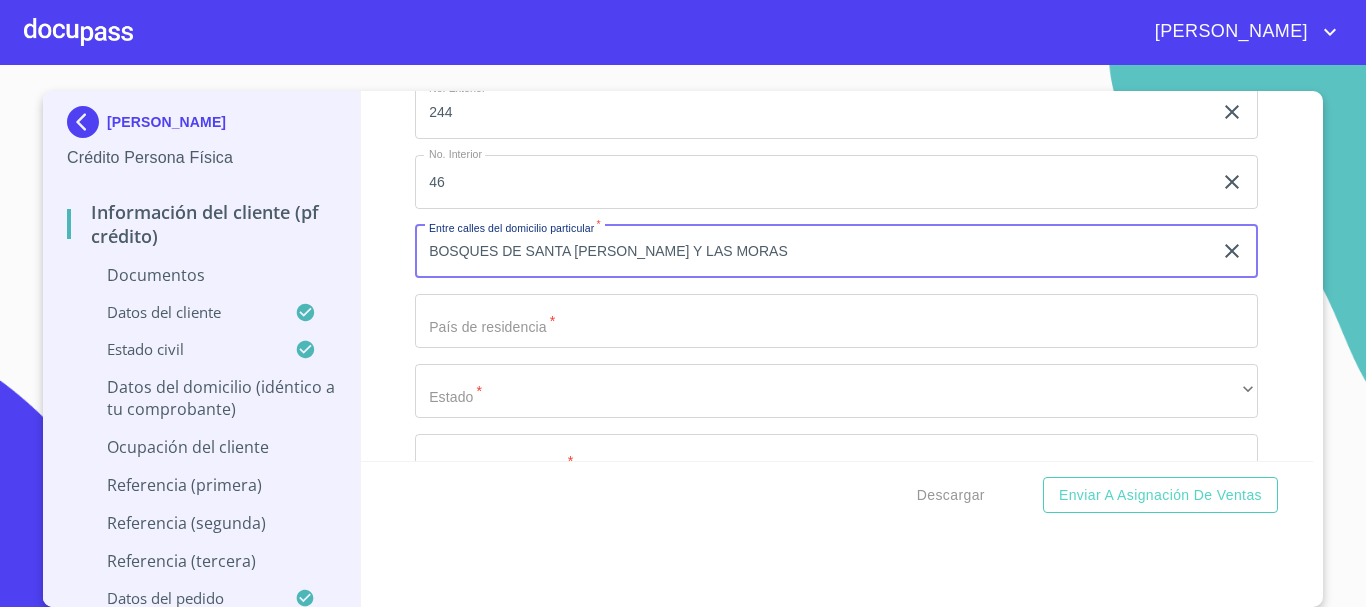type on "BOSQUES DE SANTA [PERSON_NAME] Y LAS MORAS" 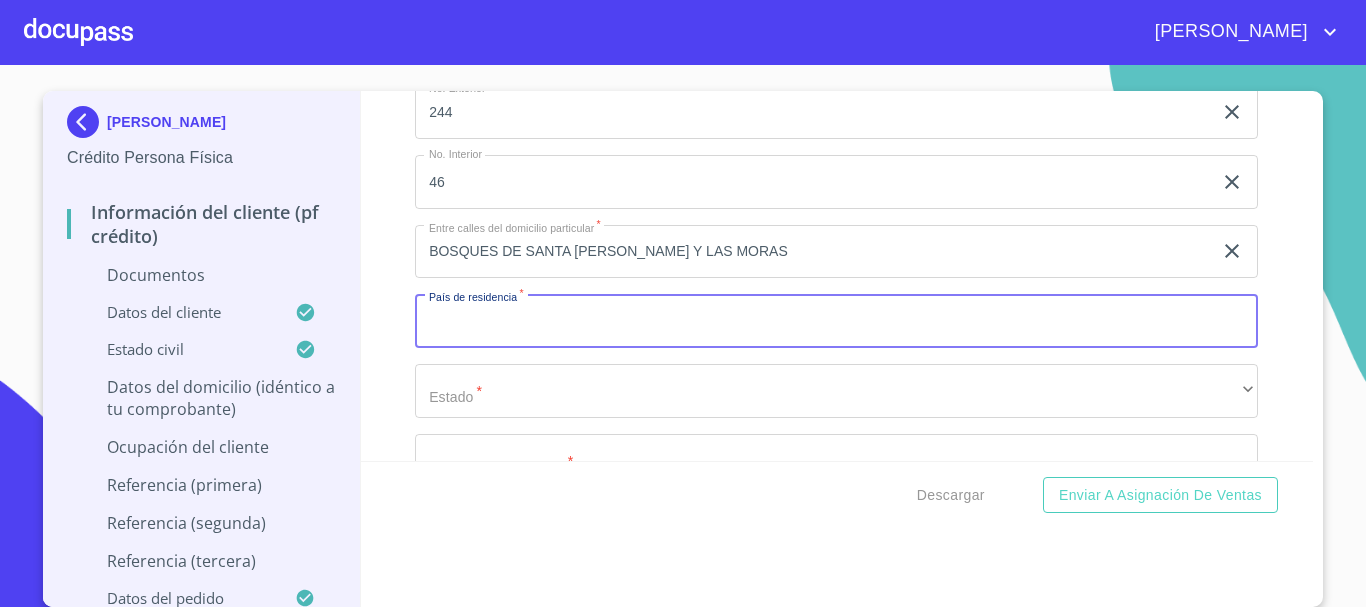 click on "Documento de identificación   *" at bounding box center [836, 321] 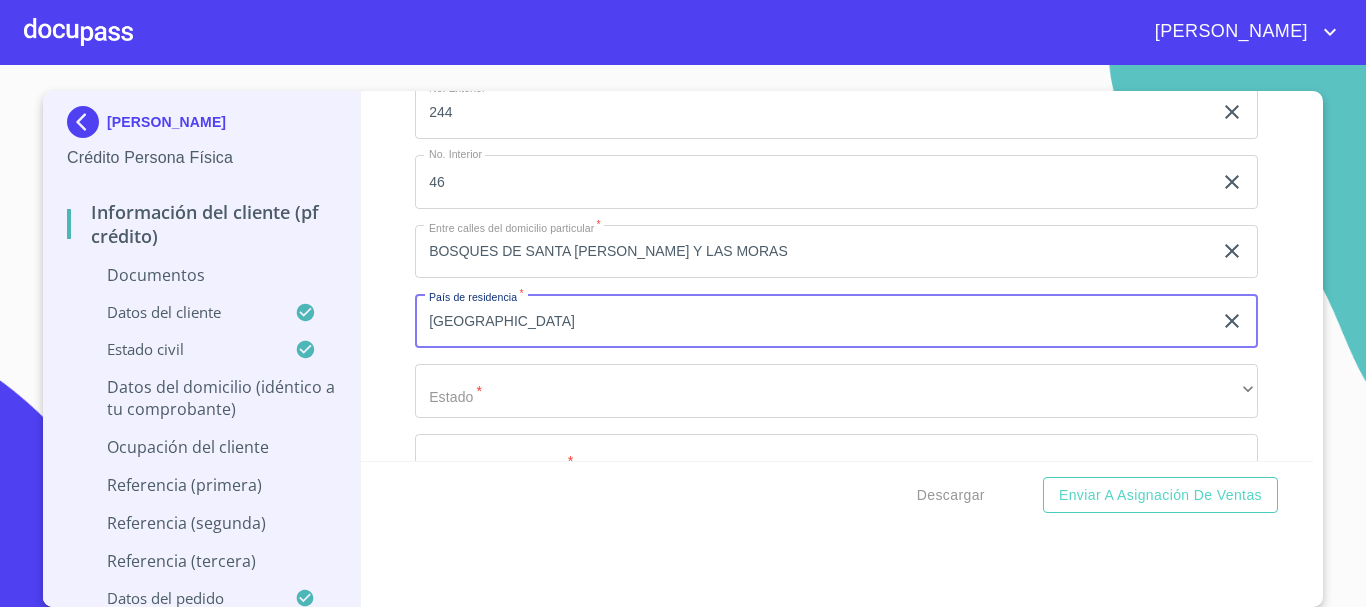 type on "[GEOGRAPHIC_DATA]" 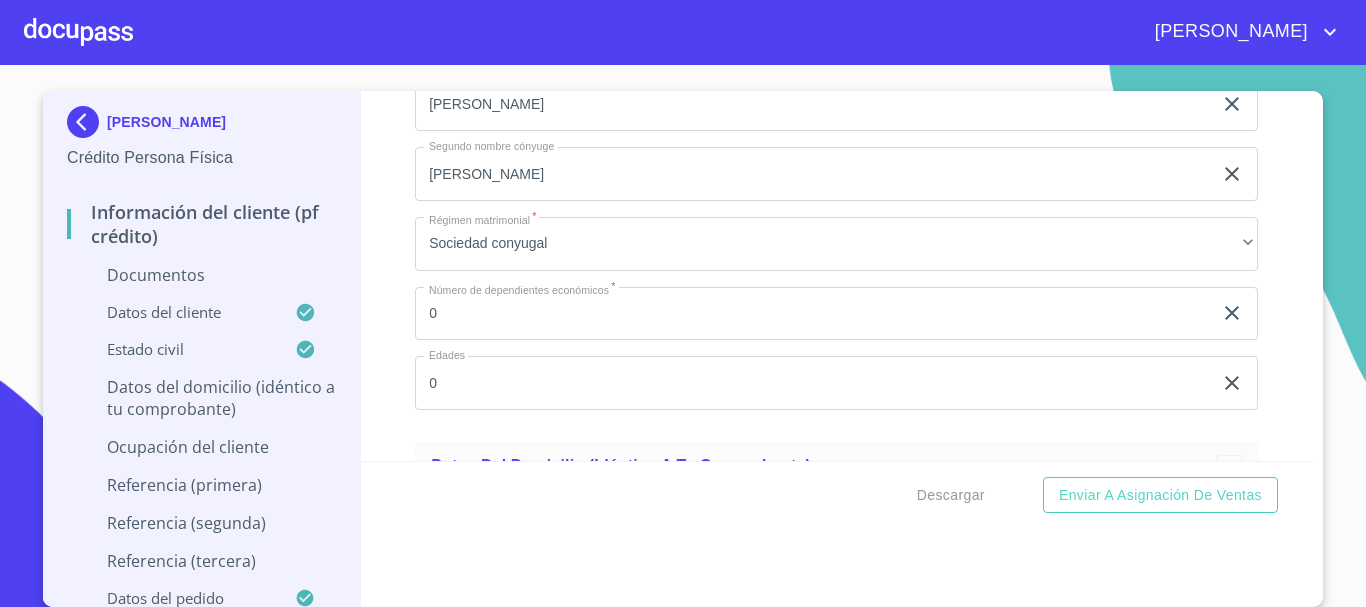 scroll, scrollTop: 7010, scrollLeft: 0, axis: vertical 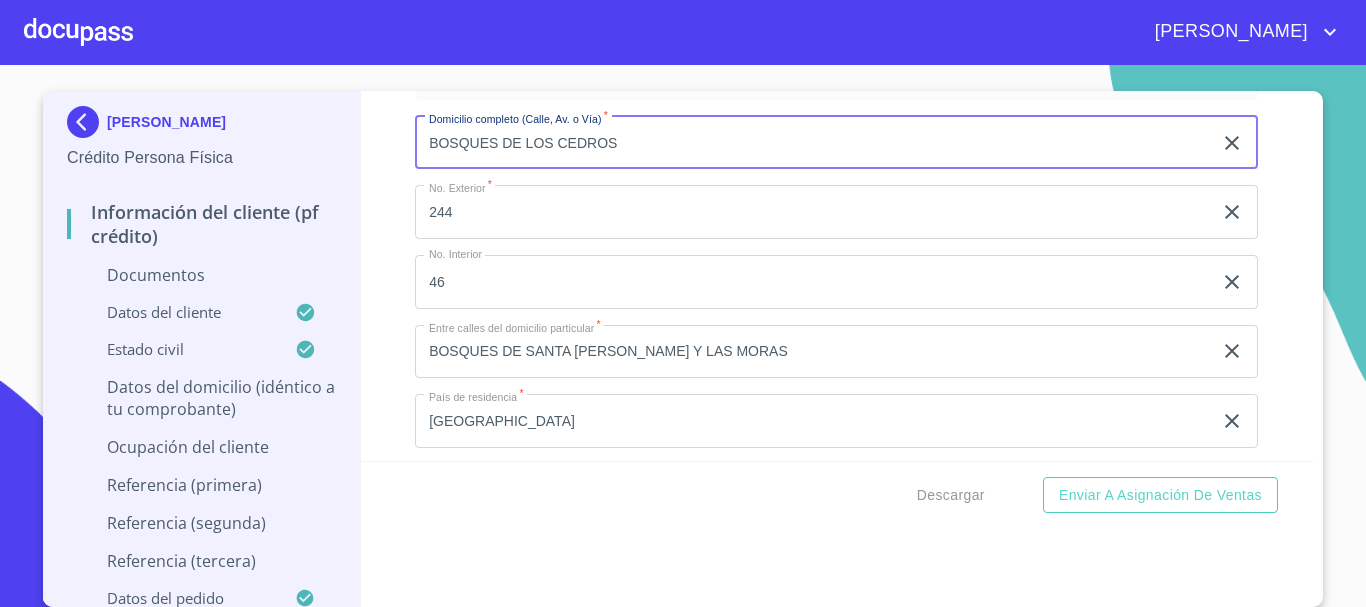 drag, startPoint x: 663, startPoint y: 165, endPoint x: 221, endPoint y: 165, distance: 442 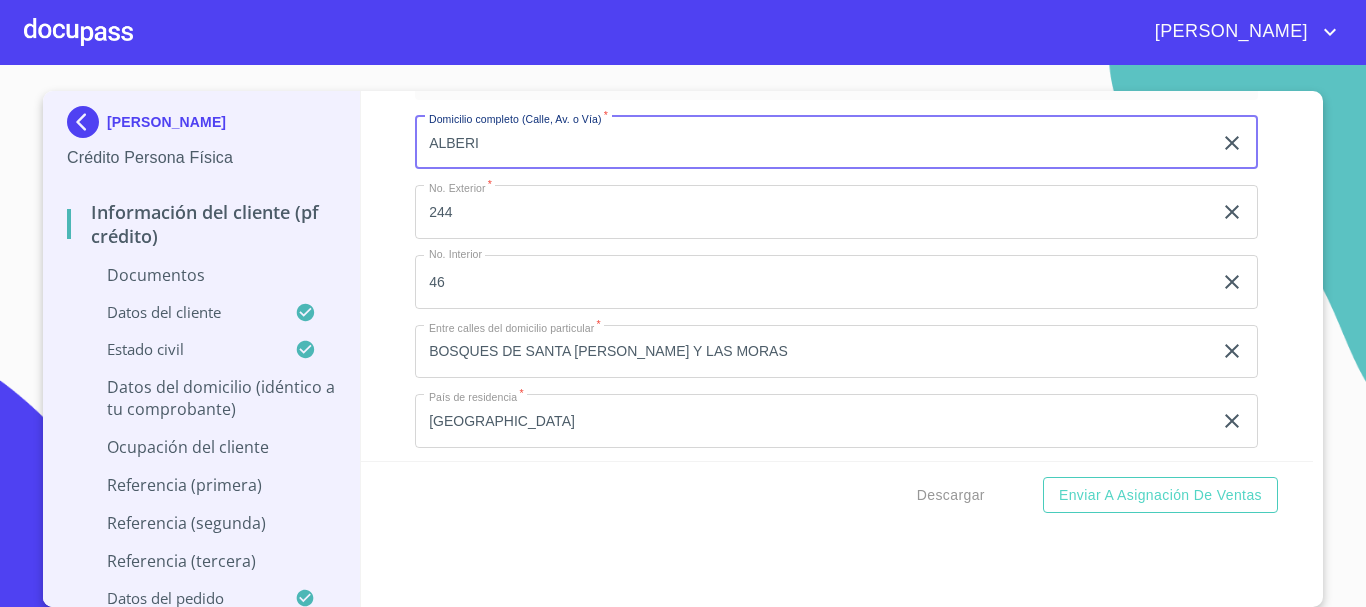 type on "ALBERI" 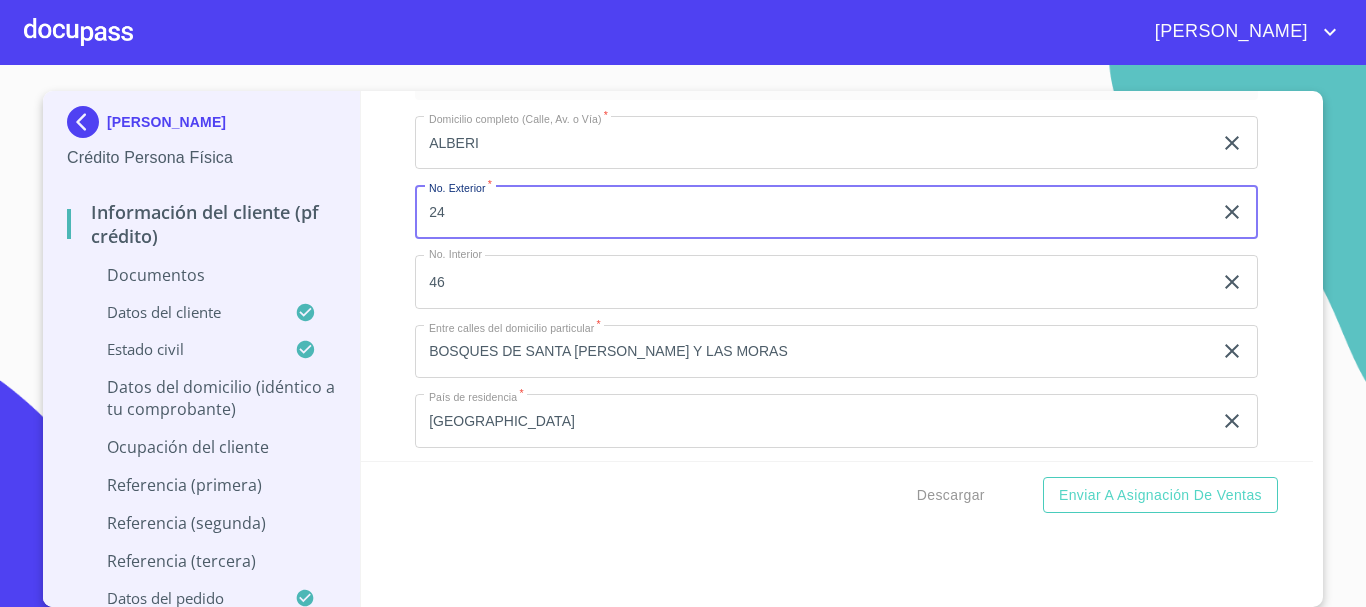 type on "244" 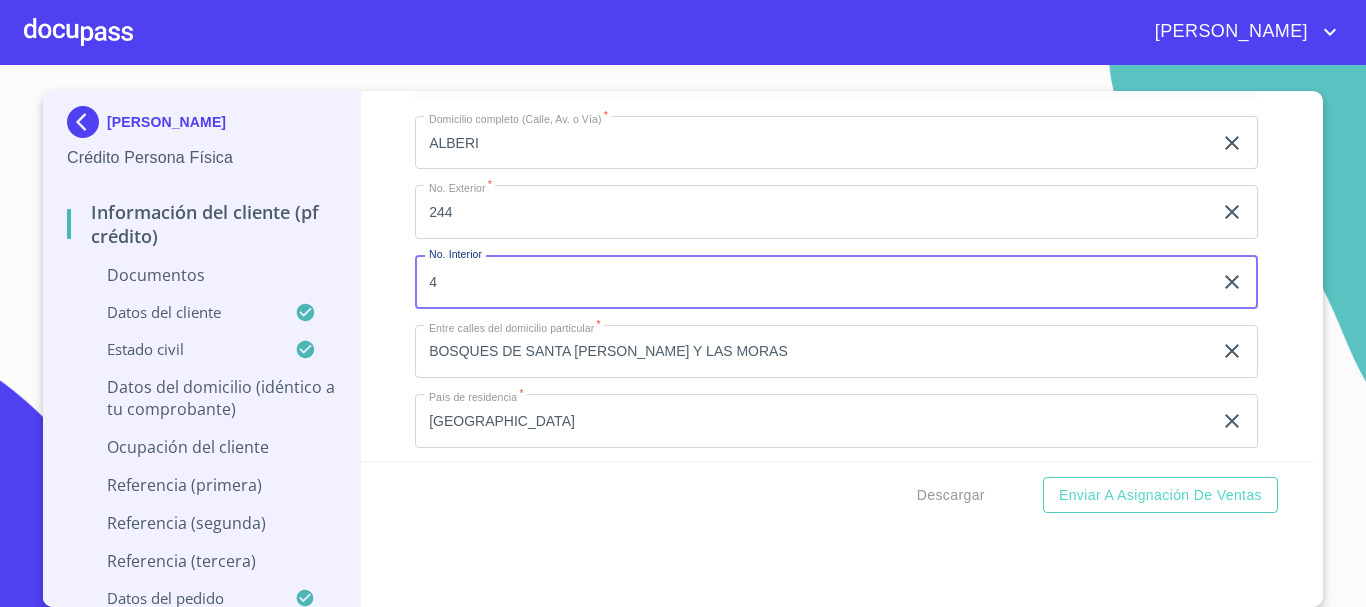 type on "46" 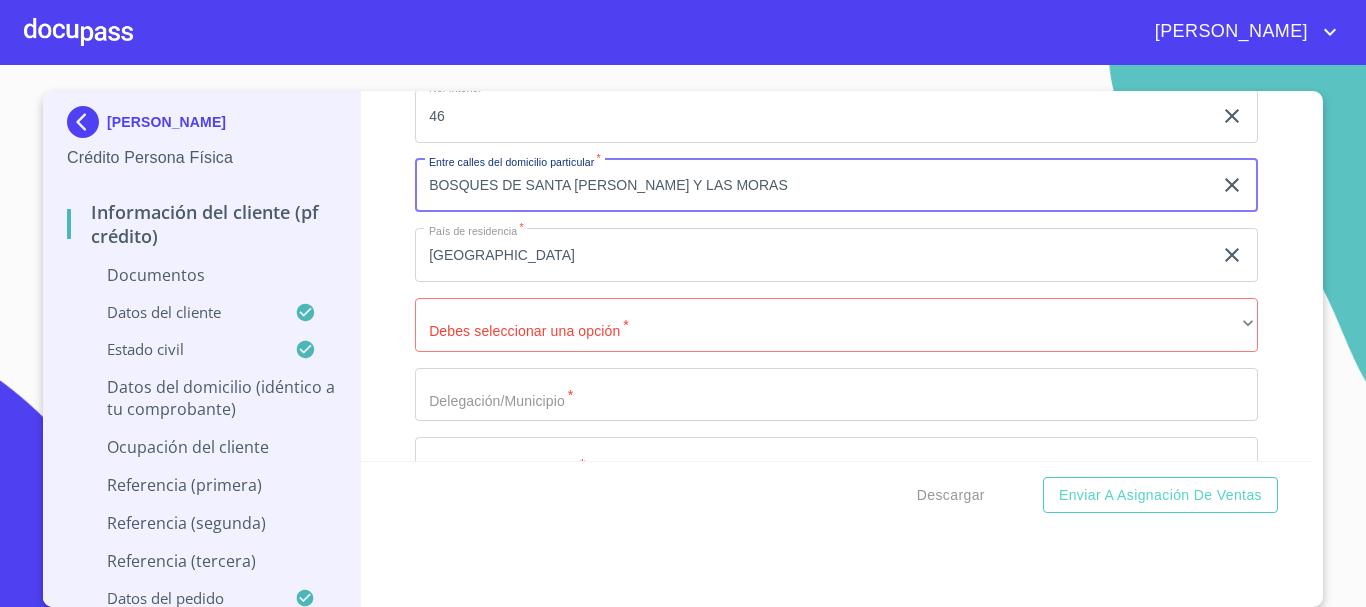 scroll, scrollTop: 7610, scrollLeft: 0, axis: vertical 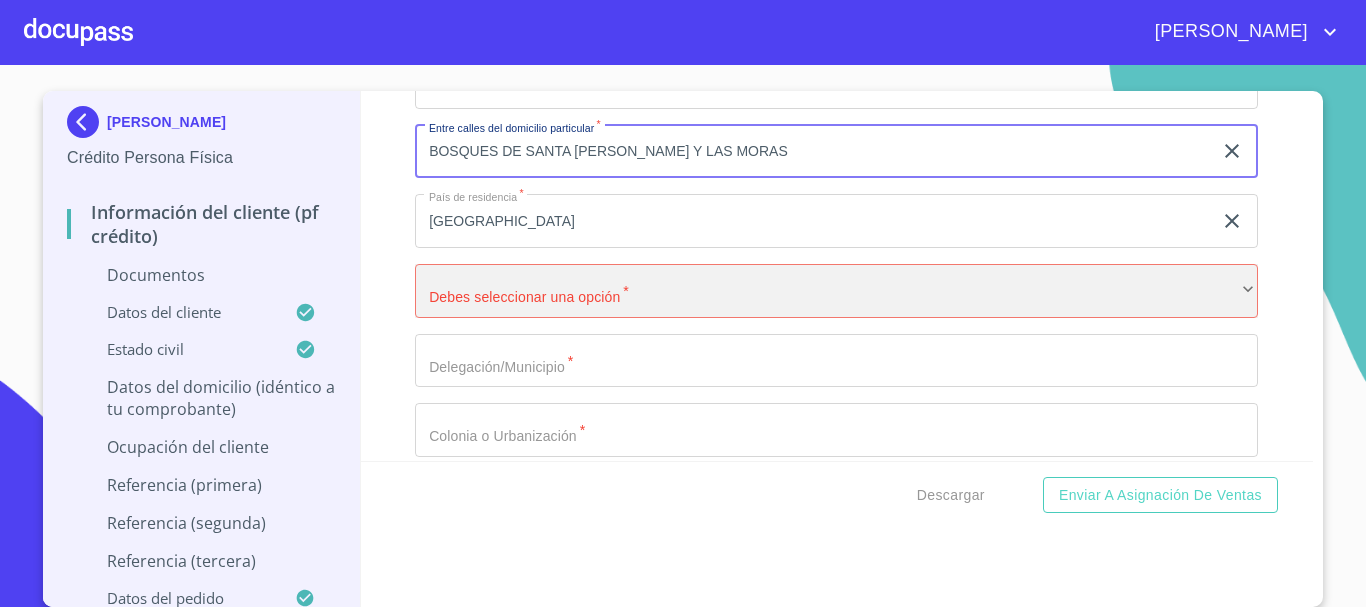 click on "​" at bounding box center [836, 291] 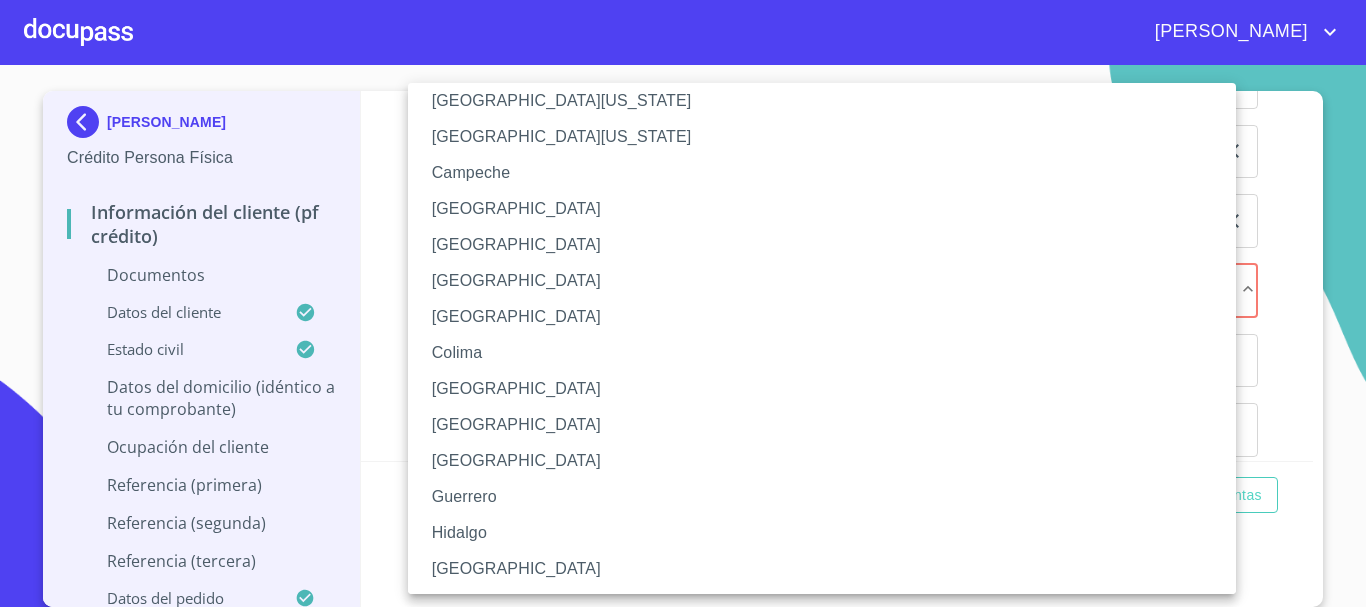 scroll, scrollTop: 100, scrollLeft: 0, axis: vertical 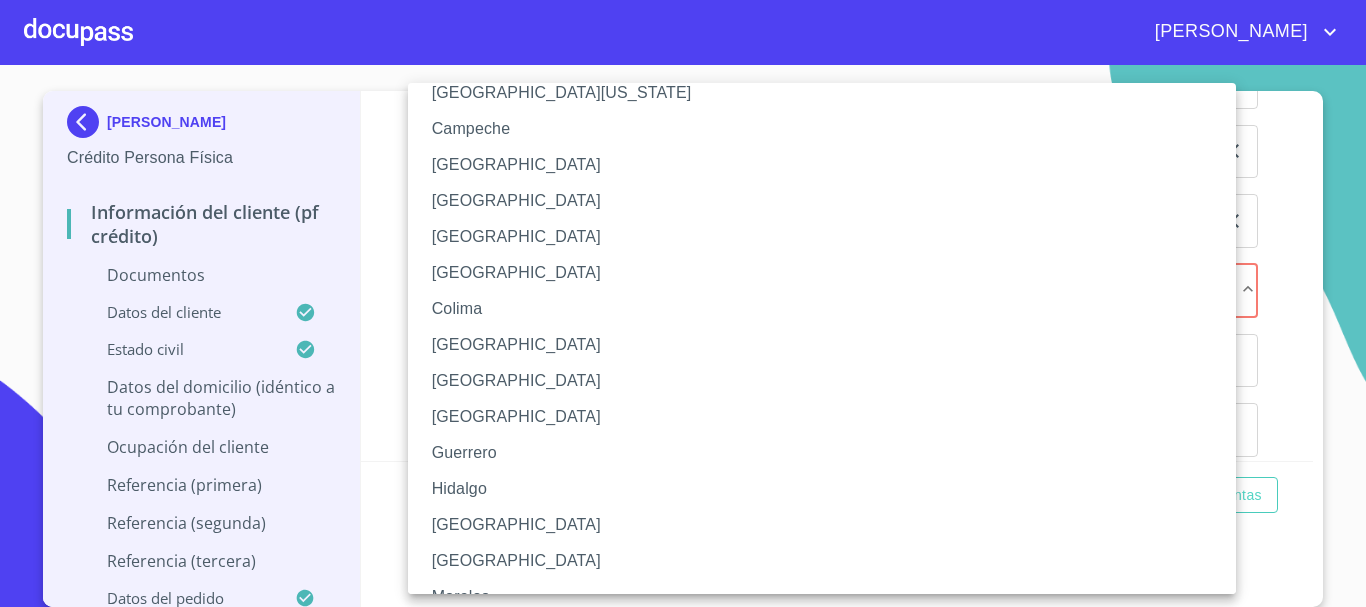 click on "[GEOGRAPHIC_DATA]" at bounding box center [829, 525] 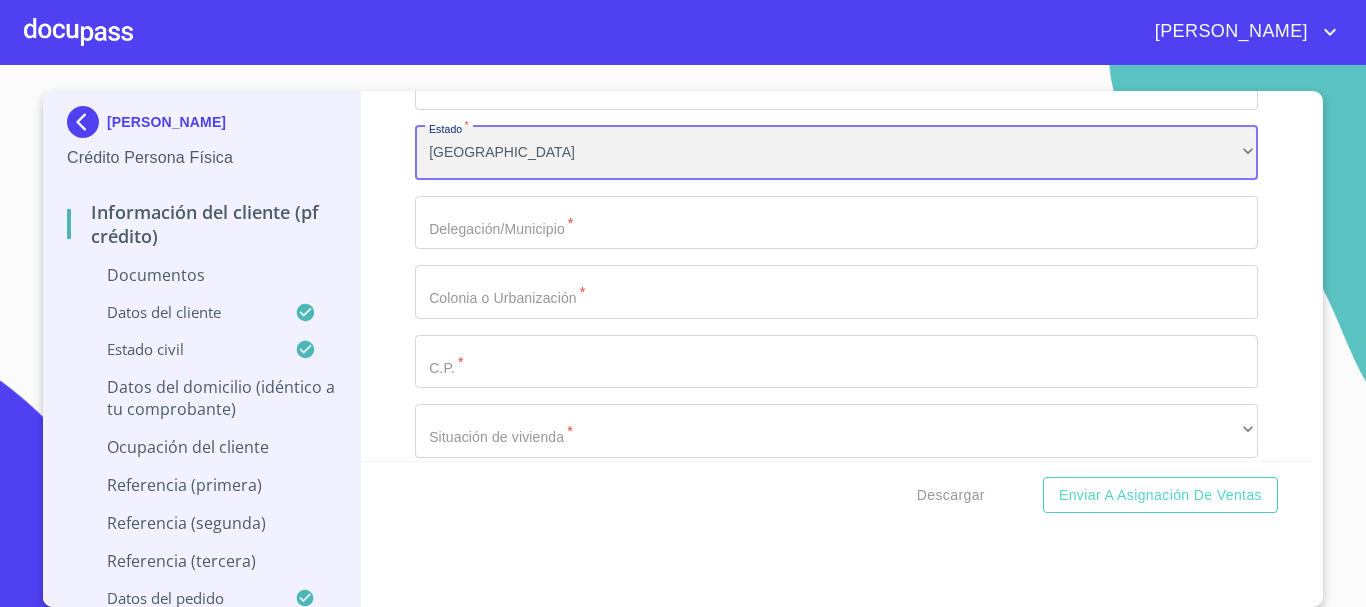scroll, scrollTop: 7810, scrollLeft: 0, axis: vertical 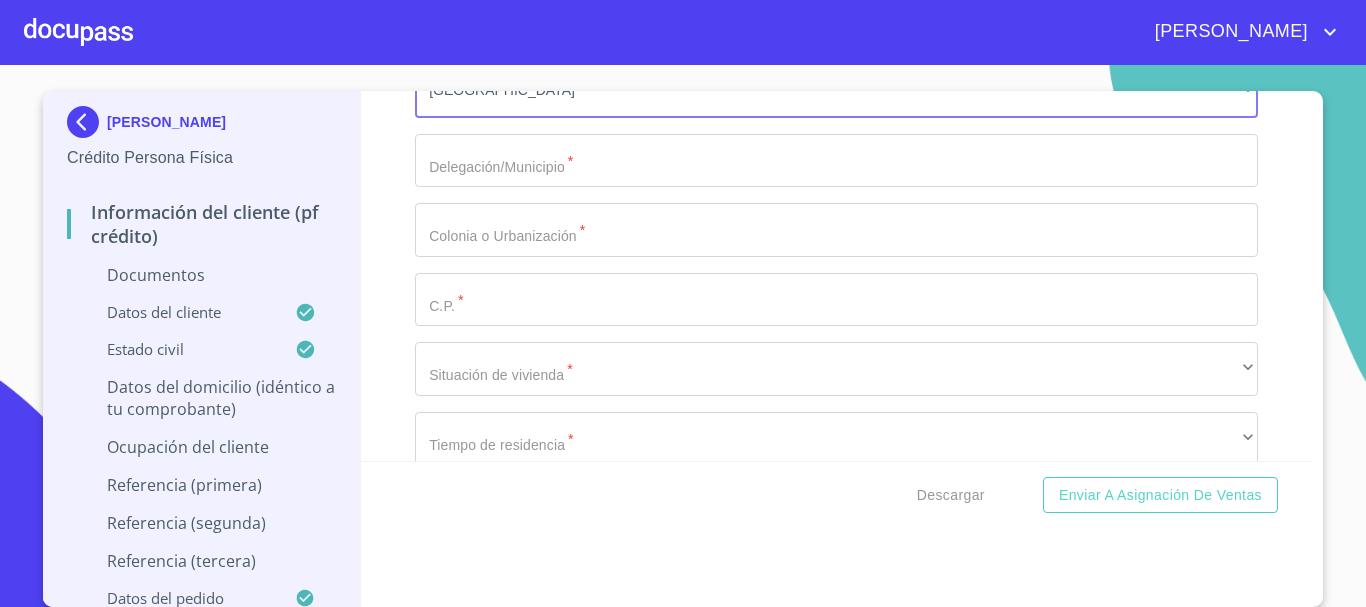 click on "Documento de identificación   *" at bounding box center (813, -1880) 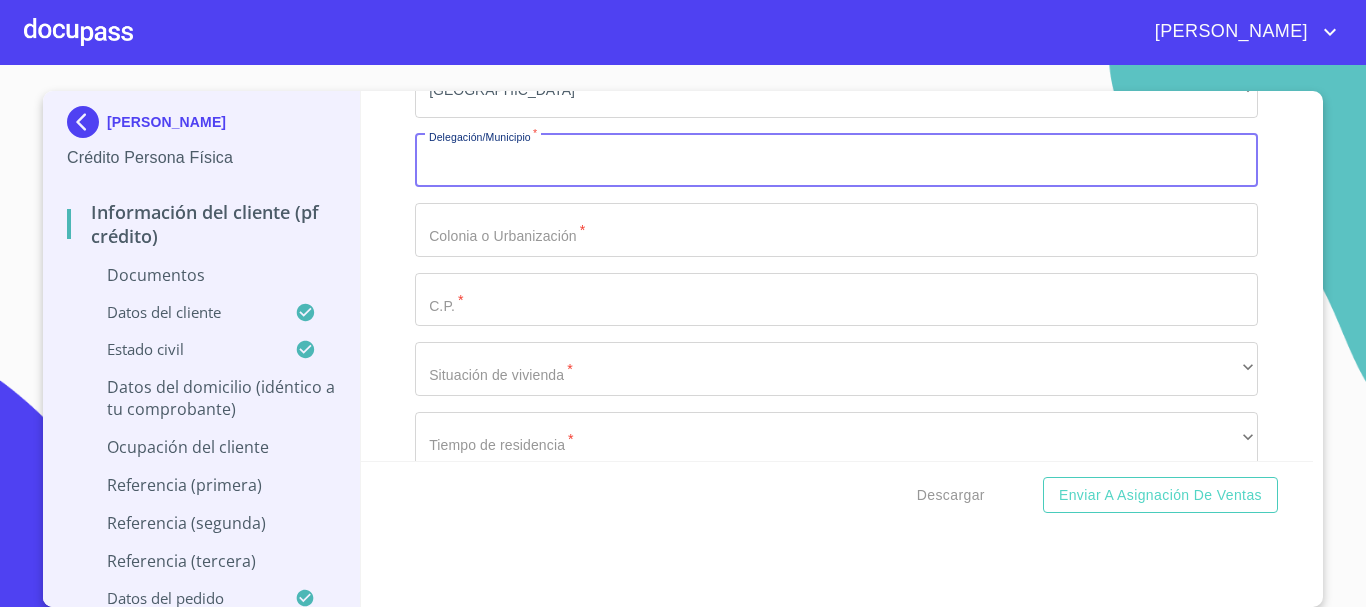 click on "Documento de identificación   *" at bounding box center (836, 161) 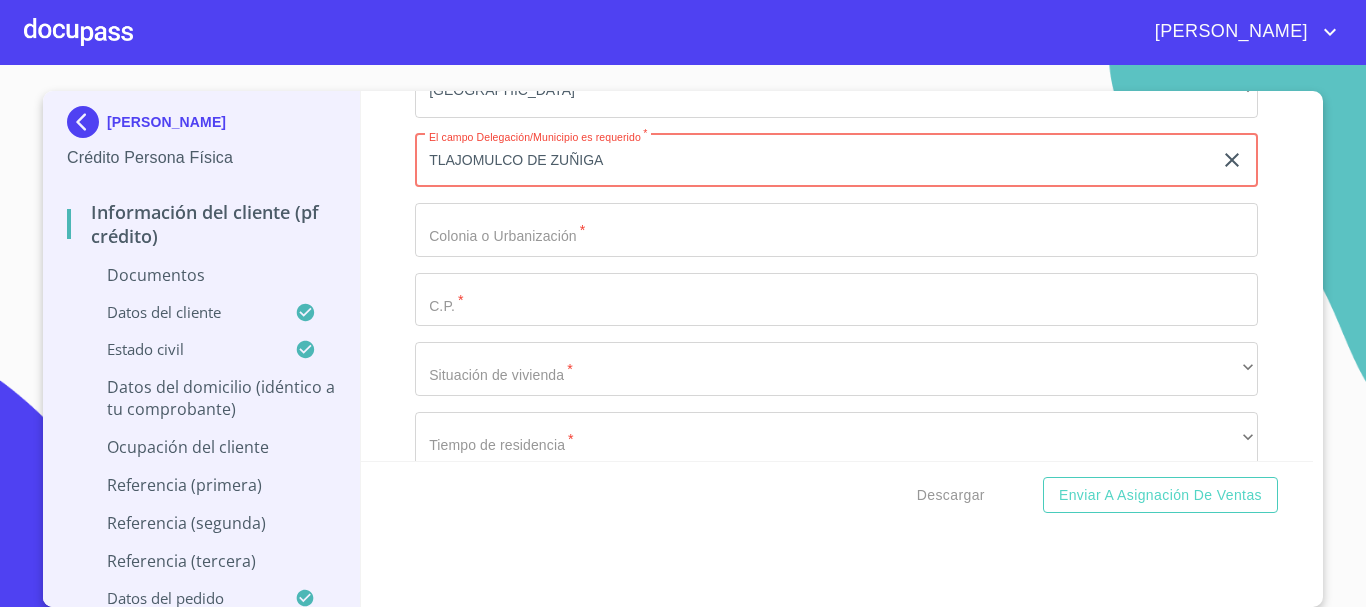 type on "TLAJOMULCO DE ZUÑIGA" 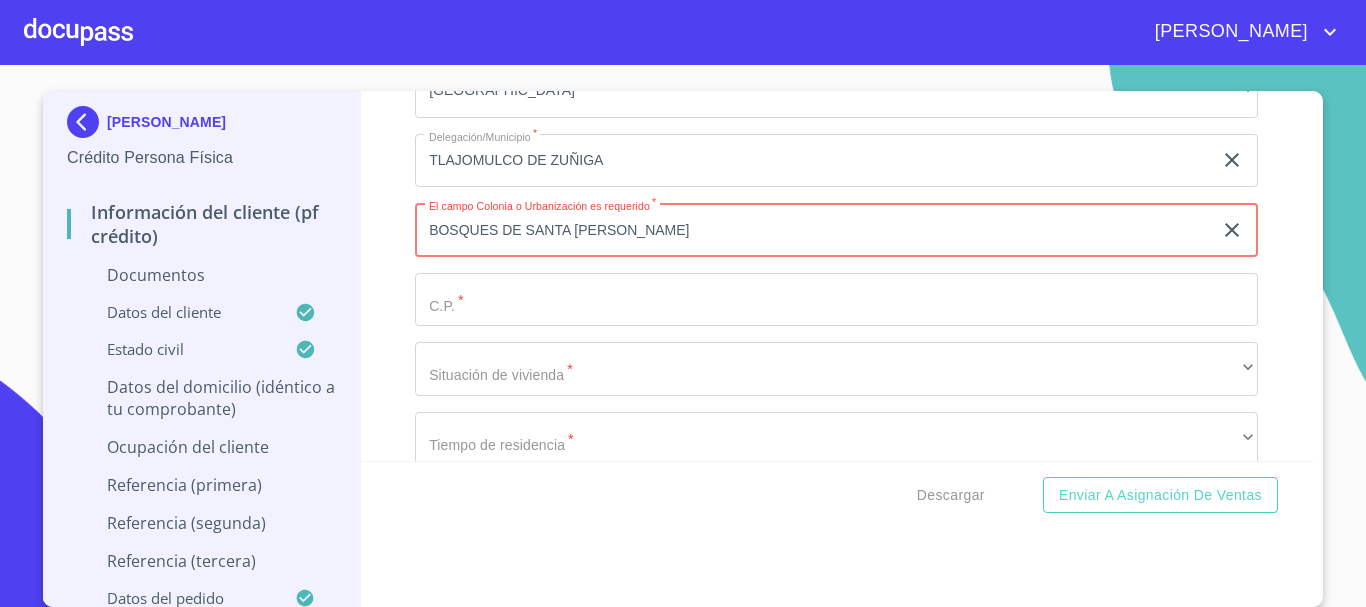 type on "BOSQUES DE SANTA [PERSON_NAME]" 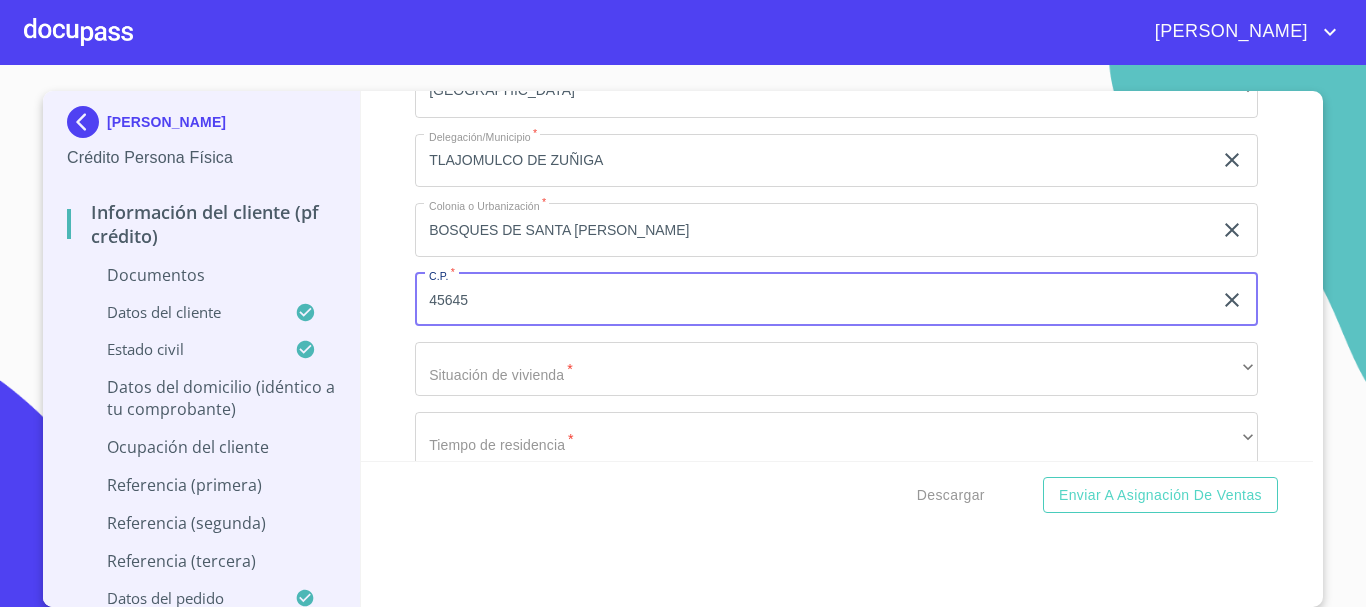 type on "45645" 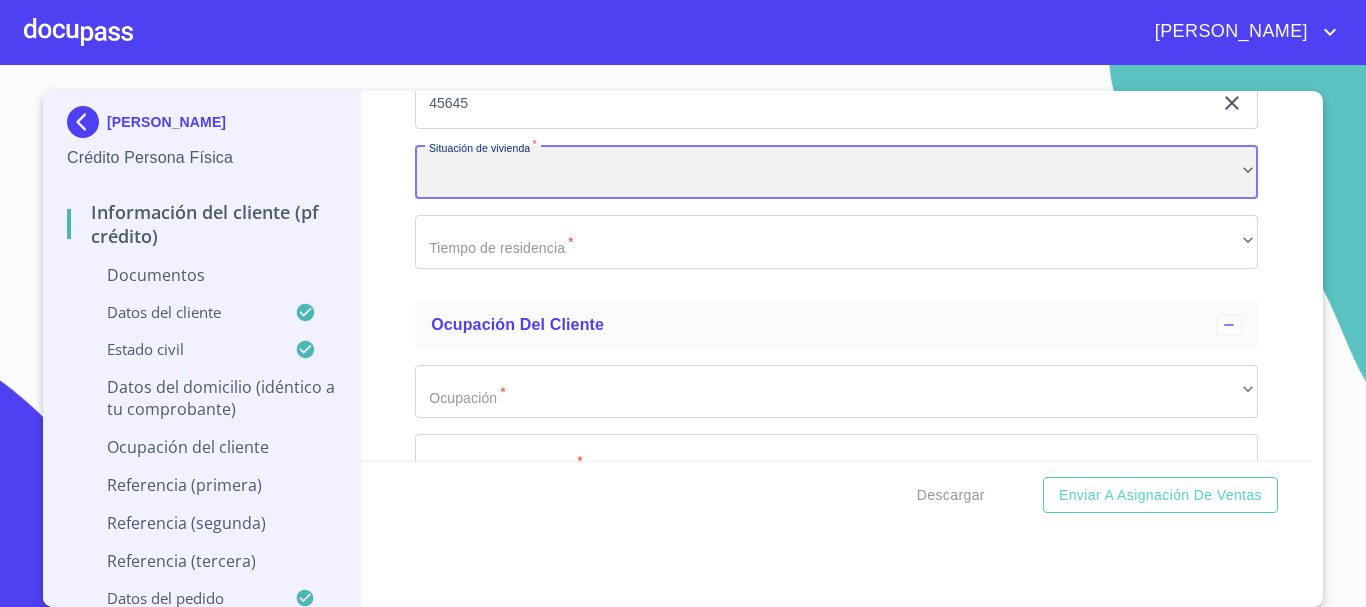 scroll, scrollTop: 8010, scrollLeft: 0, axis: vertical 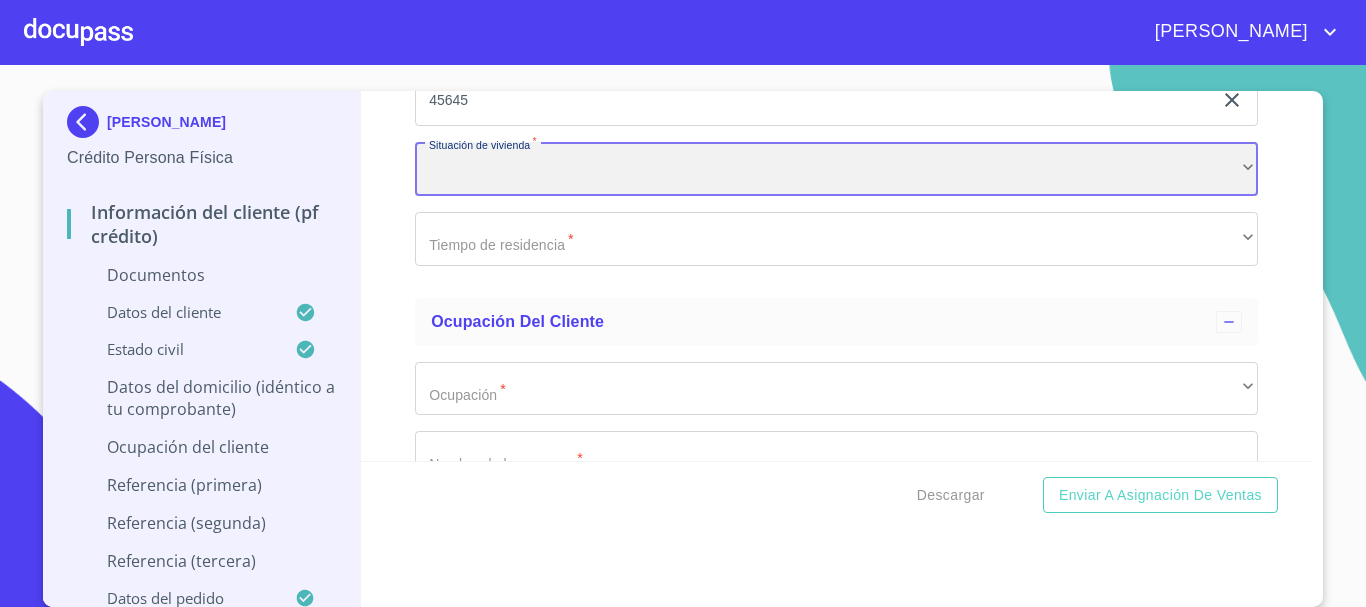 click on "​" at bounding box center (836, 169) 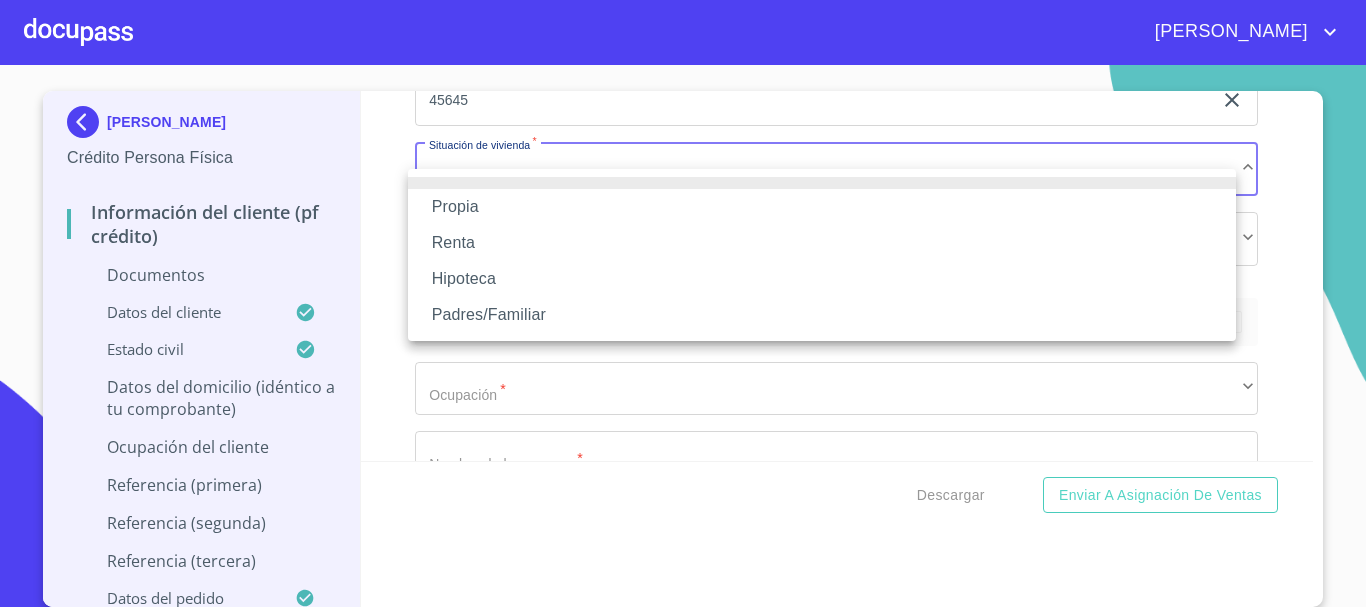 click on "Propia" at bounding box center [822, 207] 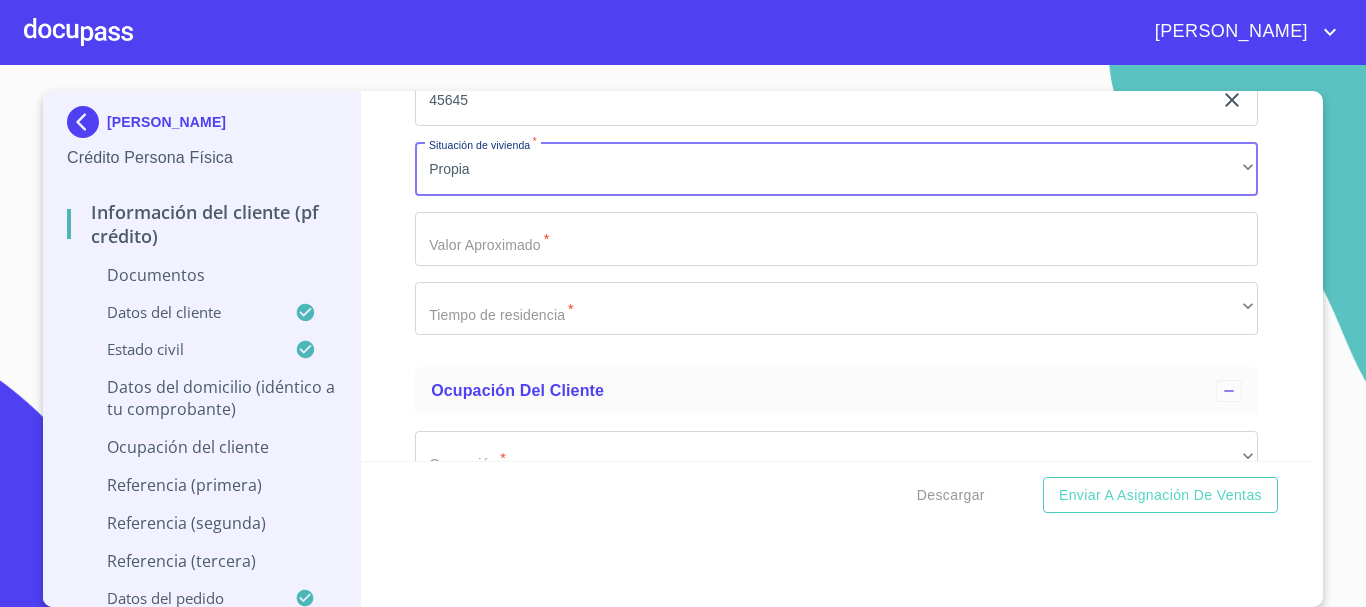 click on "Documento de identificación   *" at bounding box center (813, -2080) 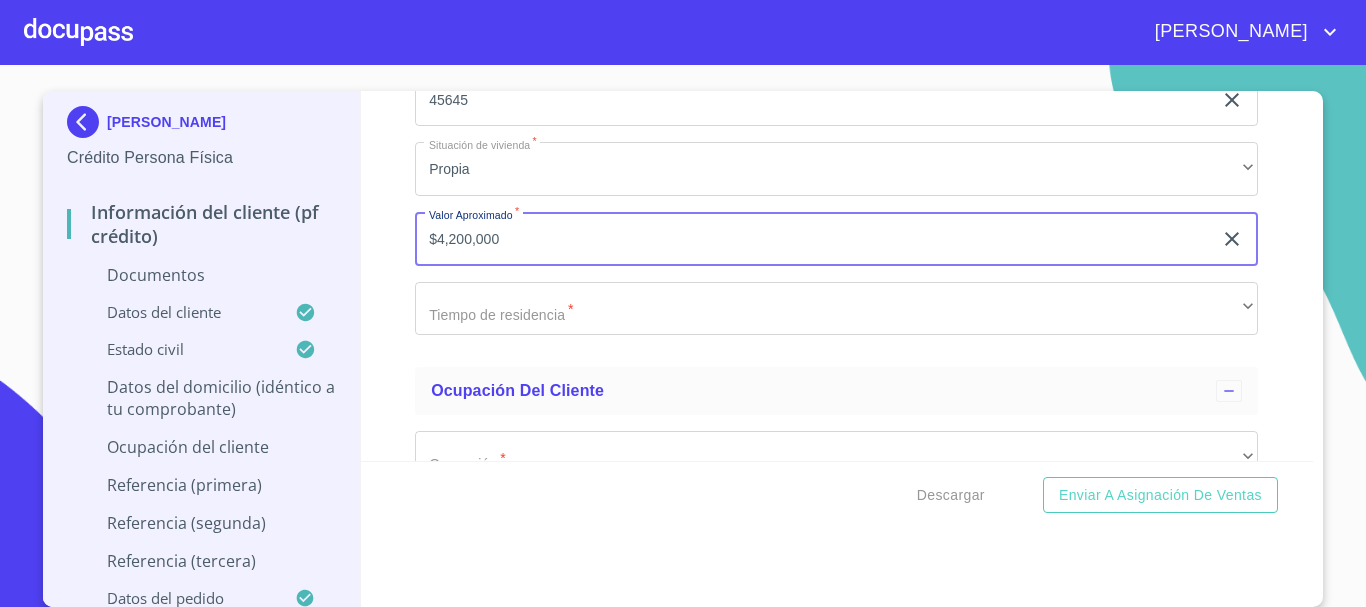 type on "$4,200,000" 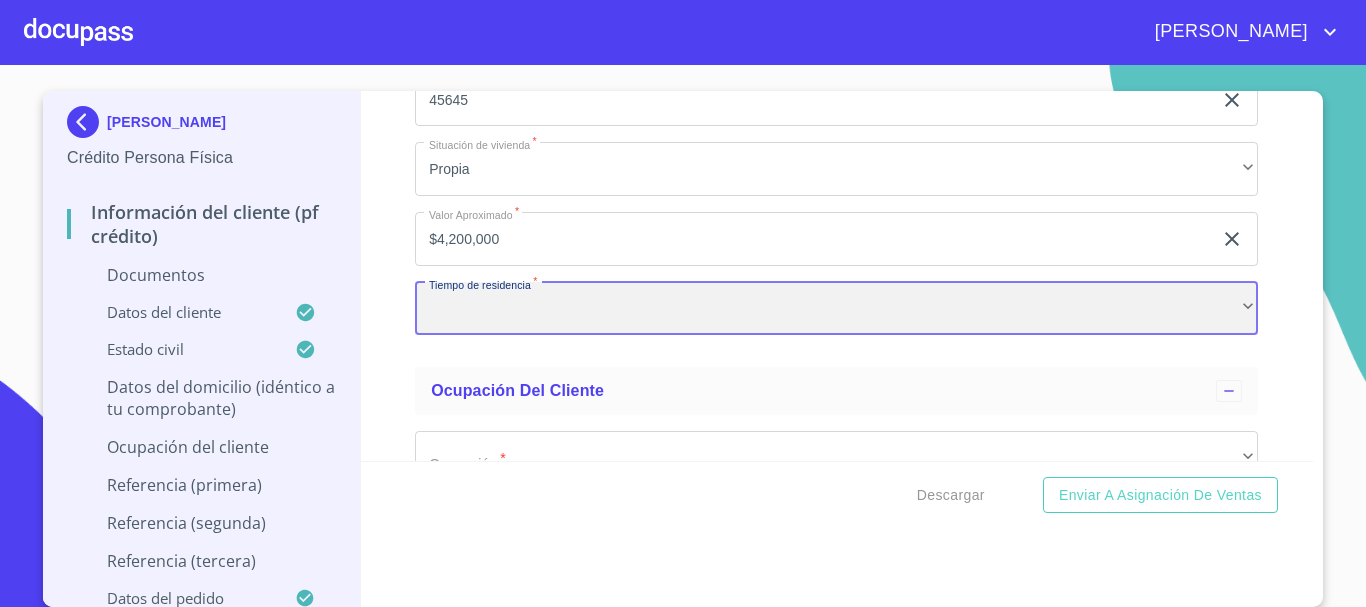 click on "​" at bounding box center [836, 309] 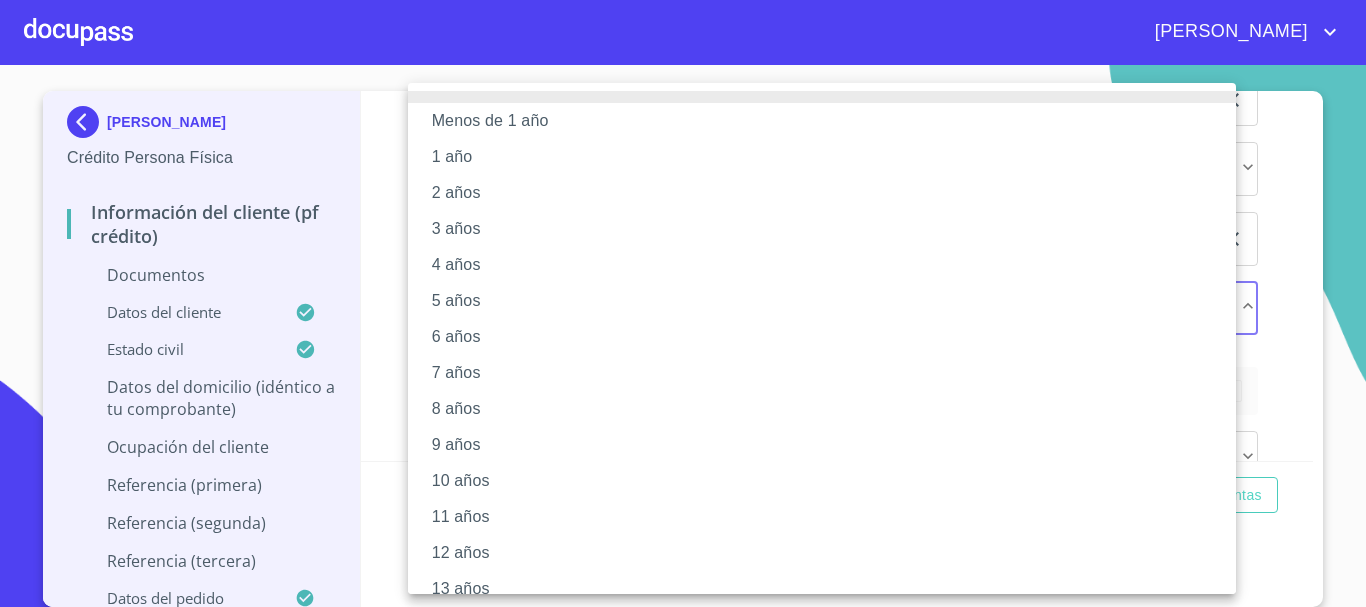 click on "4 años" at bounding box center [829, 265] 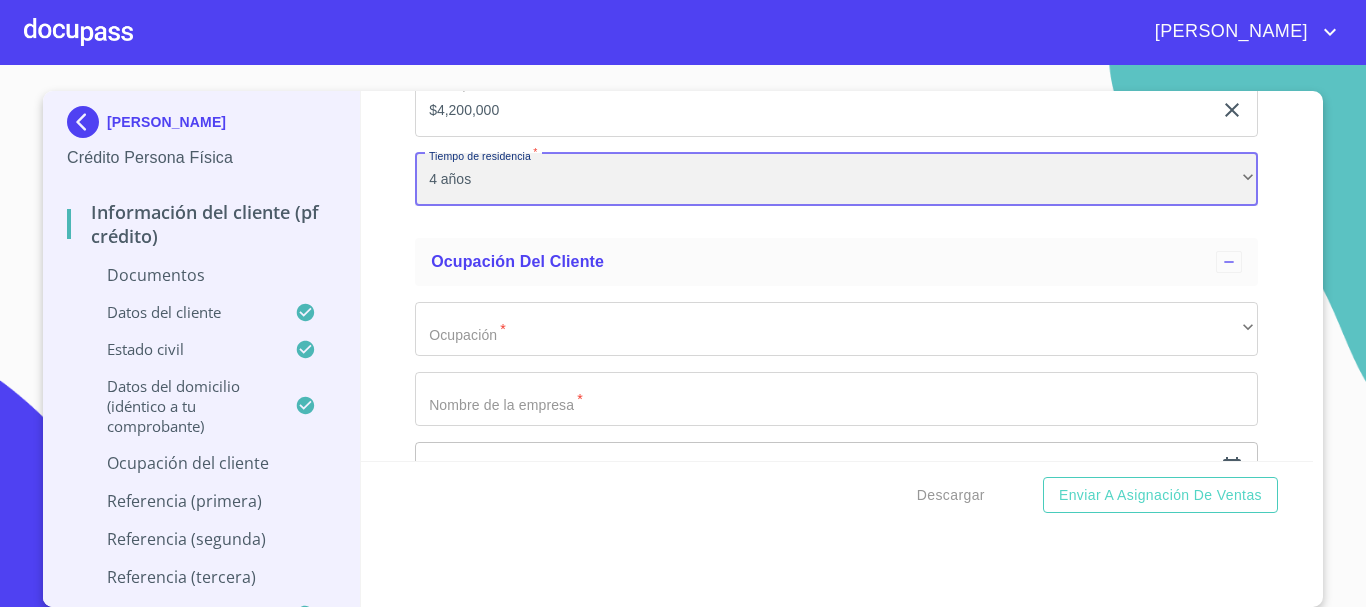 scroll, scrollTop: 8210, scrollLeft: 0, axis: vertical 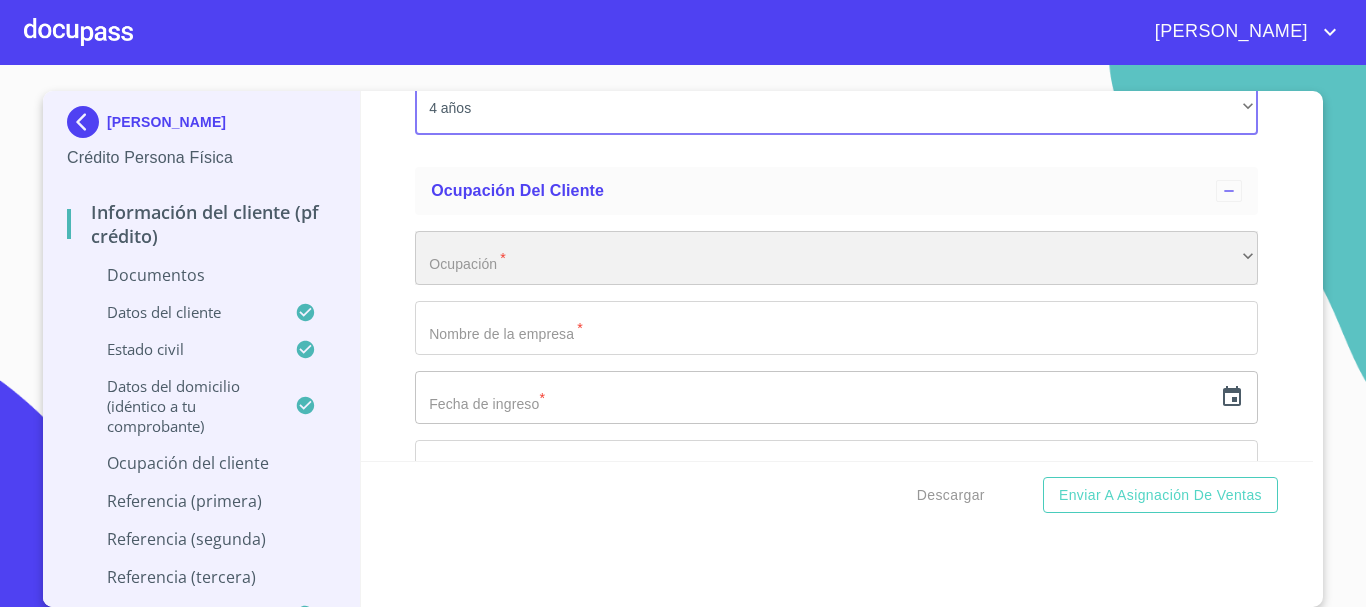 click on "​" at bounding box center [836, 258] 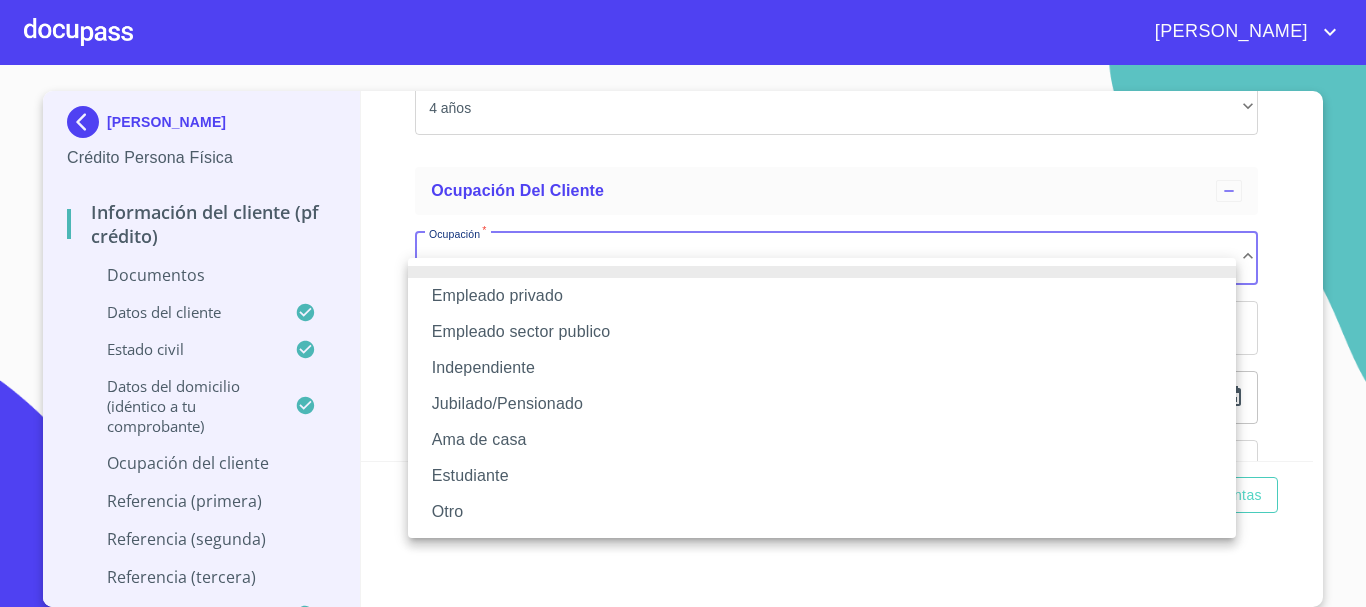 click on "Empleado privado" at bounding box center (822, 296) 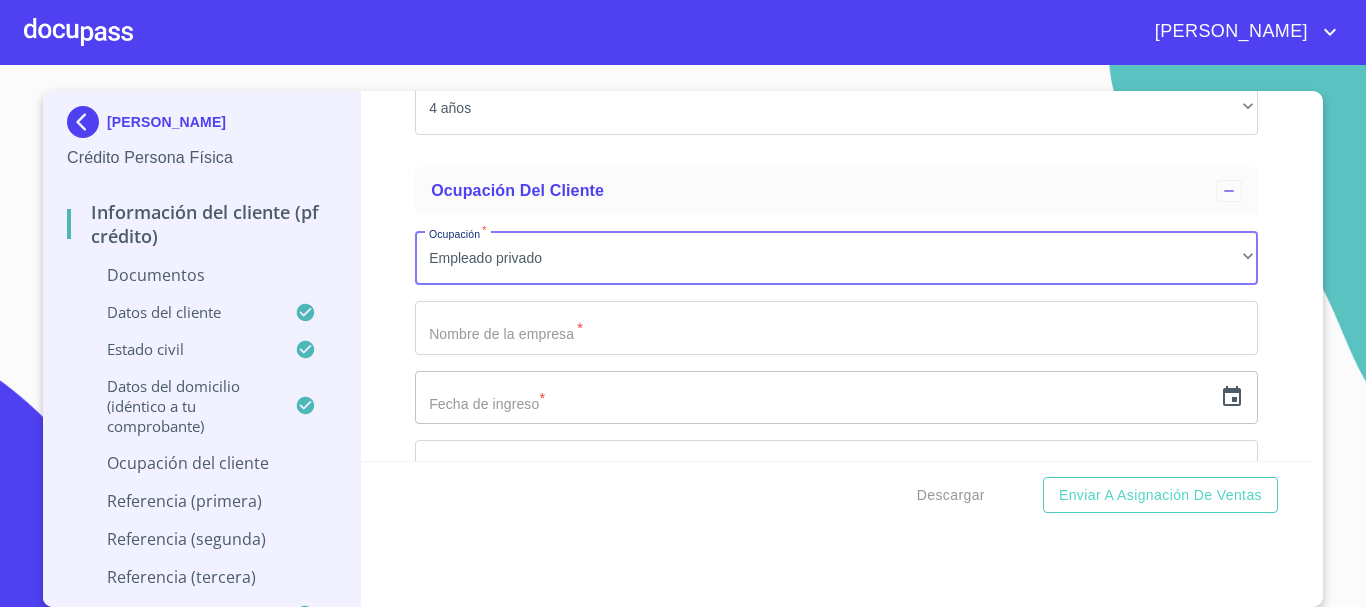 click on "Documento de identificación   *" at bounding box center (813, -2280) 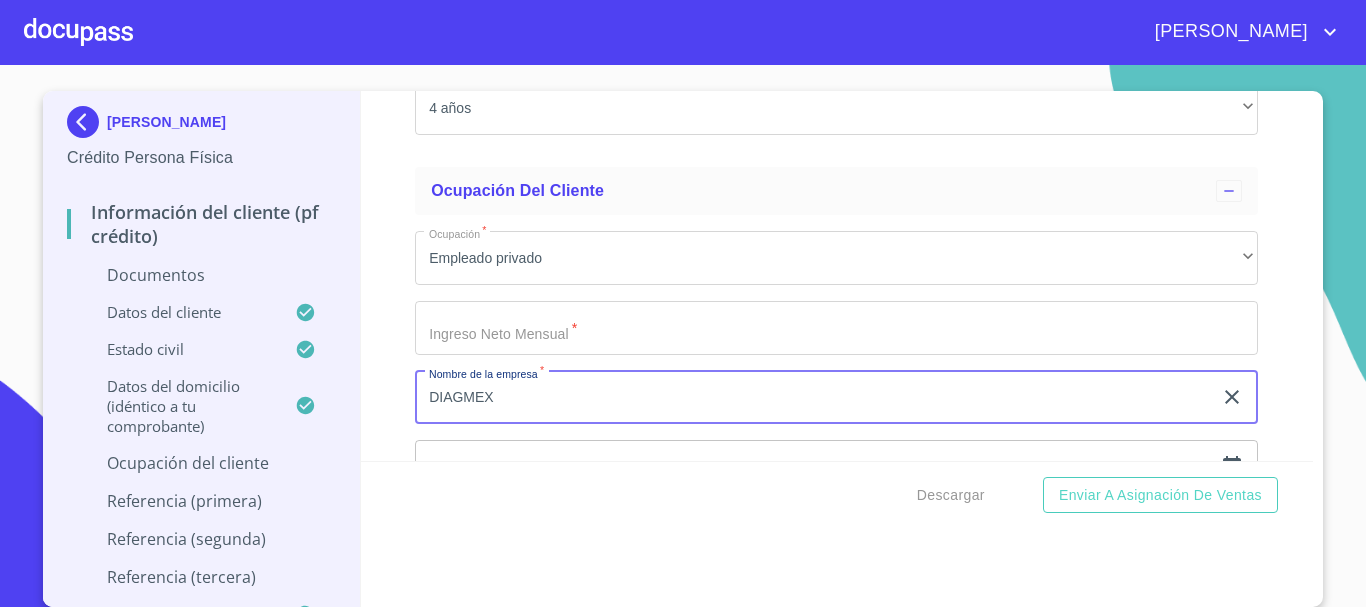 type on "DIAGMEX" 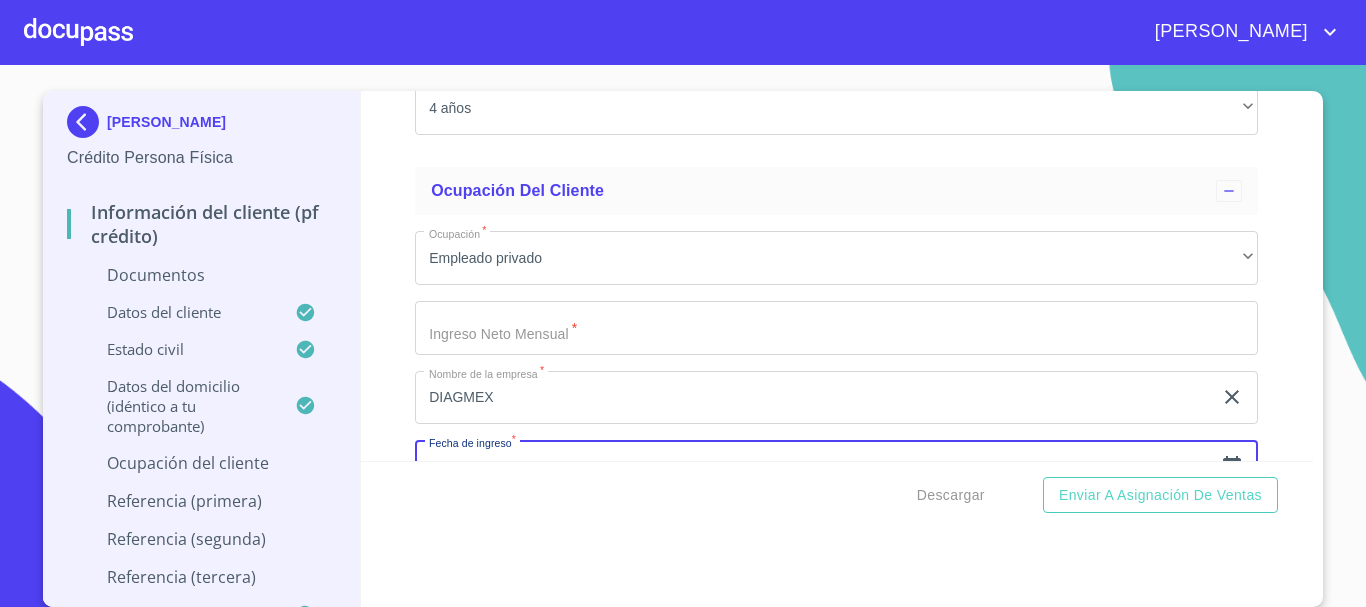 scroll, scrollTop: 8425, scrollLeft: 0, axis: vertical 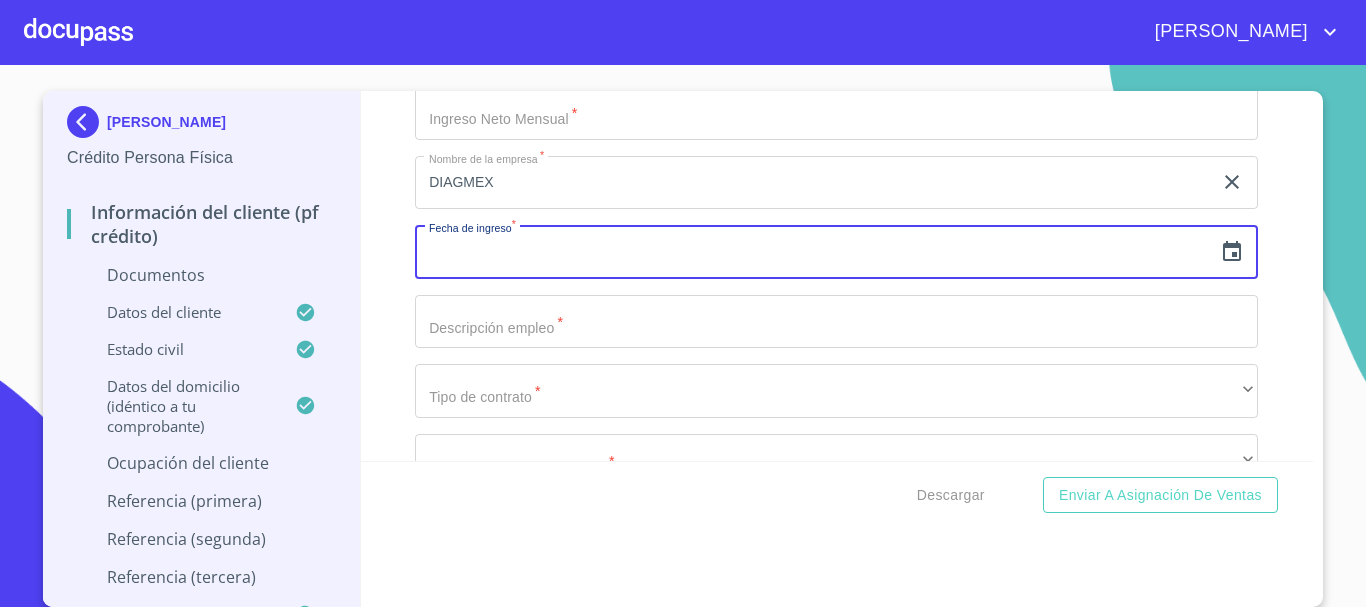 click at bounding box center (813, 252) 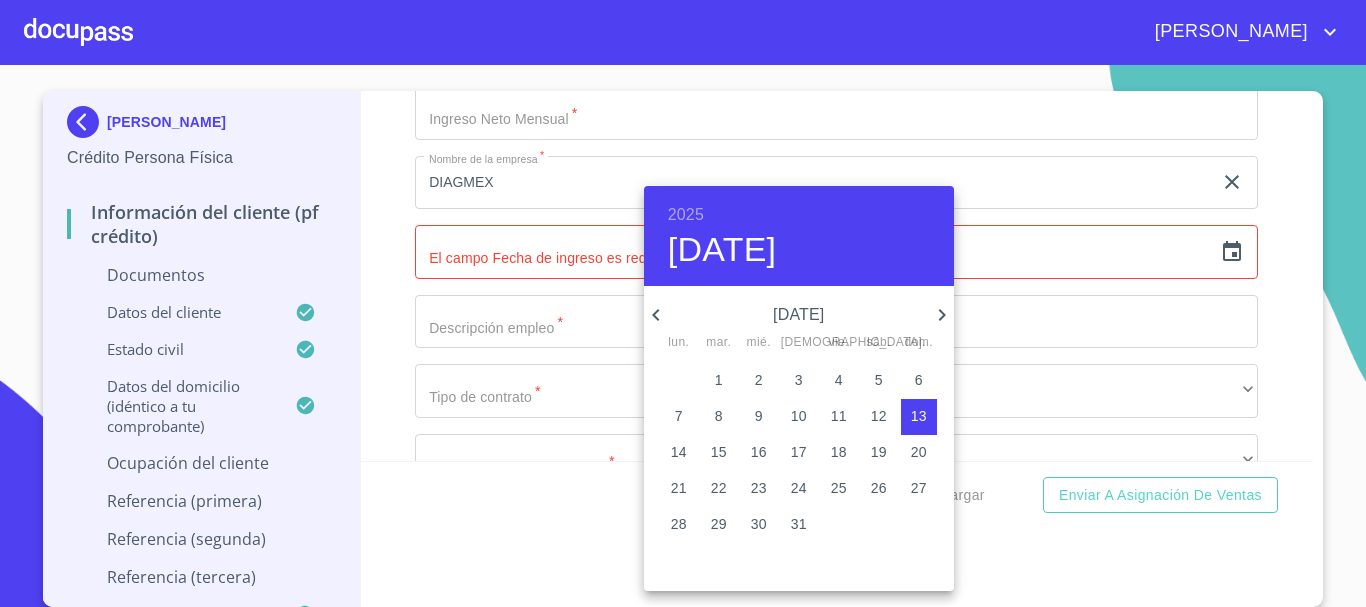 click on "2025" at bounding box center [686, 215] 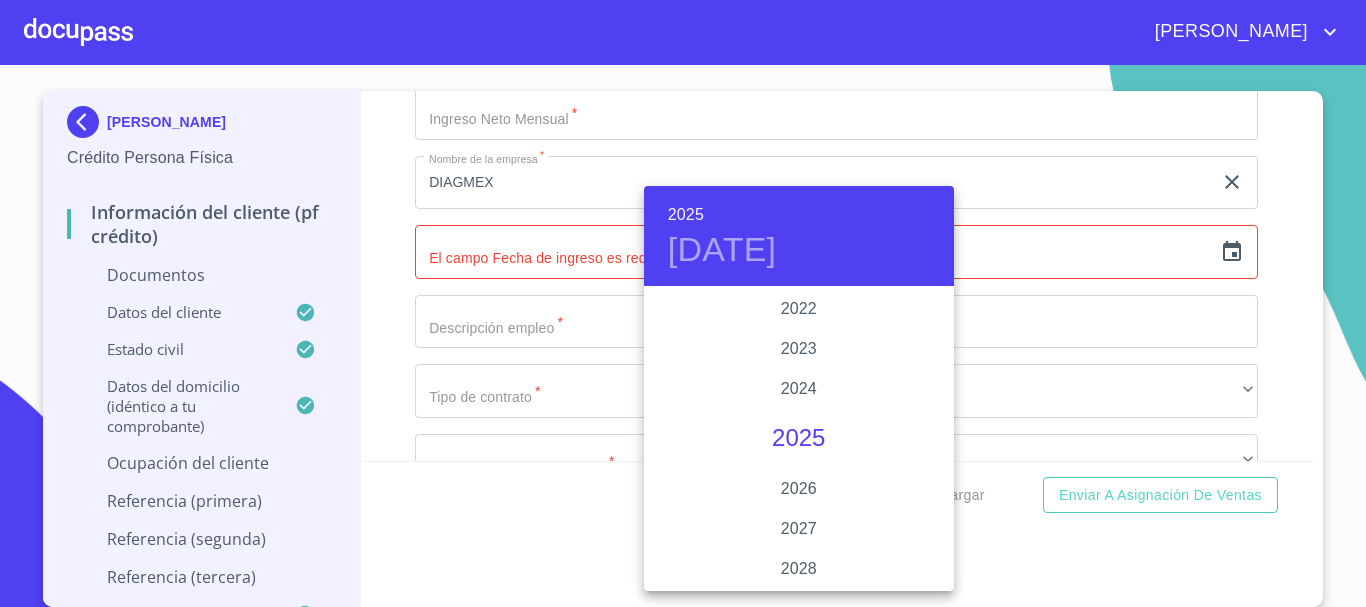 scroll, scrollTop: 3580, scrollLeft: 0, axis: vertical 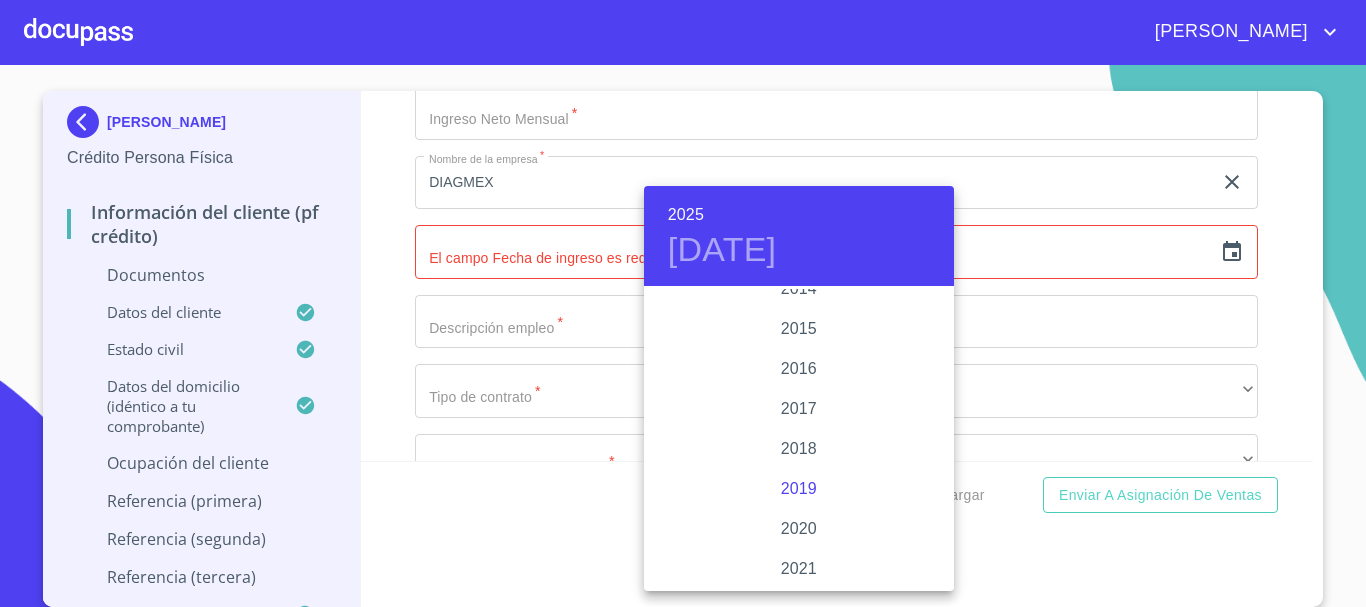 click on "2019" at bounding box center [799, 489] 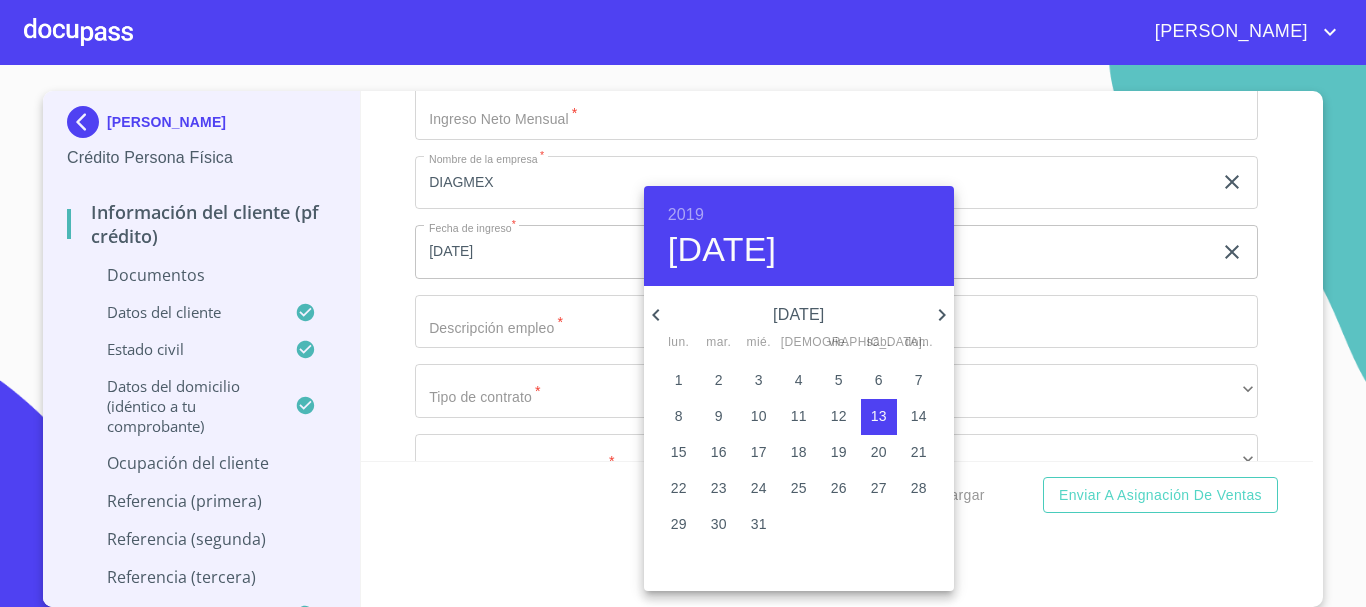 click 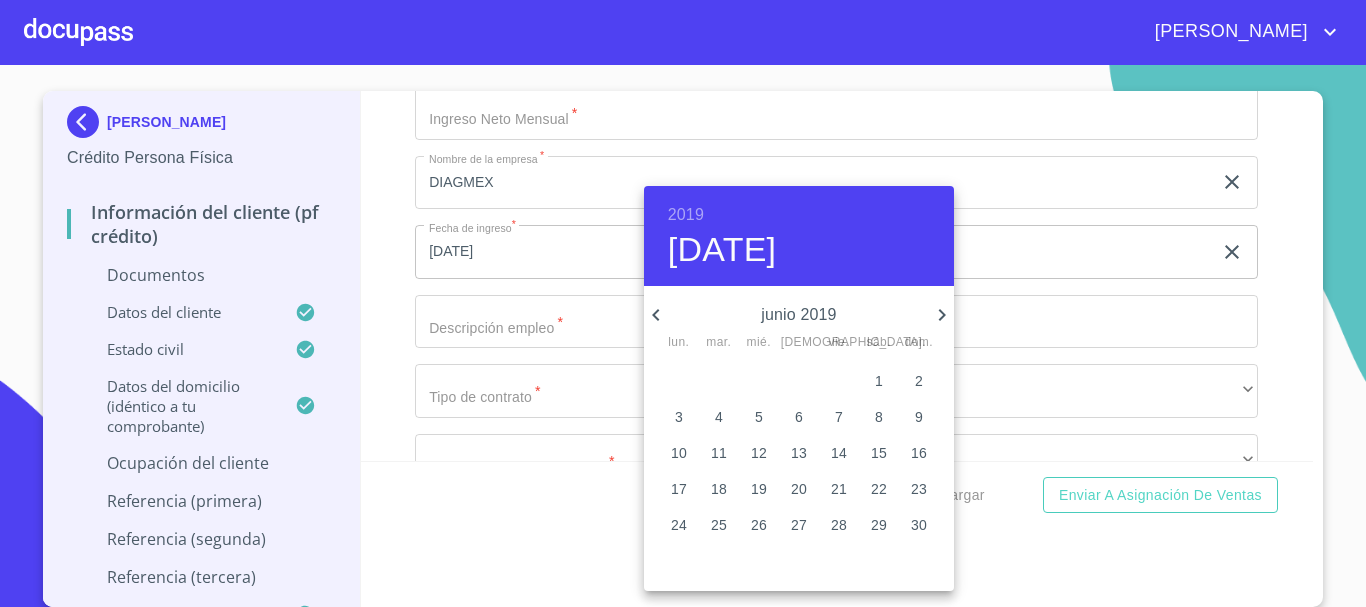 click 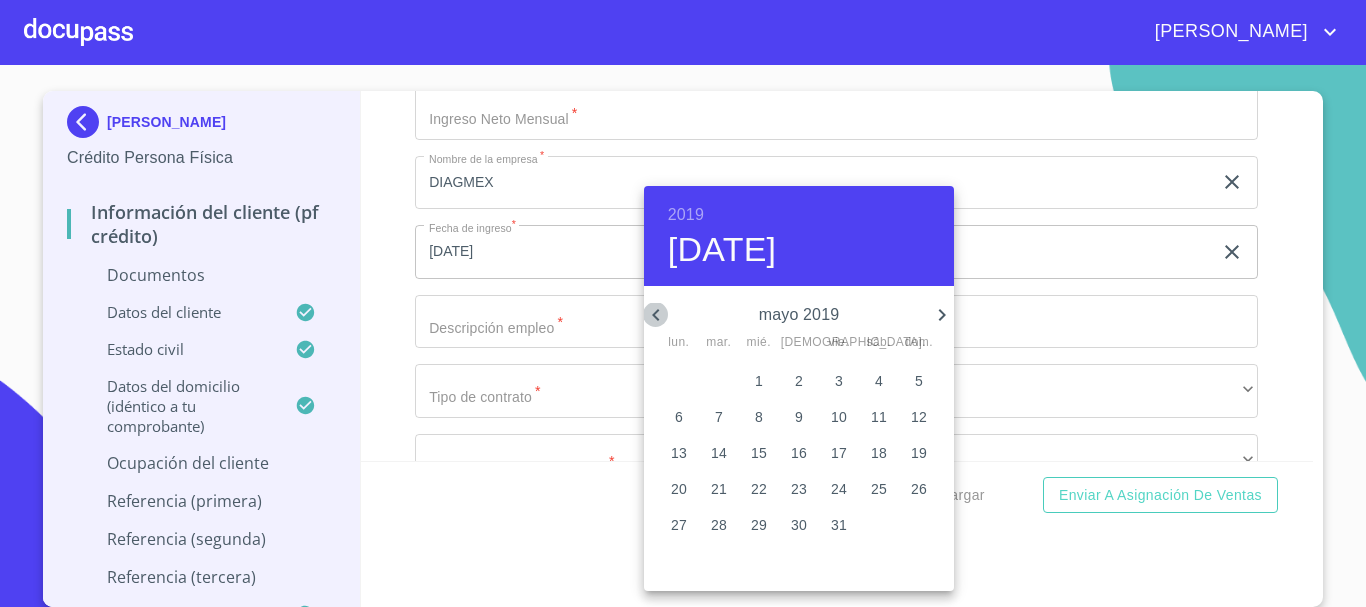 click 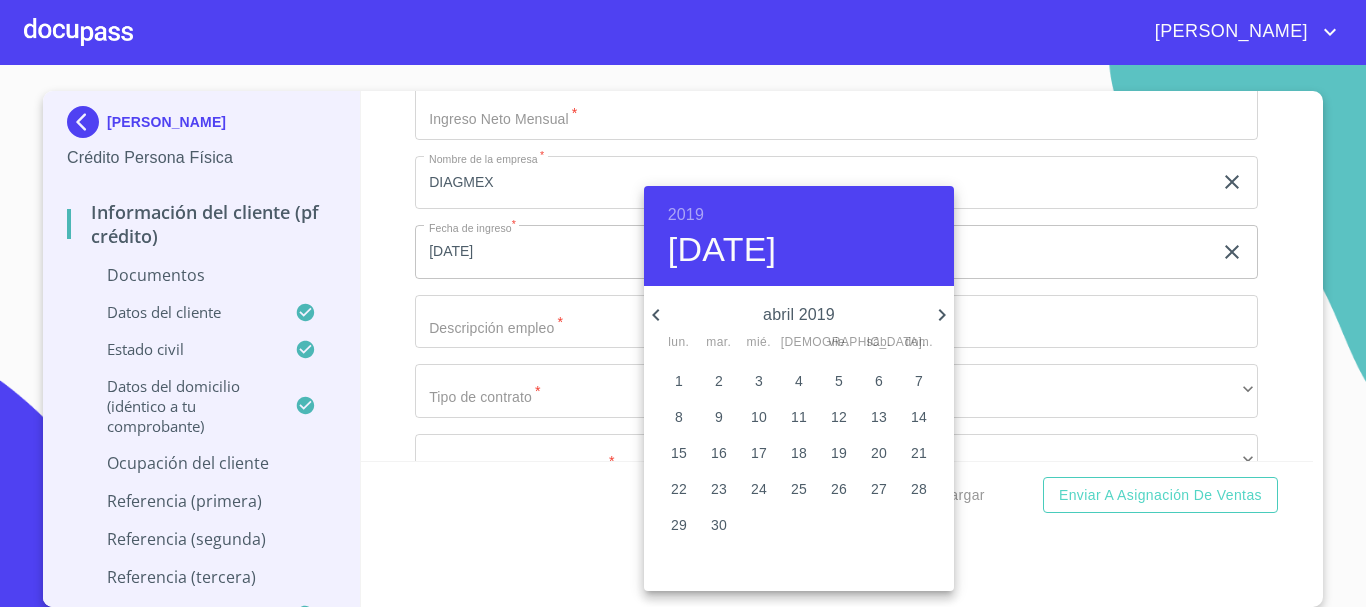 click 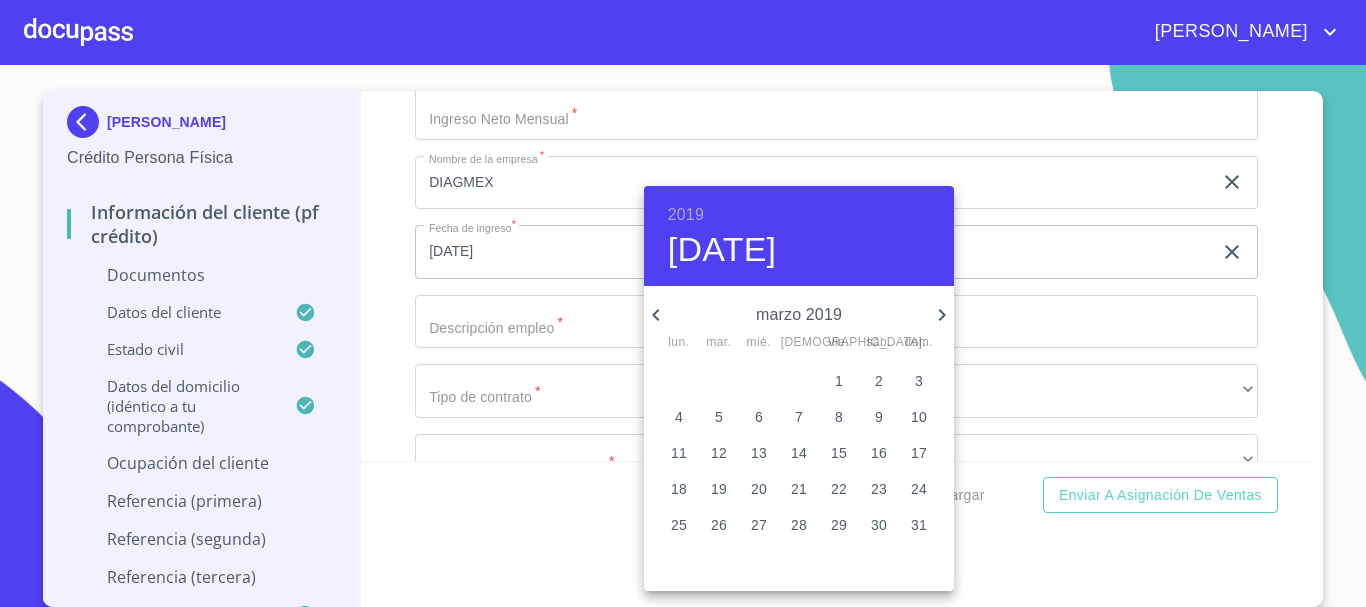 click 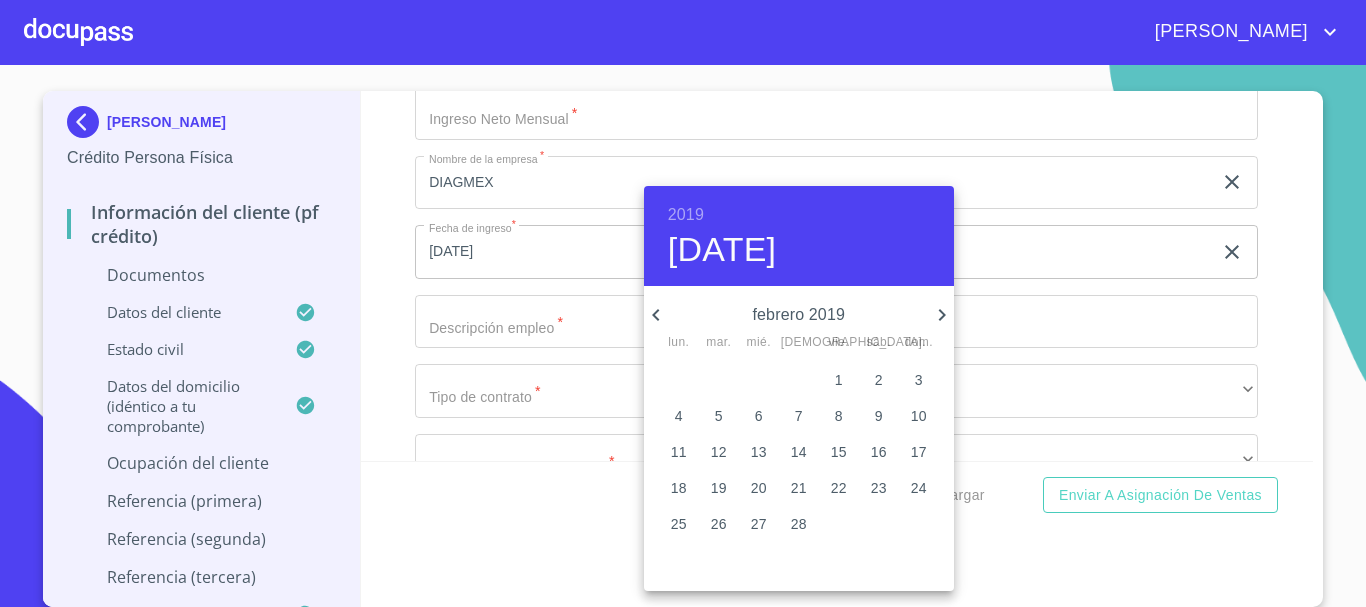 click on "1" at bounding box center [839, 380] 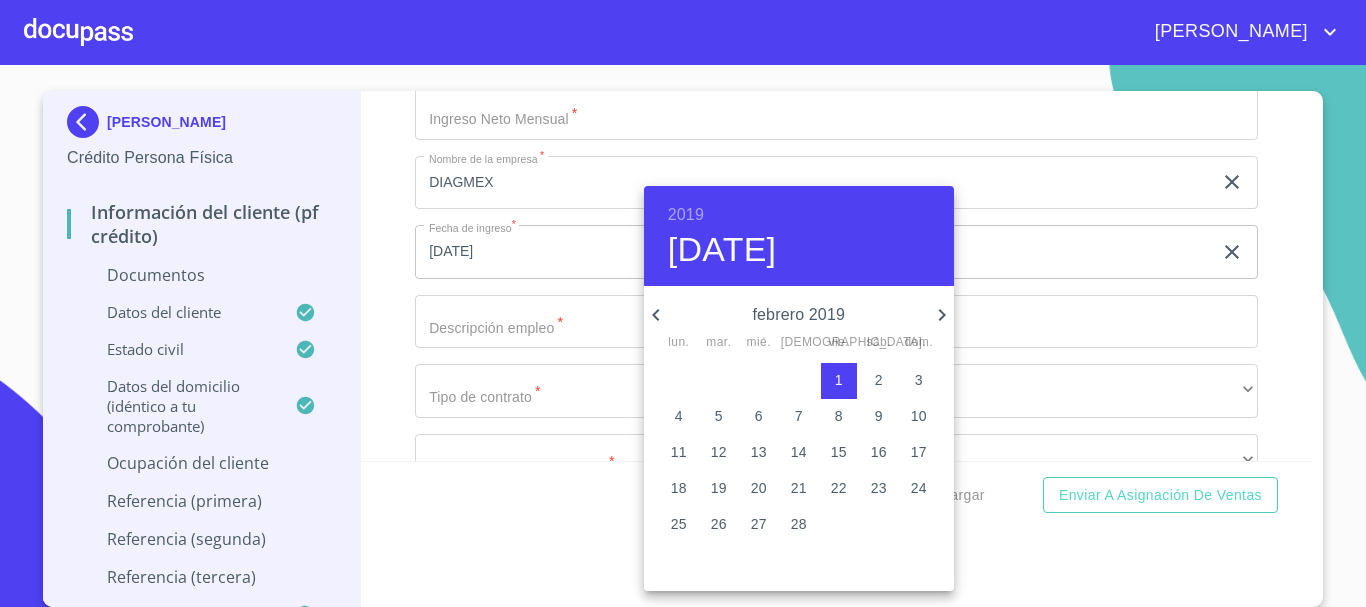 click at bounding box center [683, 303] 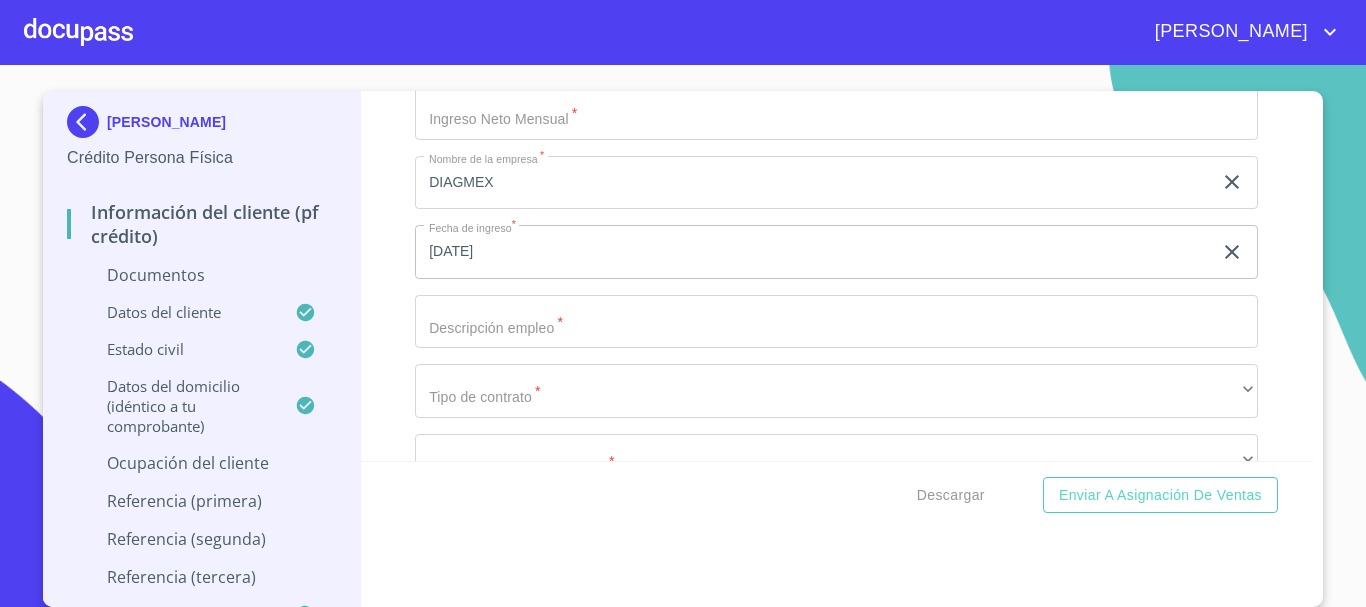 click on "Documento de identificación   *" at bounding box center [813, -2495] 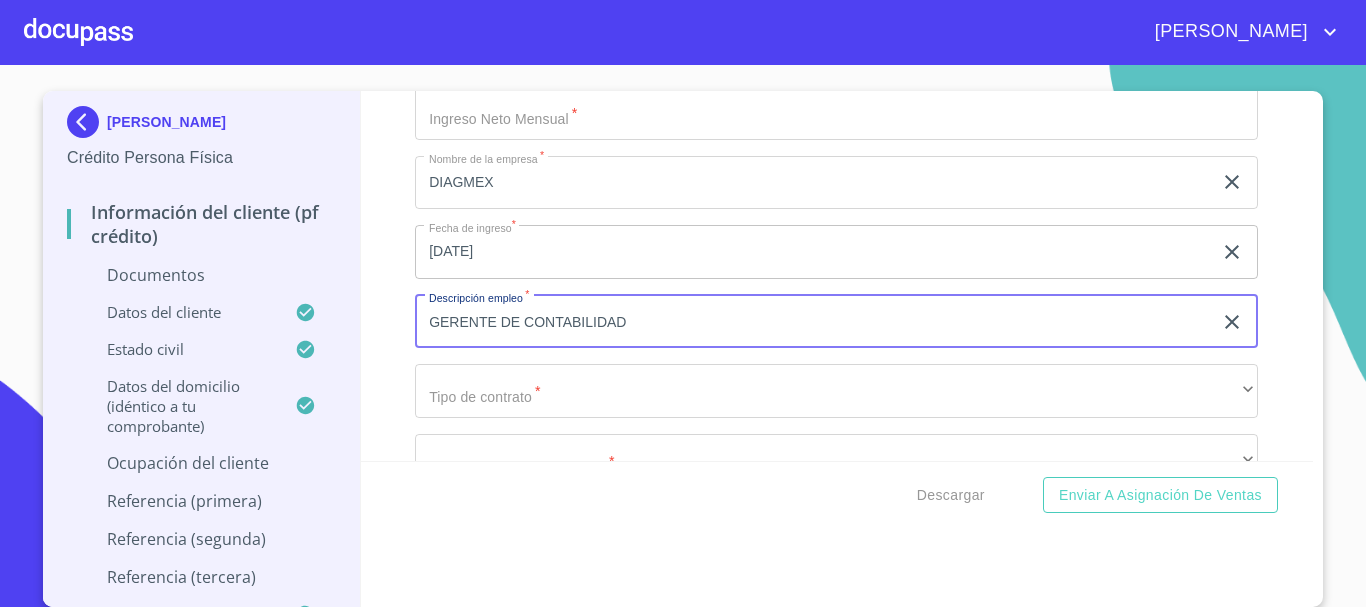 type on "GERENTE DE CONTABILIDAD" 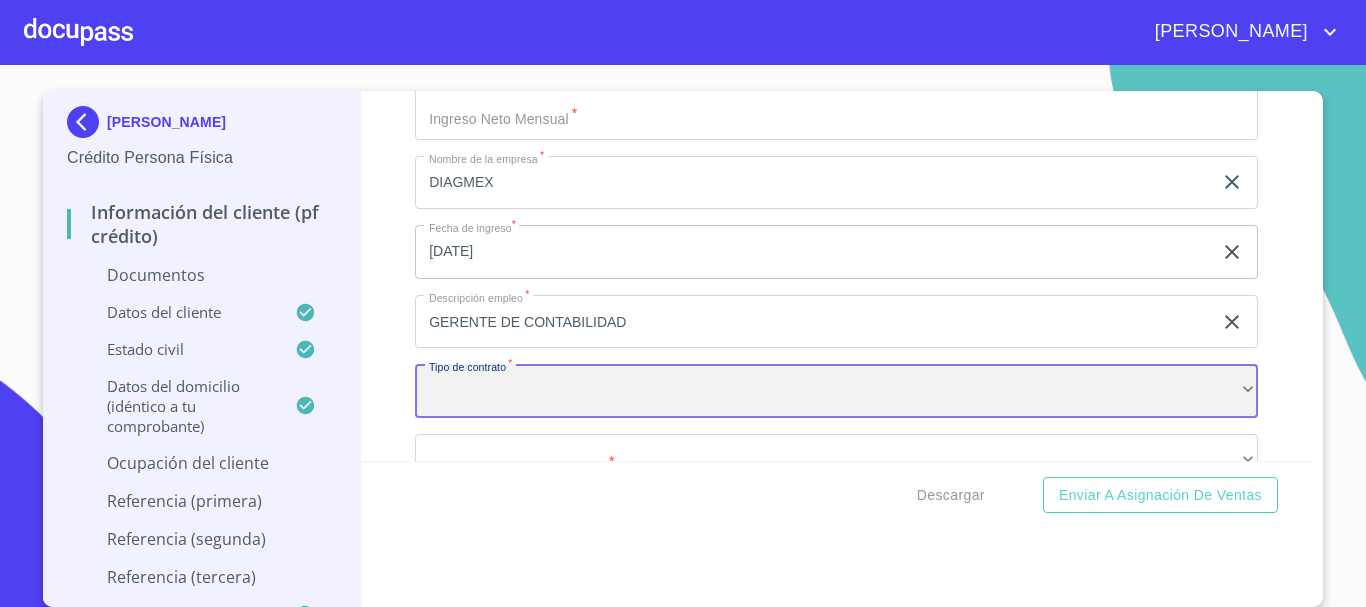 click on "​" at bounding box center [836, 391] 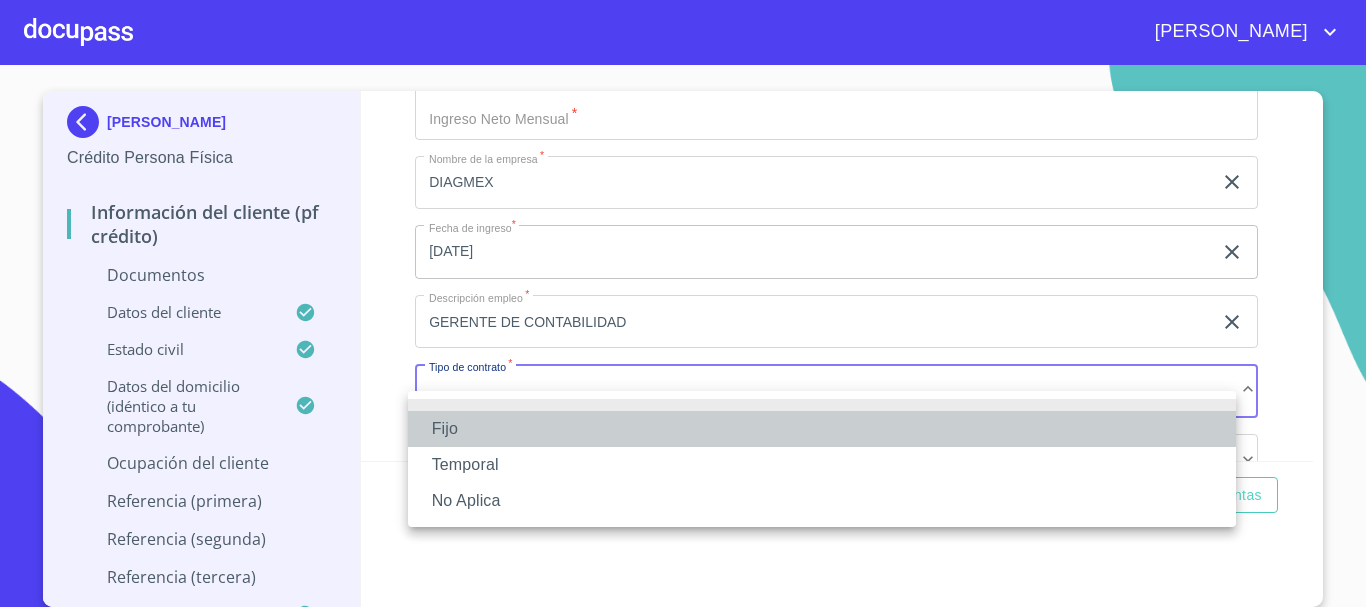 click on "Fijo" at bounding box center [822, 429] 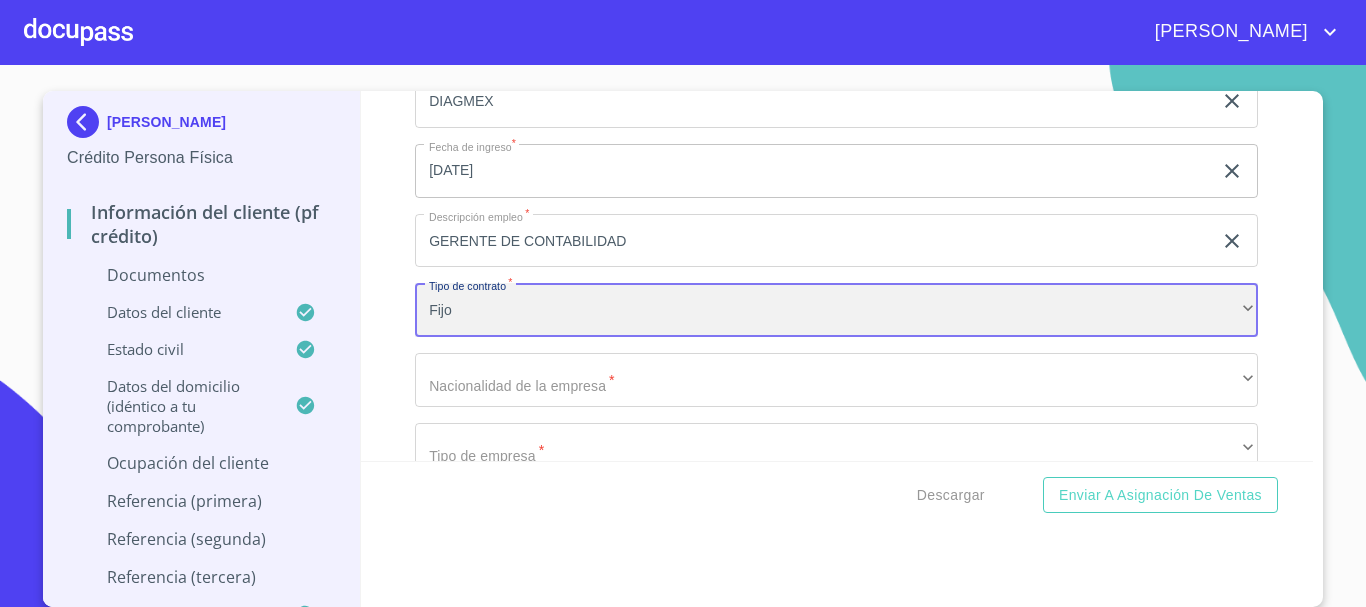 scroll, scrollTop: 8625, scrollLeft: 0, axis: vertical 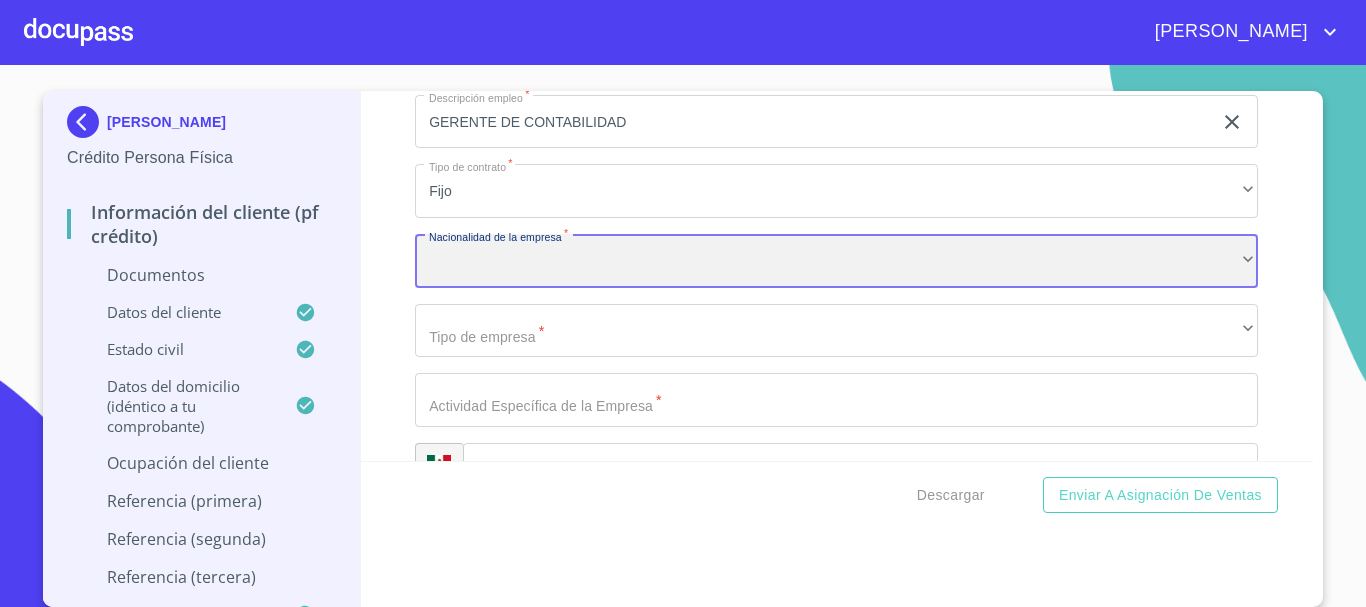 click on "​" at bounding box center (836, 261) 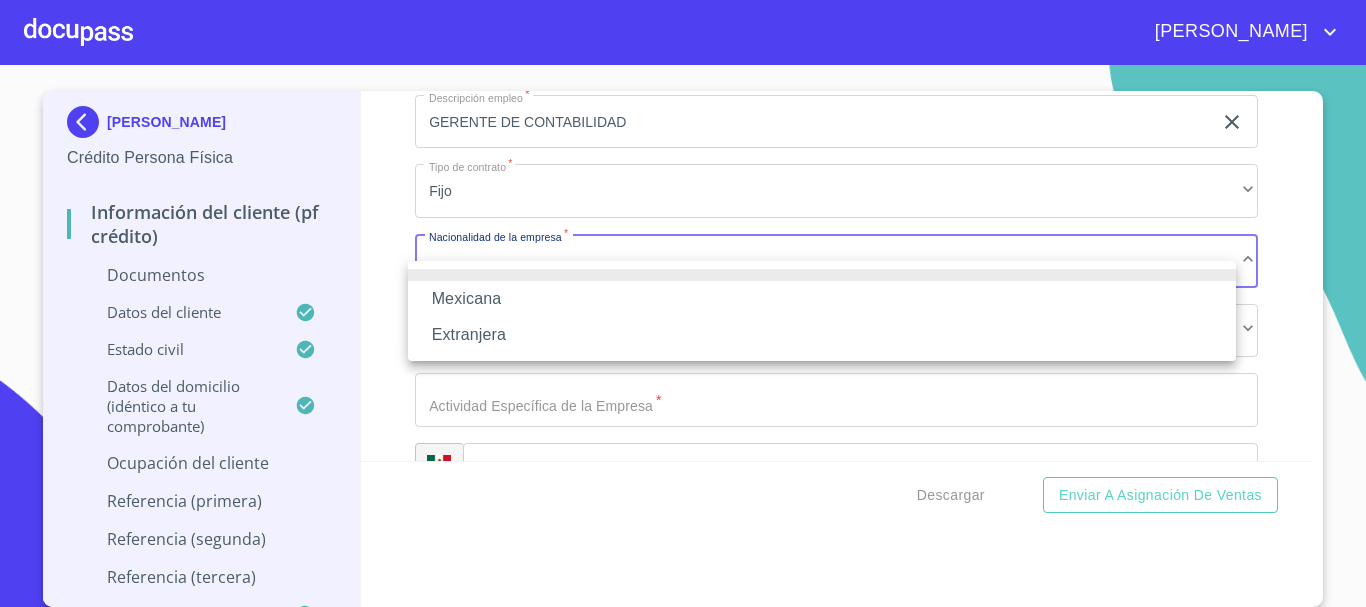 click on "Mexicana" at bounding box center (822, 299) 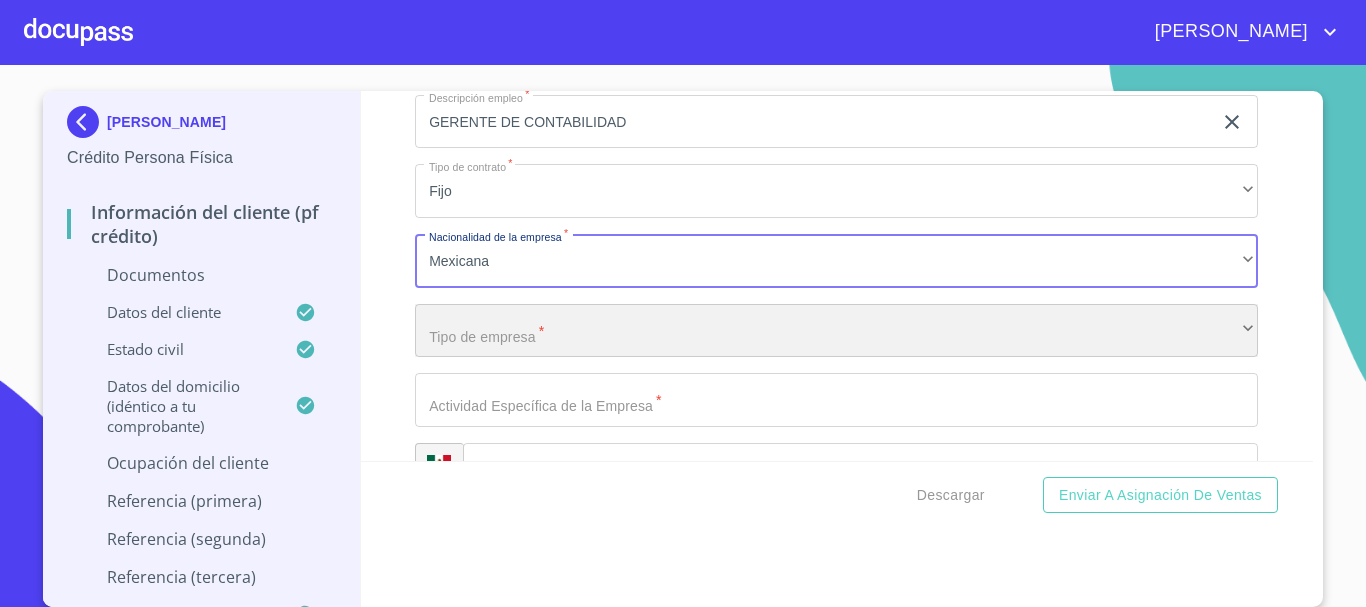 click on "​" at bounding box center (836, 331) 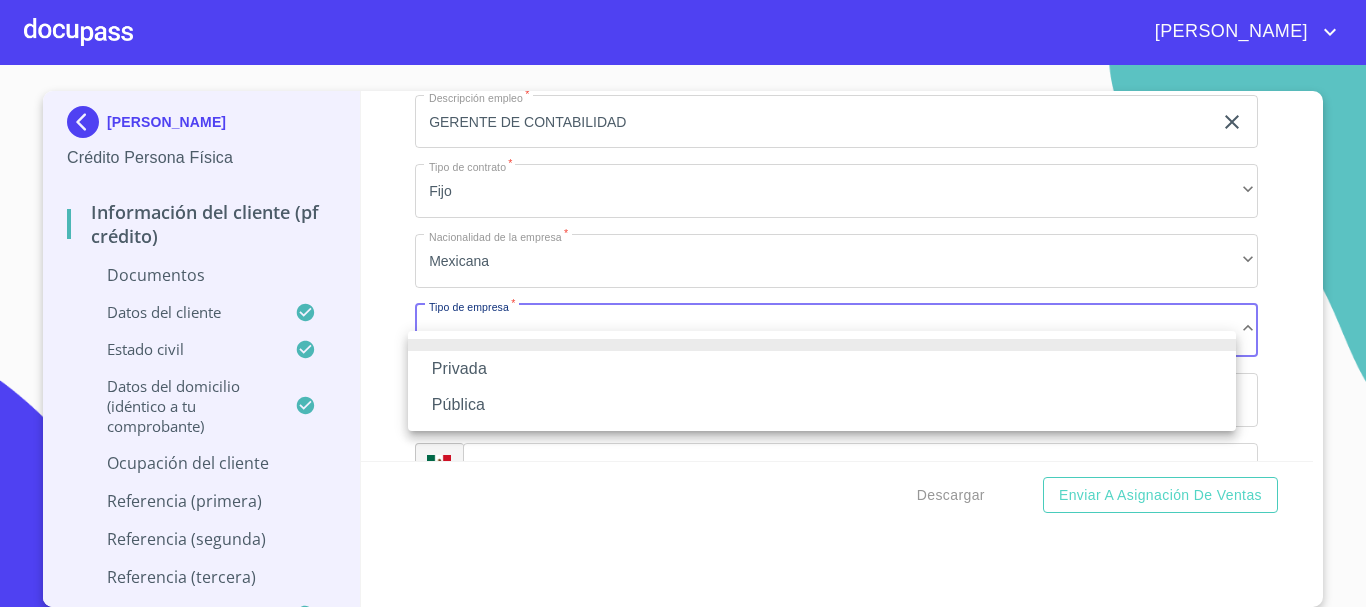 click on "Privada" at bounding box center [822, 369] 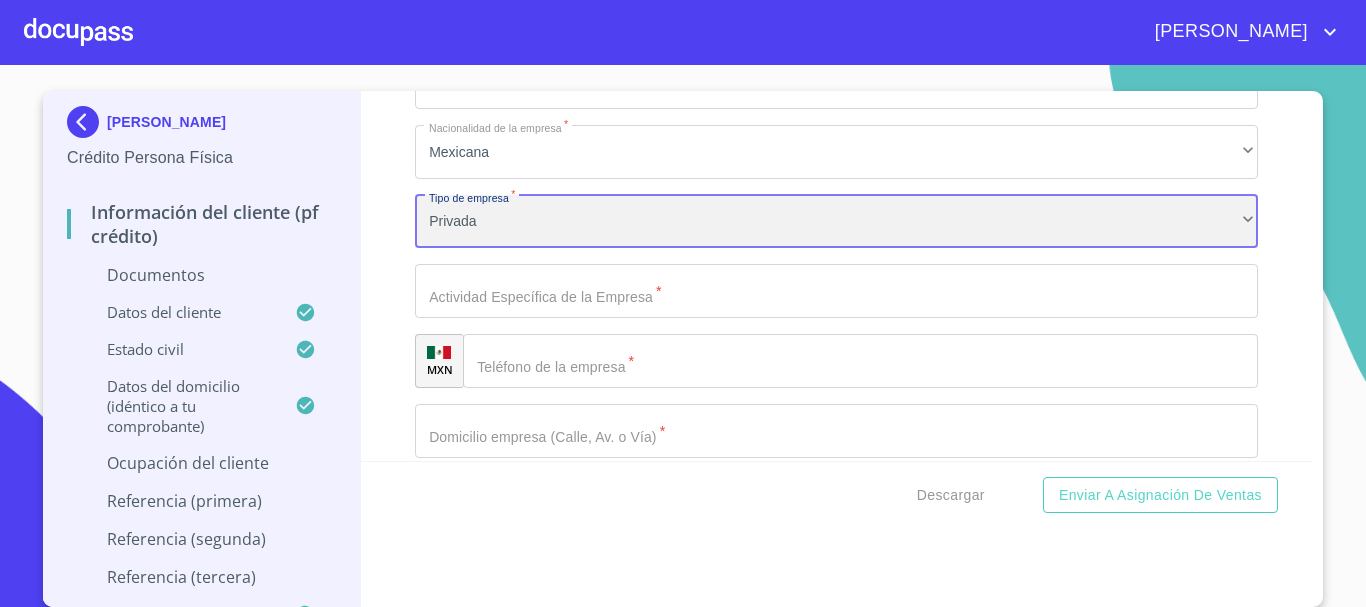 scroll, scrollTop: 8825, scrollLeft: 0, axis: vertical 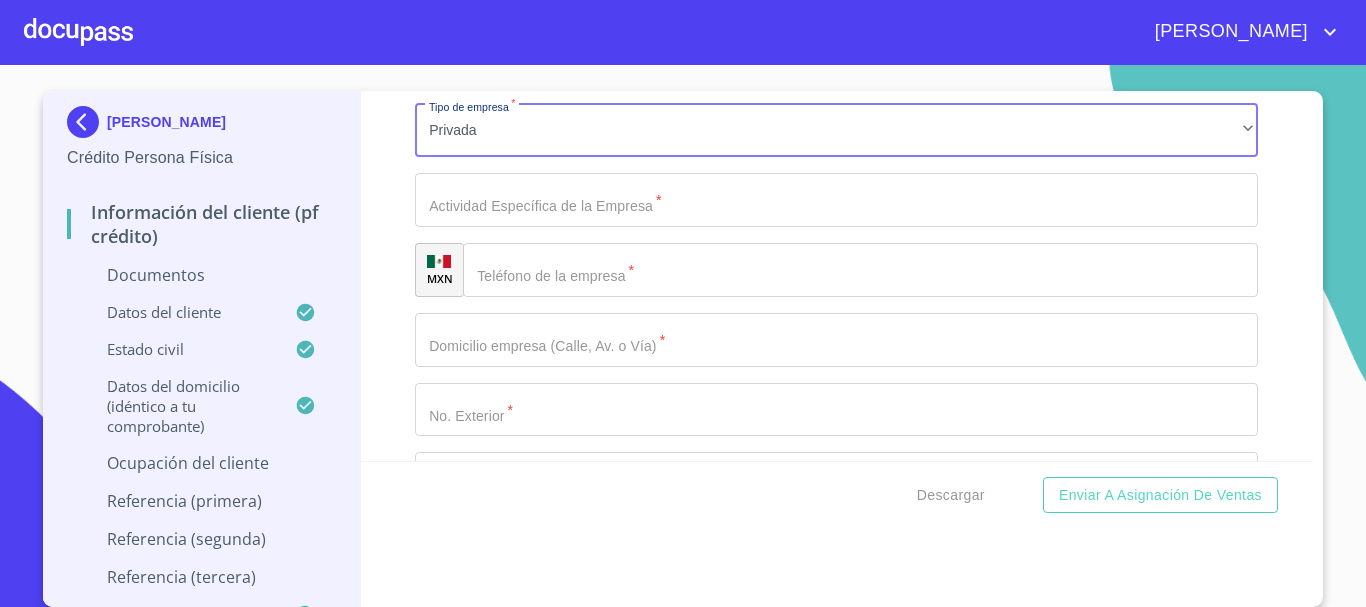 click on "Documento de identificación   *" at bounding box center (813, -2895) 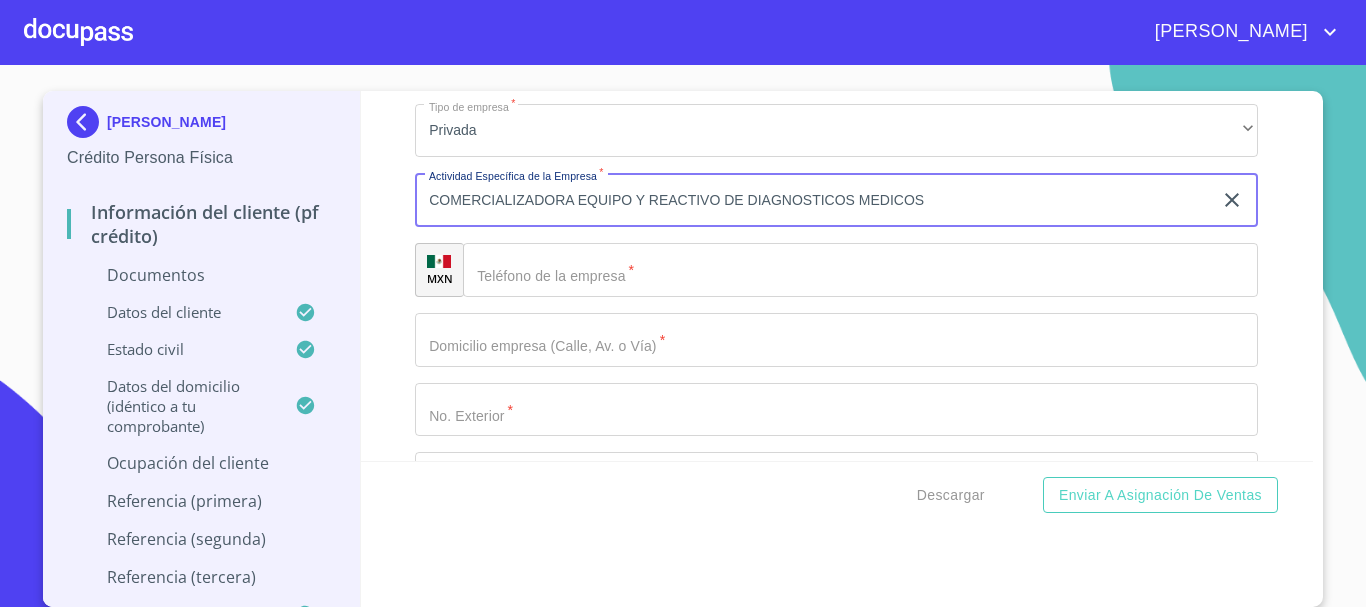 type on "COMERCIALIZADORA EQUIPO Y REACTIVO DE DIAGNOSTICOS MEDICOS" 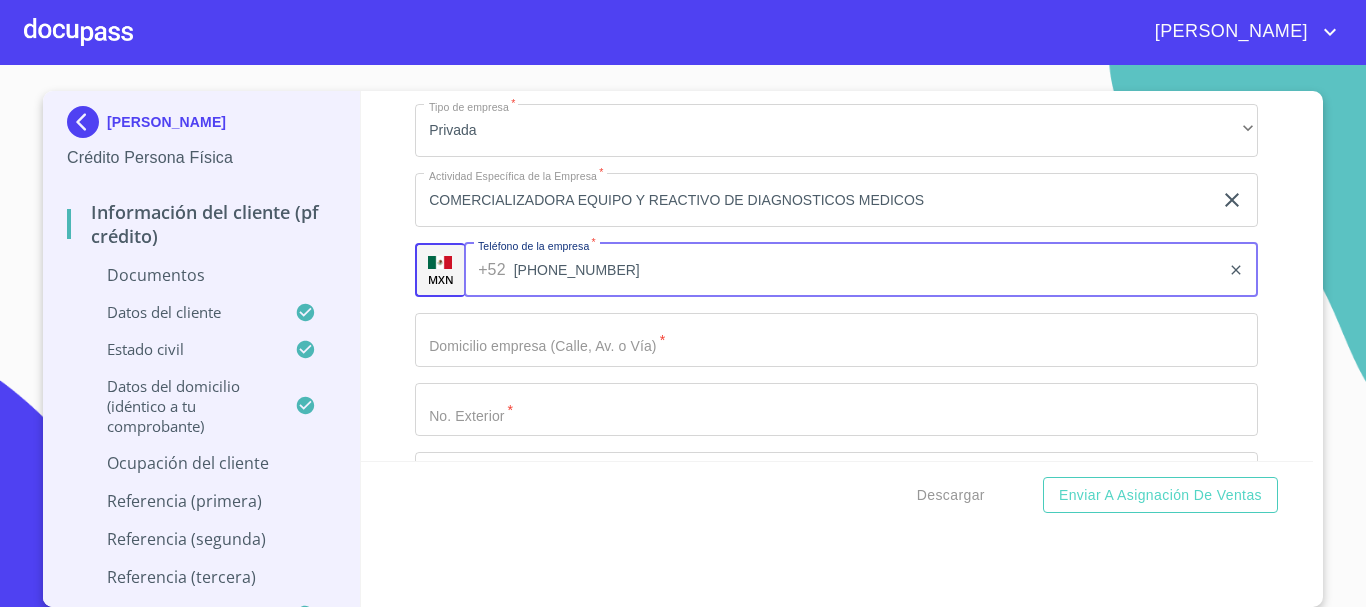type on "[PHONE_NUMBER]" 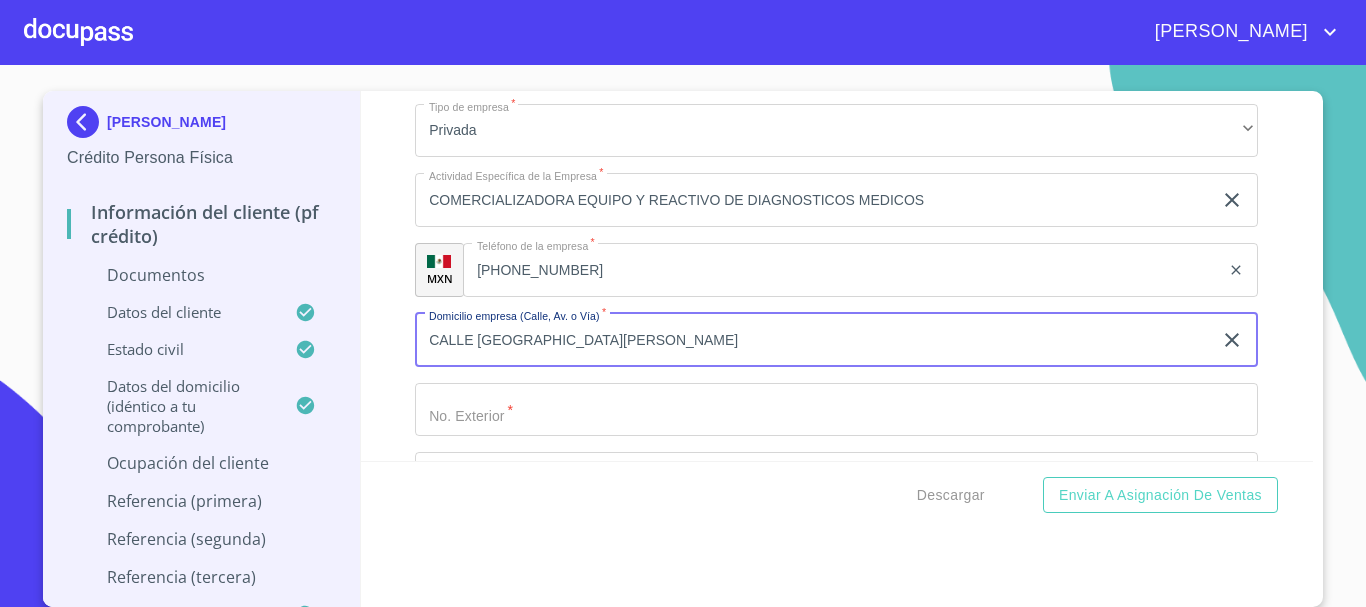type on "CALLE [GEOGRAPHIC_DATA][PERSON_NAME]" 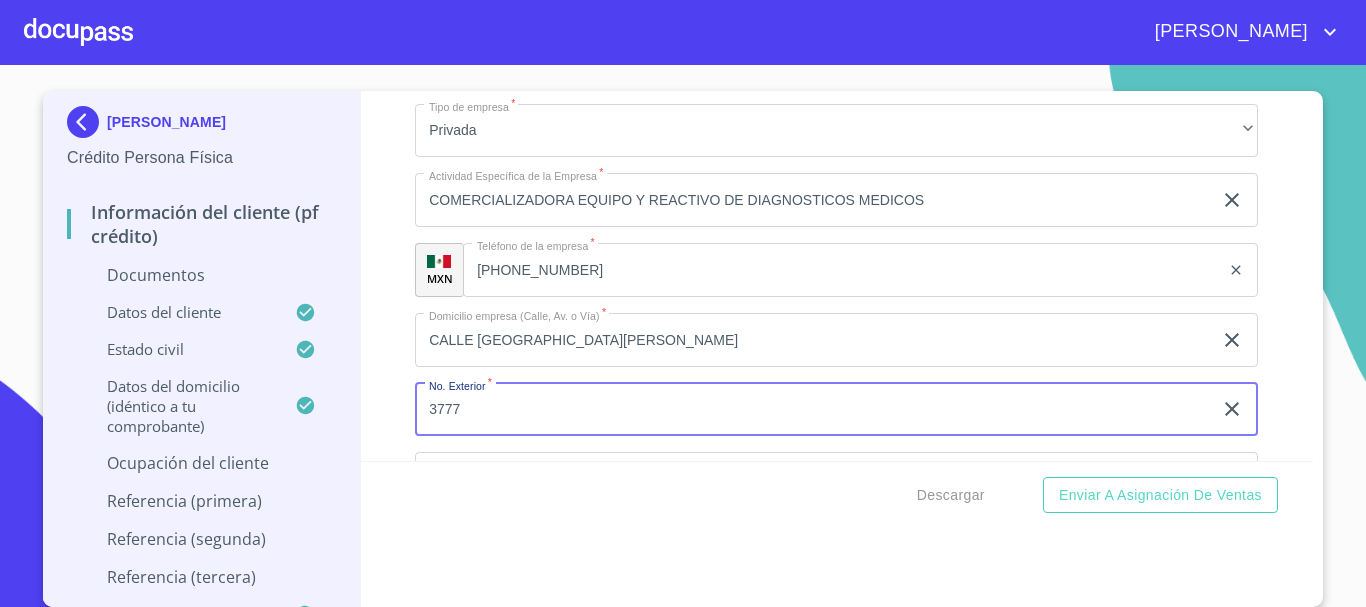 type on "3777" 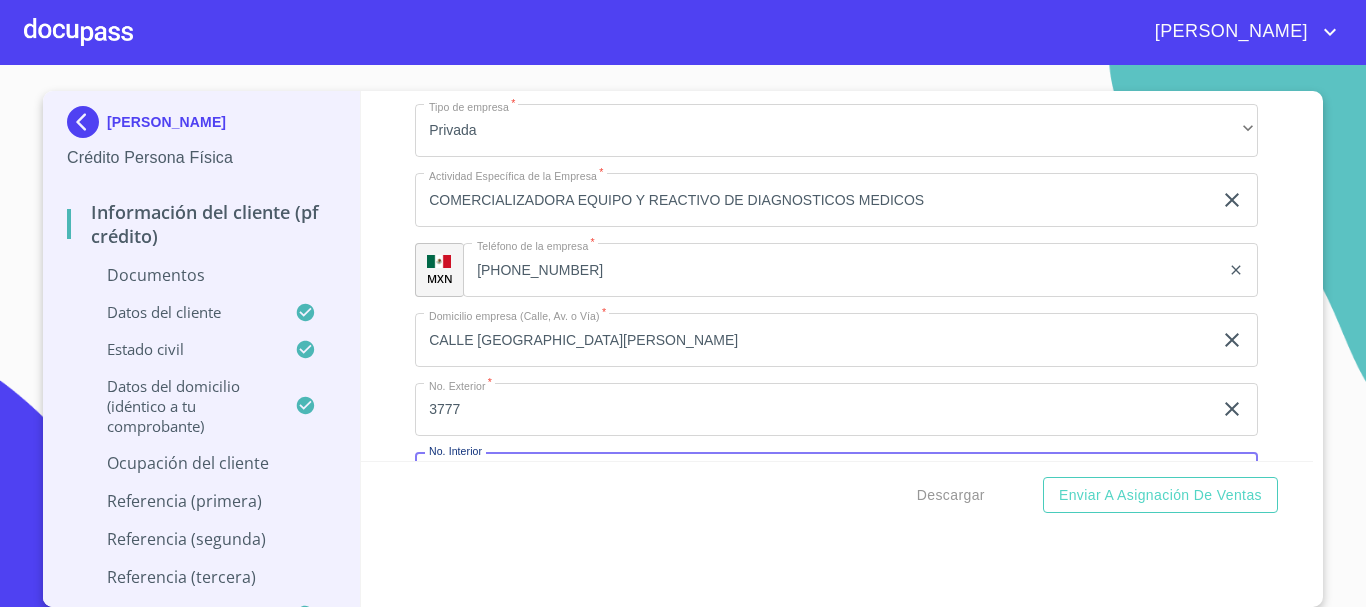 scroll, scrollTop: 9052, scrollLeft: 0, axis: vertical 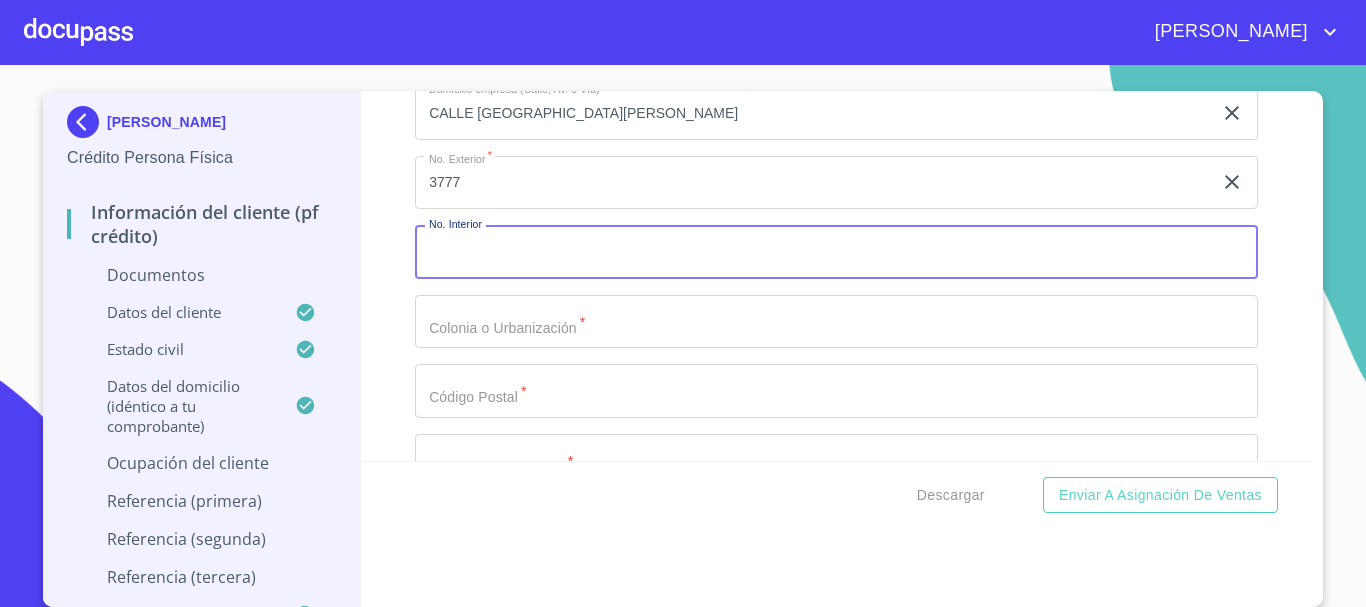 click on "Documento de identificación   *" at bounding box center [813, -3122] 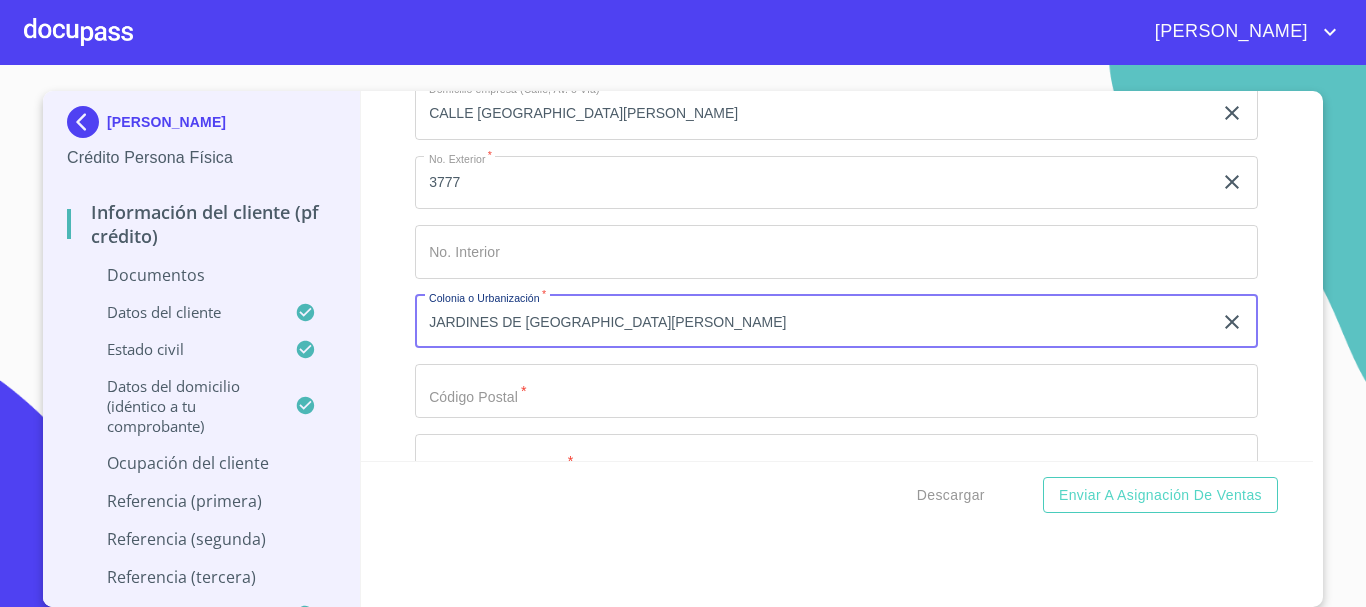 type on "JARDINES DE [GEOGRAPHIC_DATA][PERSON_NAME]" 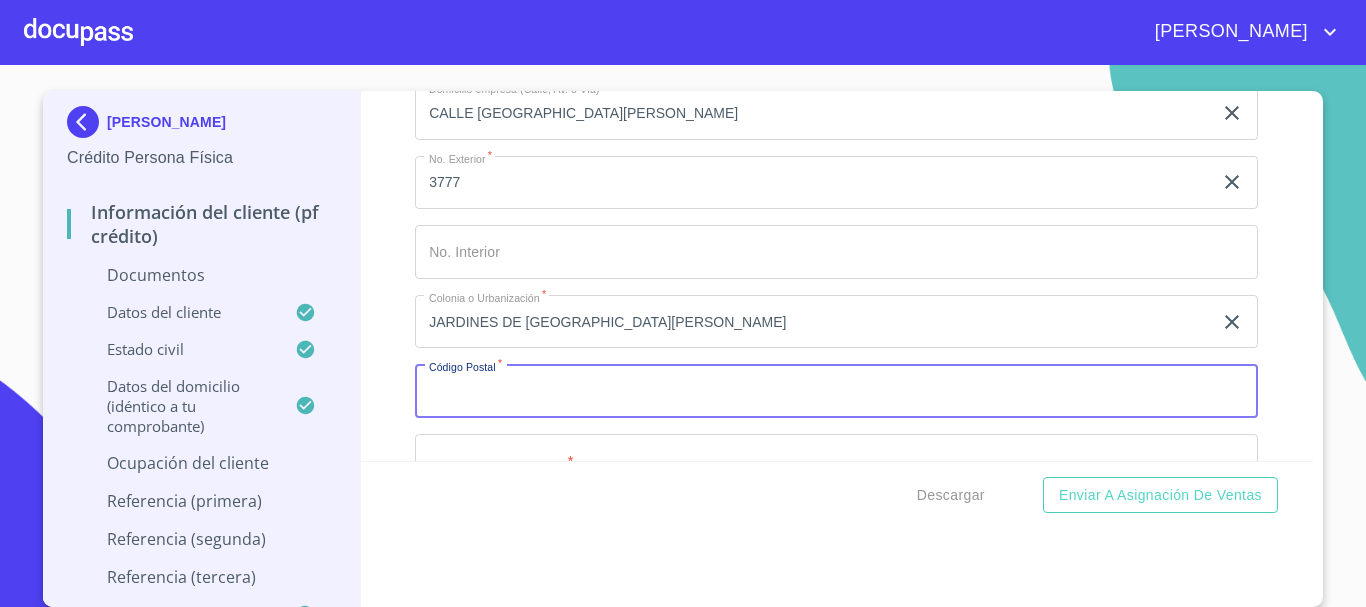 click on "Documento de identificación   *" at bounding box center (836, 391) 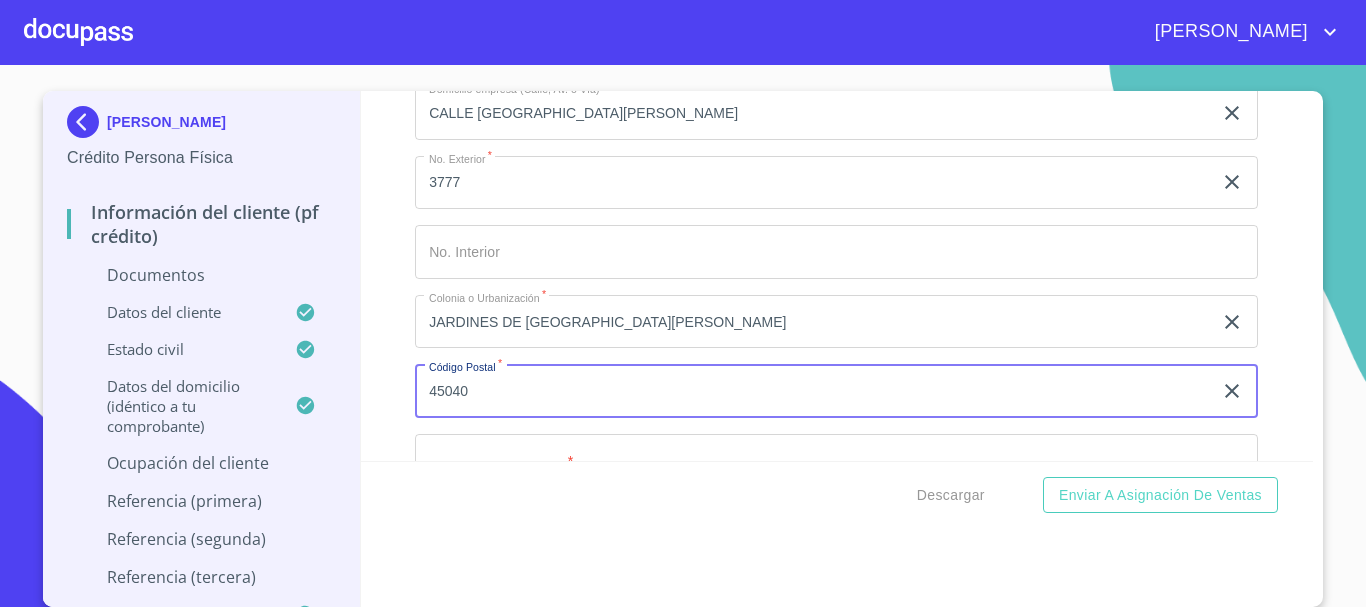 type on "45040" 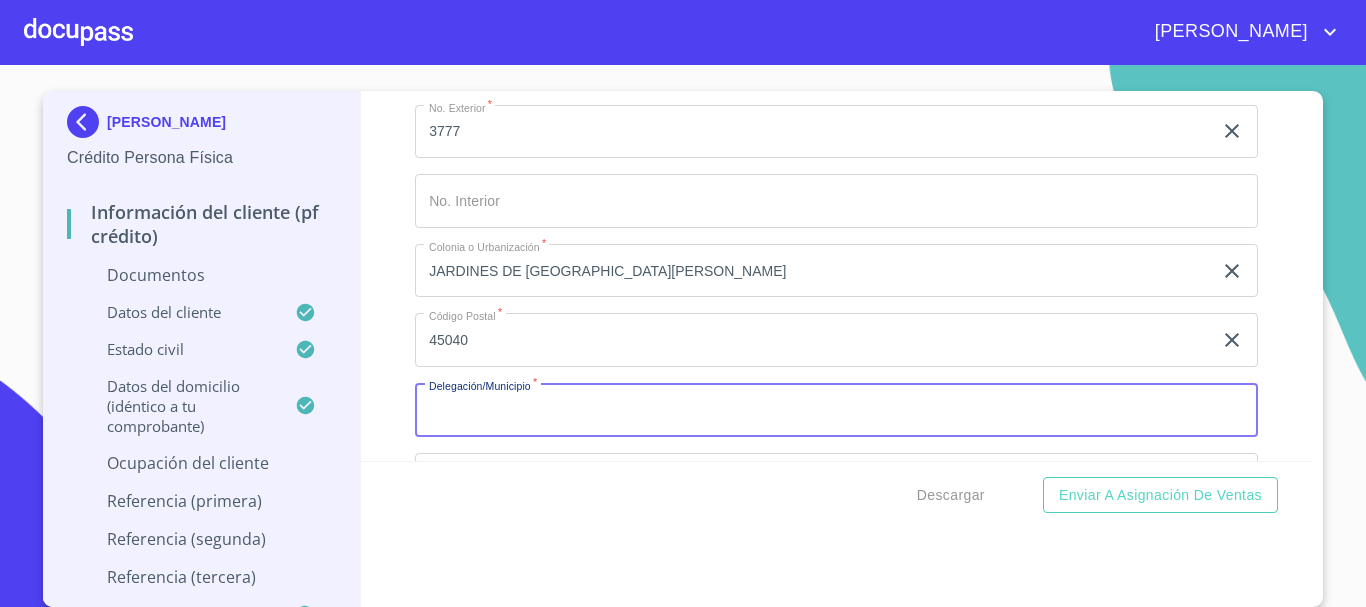 scroll, scrollTop: 9203, scrollLeft: 0, axis: vertical 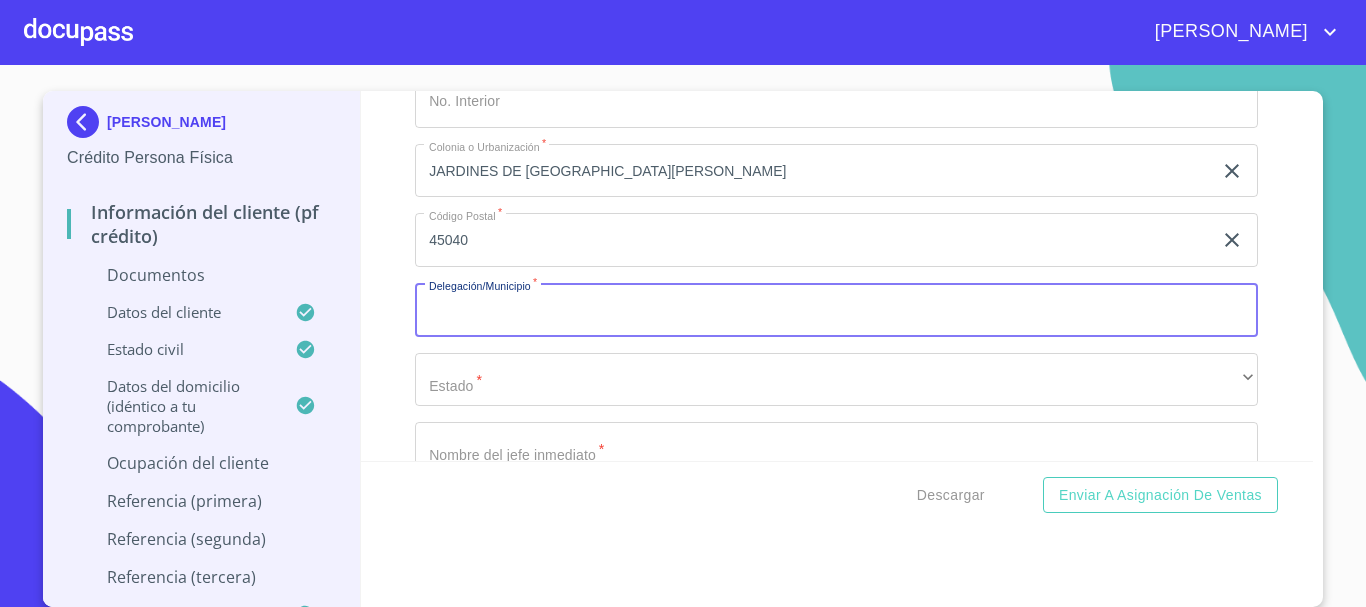 click on "Documento de identificación   *" at bounding box center [836, 310] 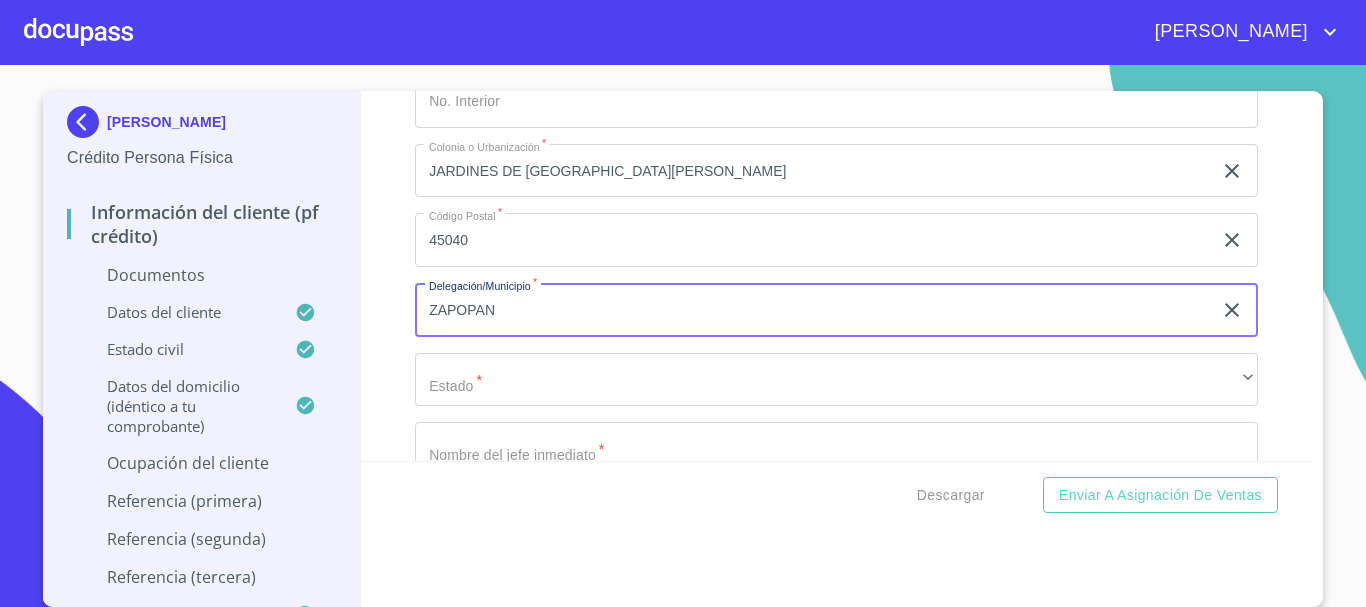 type on "ZAPOPAN" 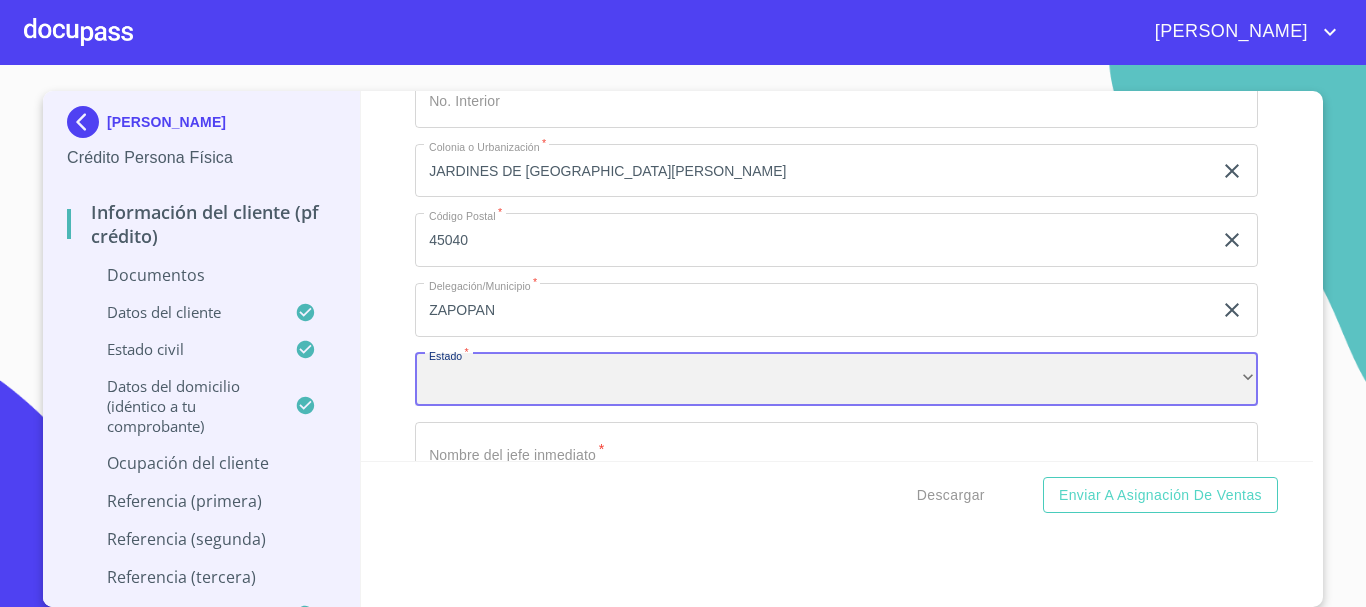 click on "​" at bounding box center (836, 380) 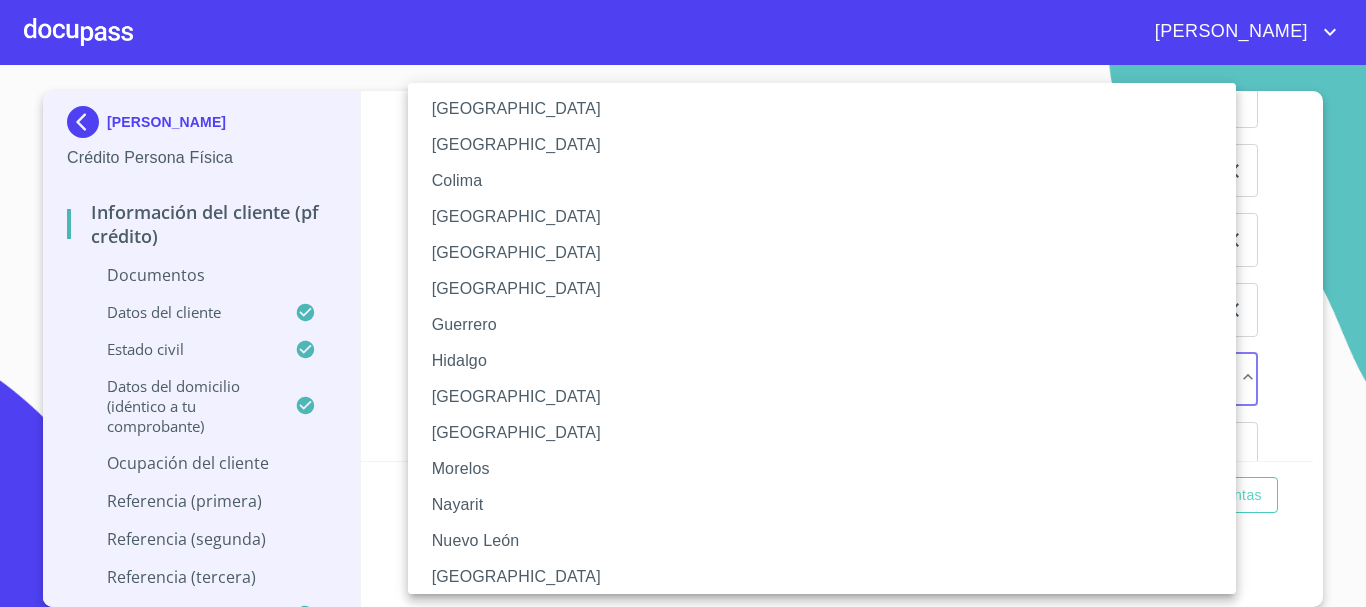 scroll, scrollTop: 300, scrollLeft: 0, axis: vertical 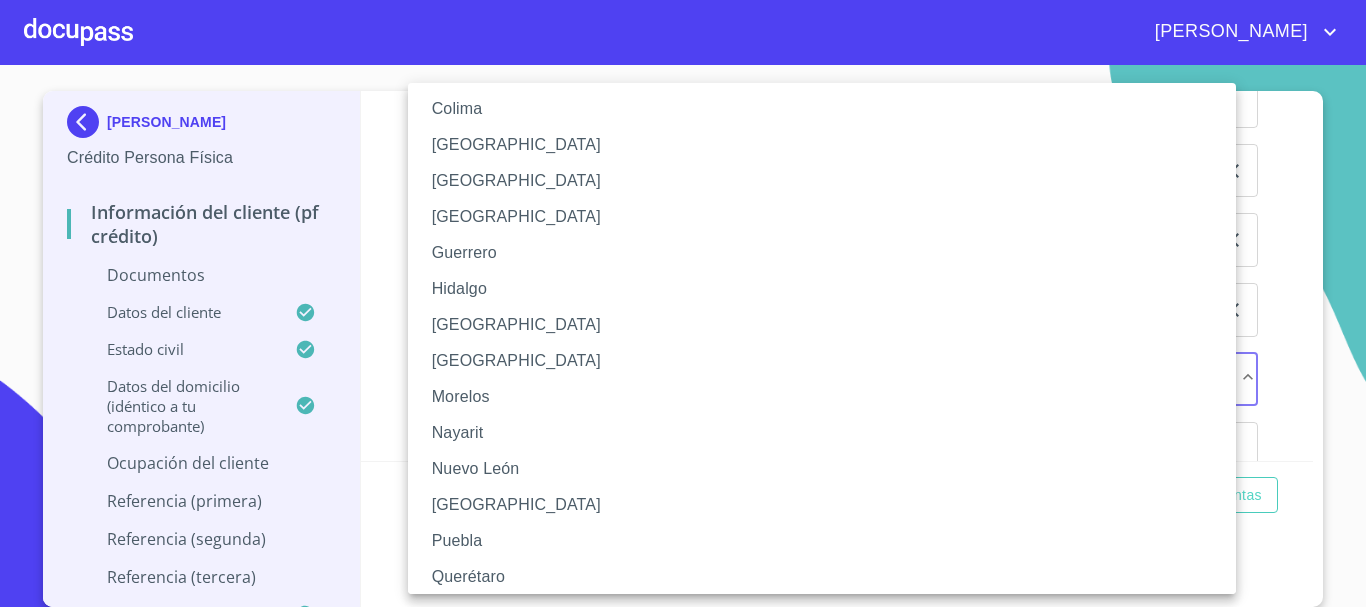 click on "[GEOGRAPHIC_DATA]" at bounding box center [829, 325] 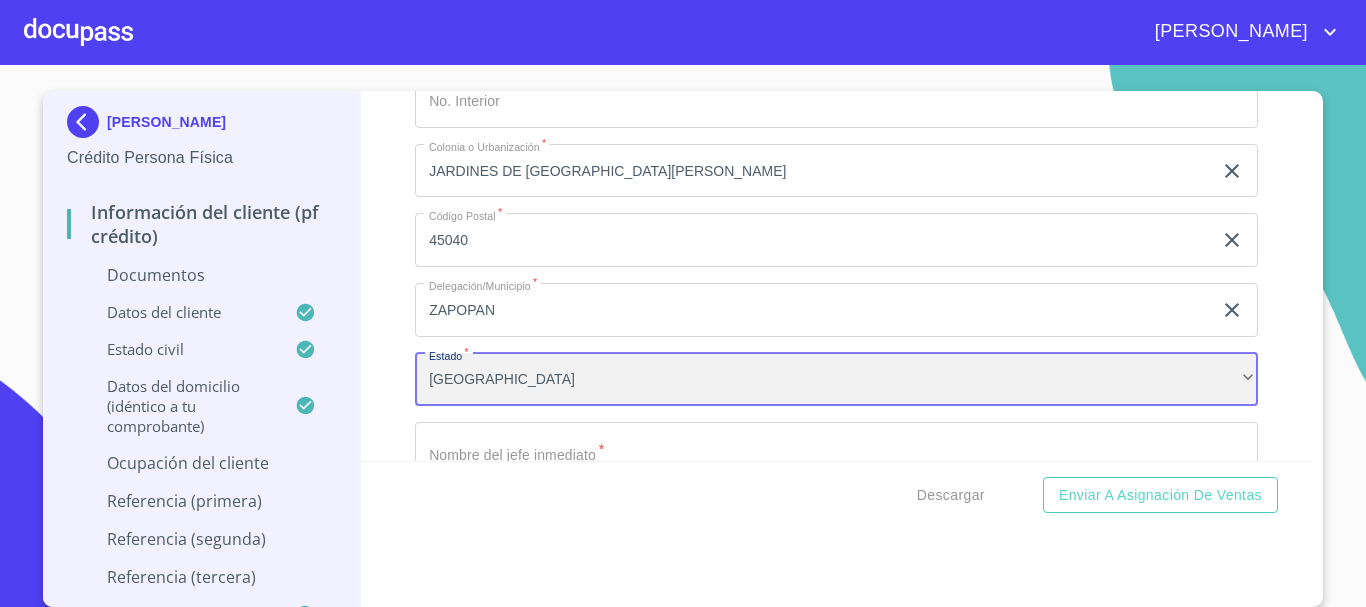 scroll, scrollTop: 9403, scrollLeft: 0, axis: vertical 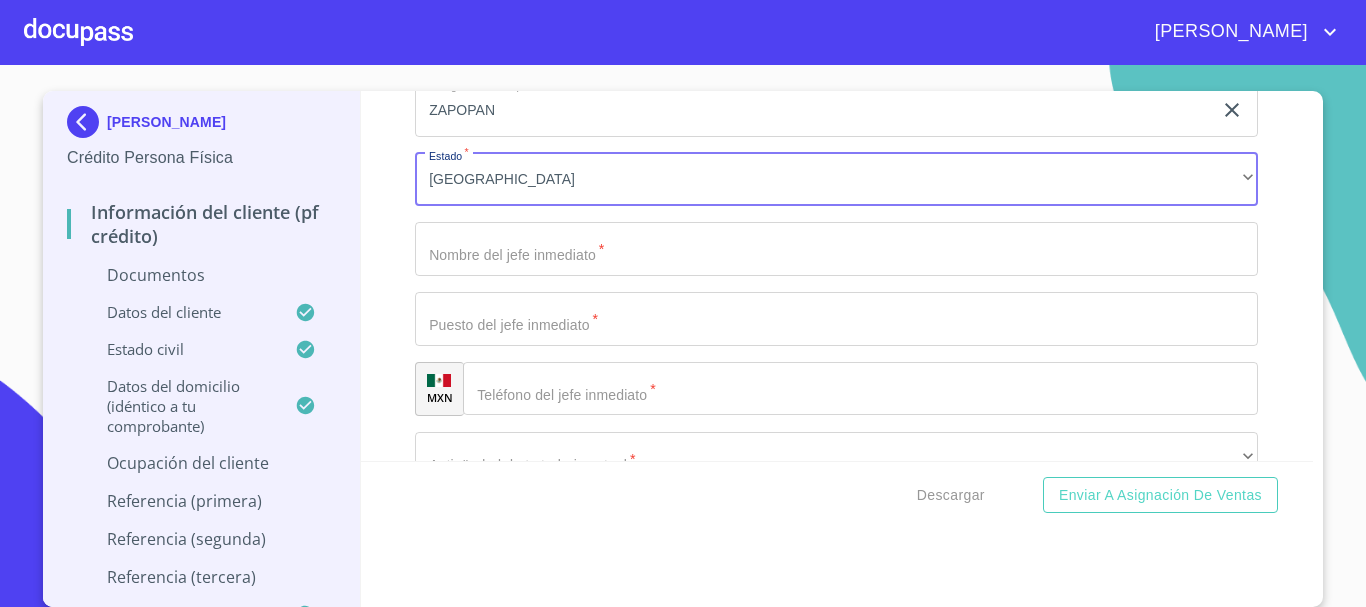 click on "Documento de identificación   *" at bounding box center (813, -3473) 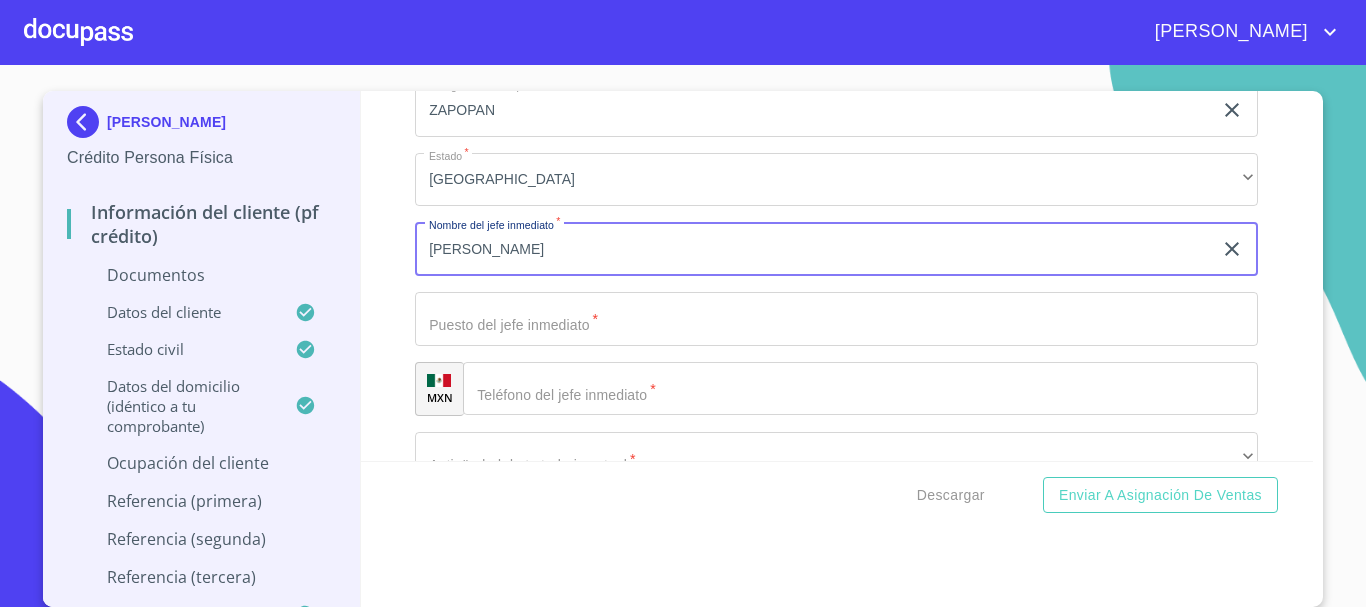 type on "[PERSON_NAME]" 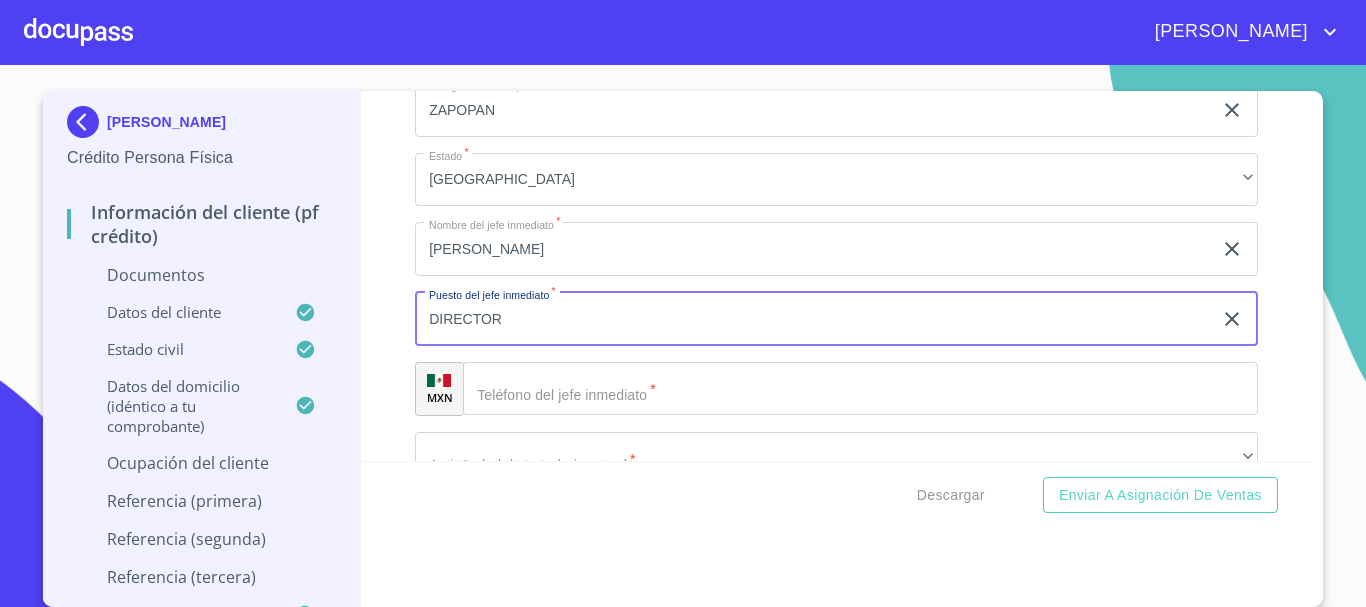 type on "DIRECTOR" 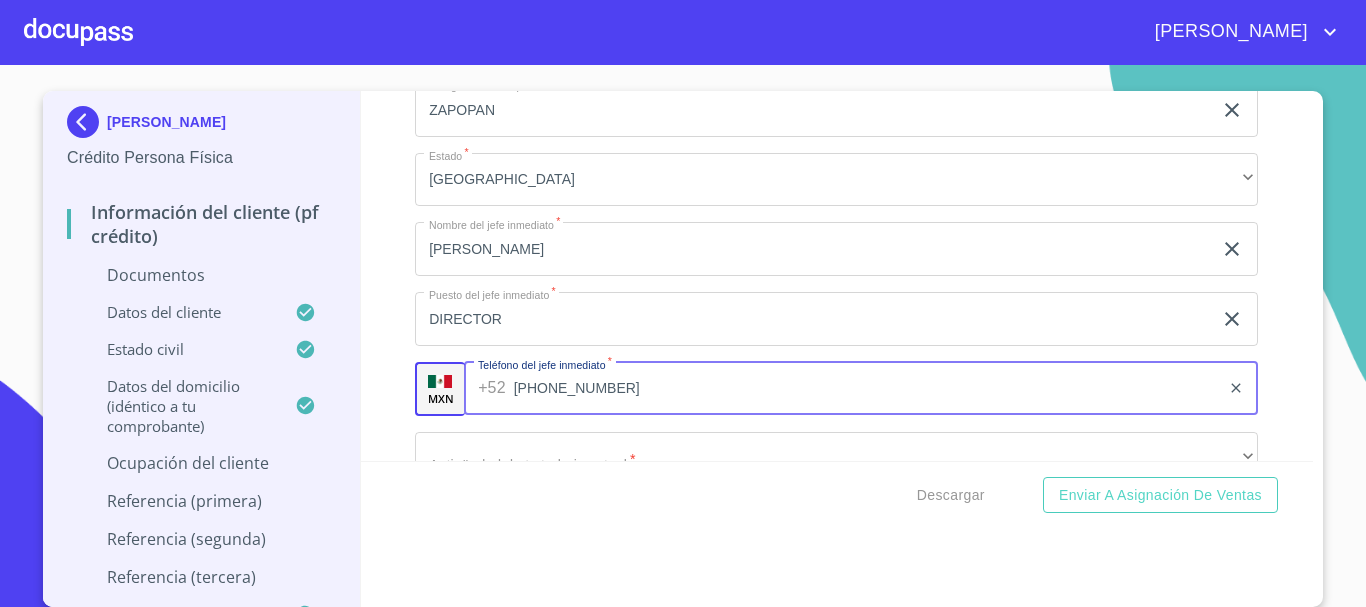 type on "[PHONE_NUMBER]" 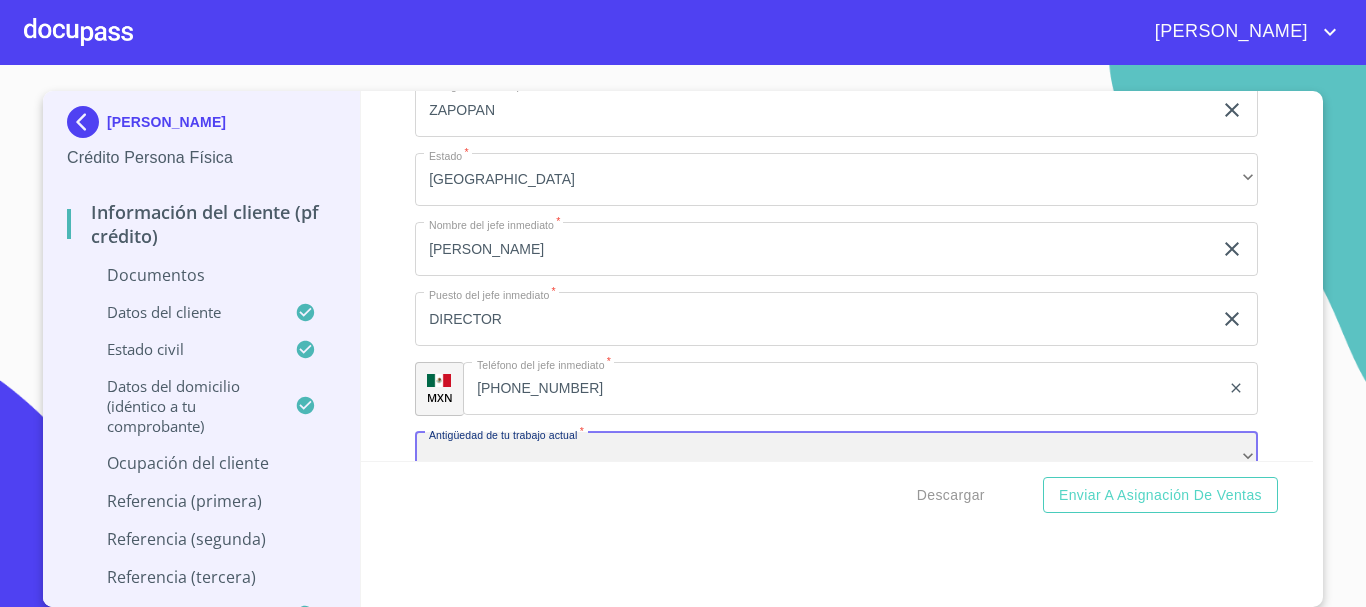 scroll, scrollTop: 9452, scrollLeft: 0, axis: vertical 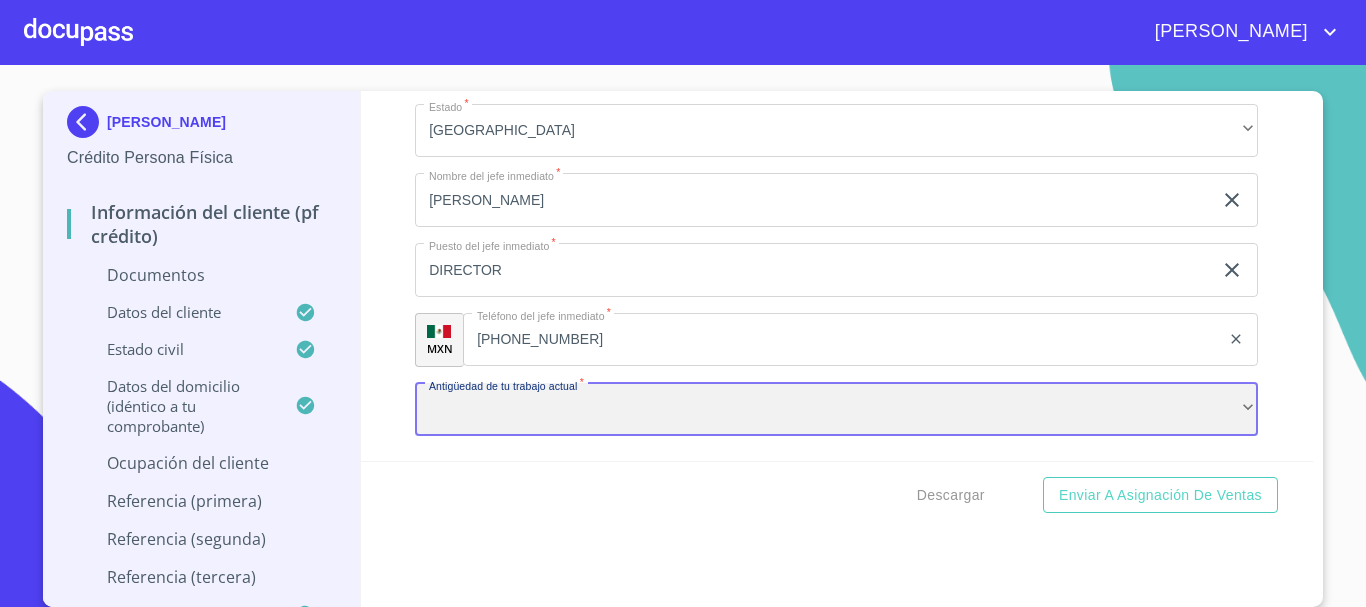 click on "​" at bounding box center (836, 410) 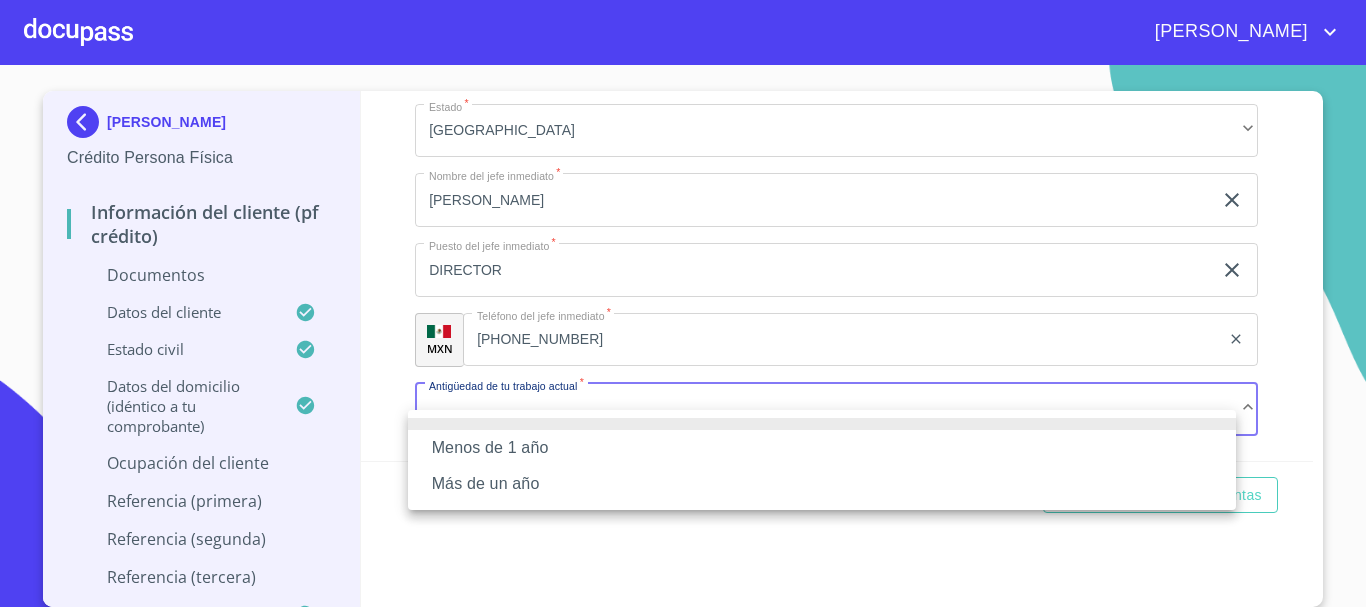 click on "Menos de 1 año" at bounding box center [822, 448] 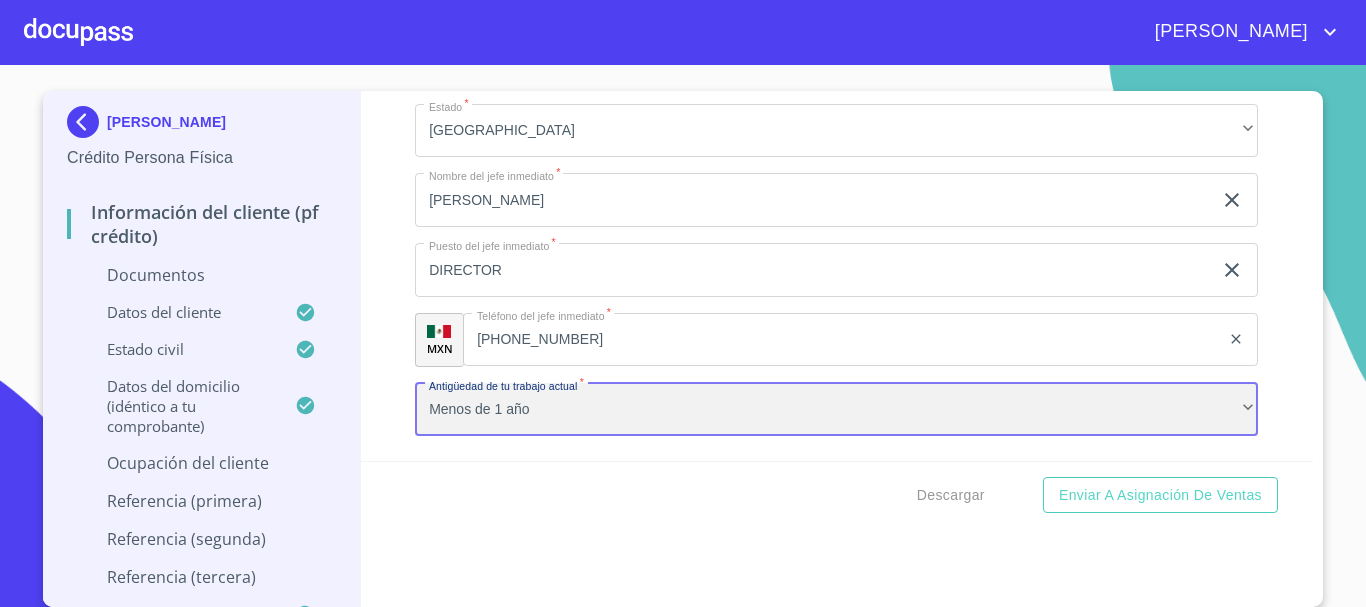click on "Menos de 1 año" at bounding box center [836, 410] 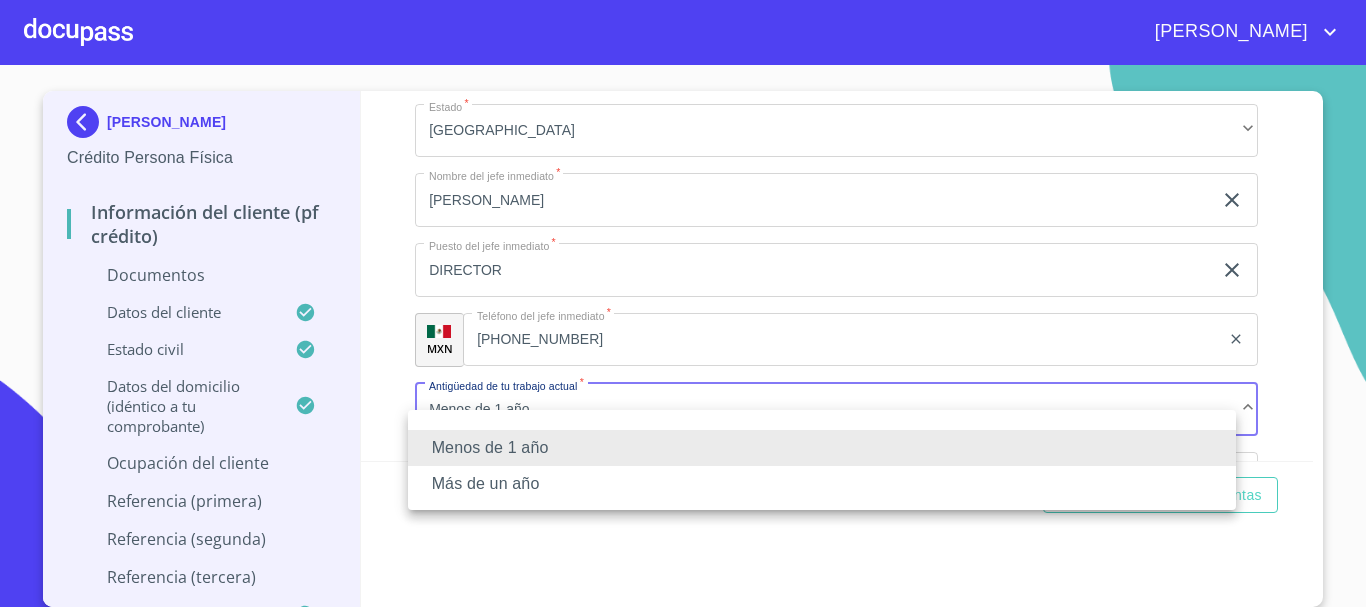 click on "Más de un año" at bounding box center (822, 484) 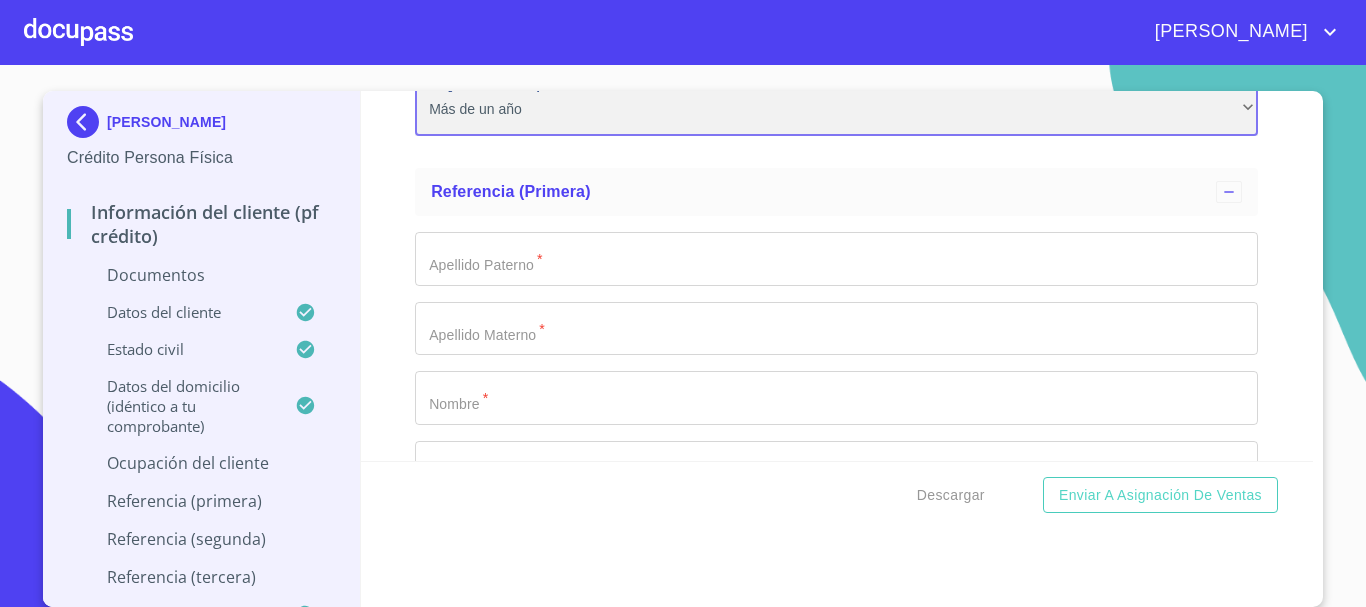 scroll, scrollTop: 9852, scrollLeft: 0, axis: vertical 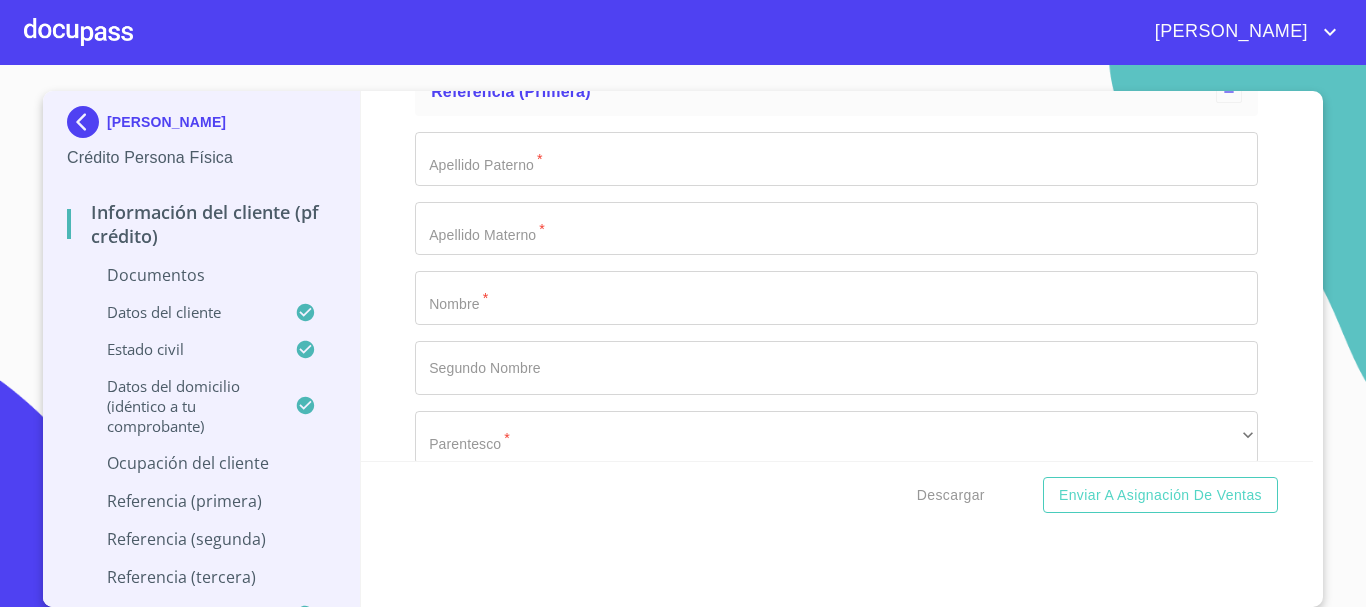 click on "Documento de identificación   *" at bounding box center [813, -3922] 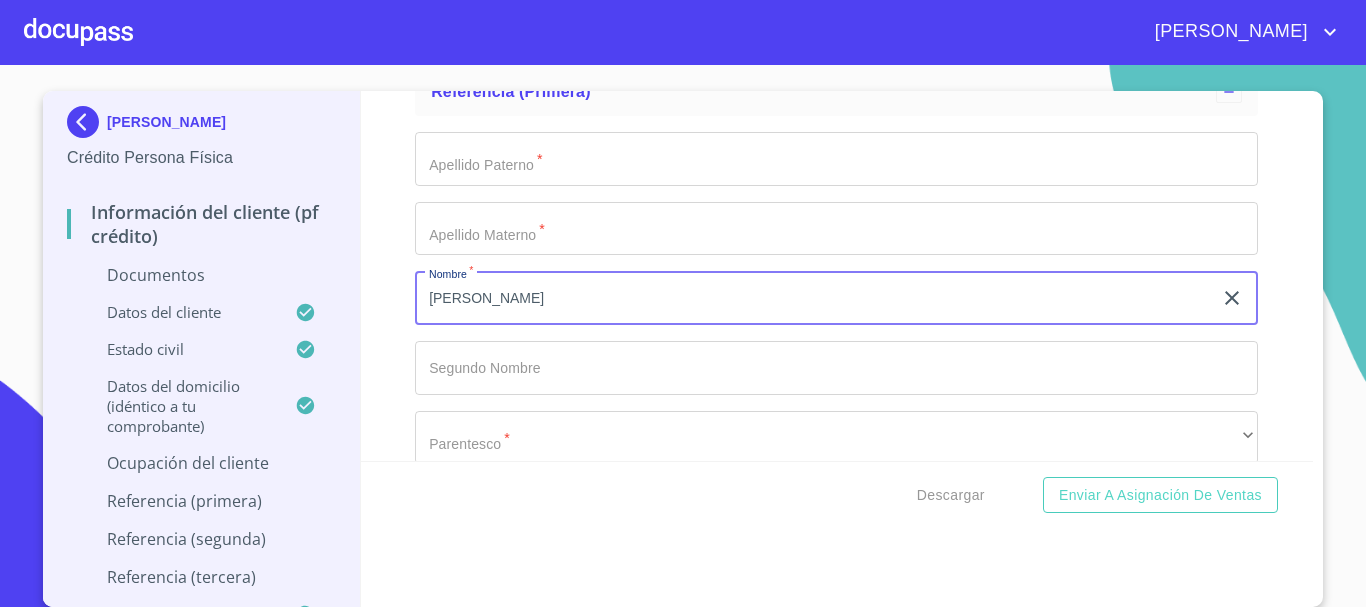 type on "[PERSON_NAME]" 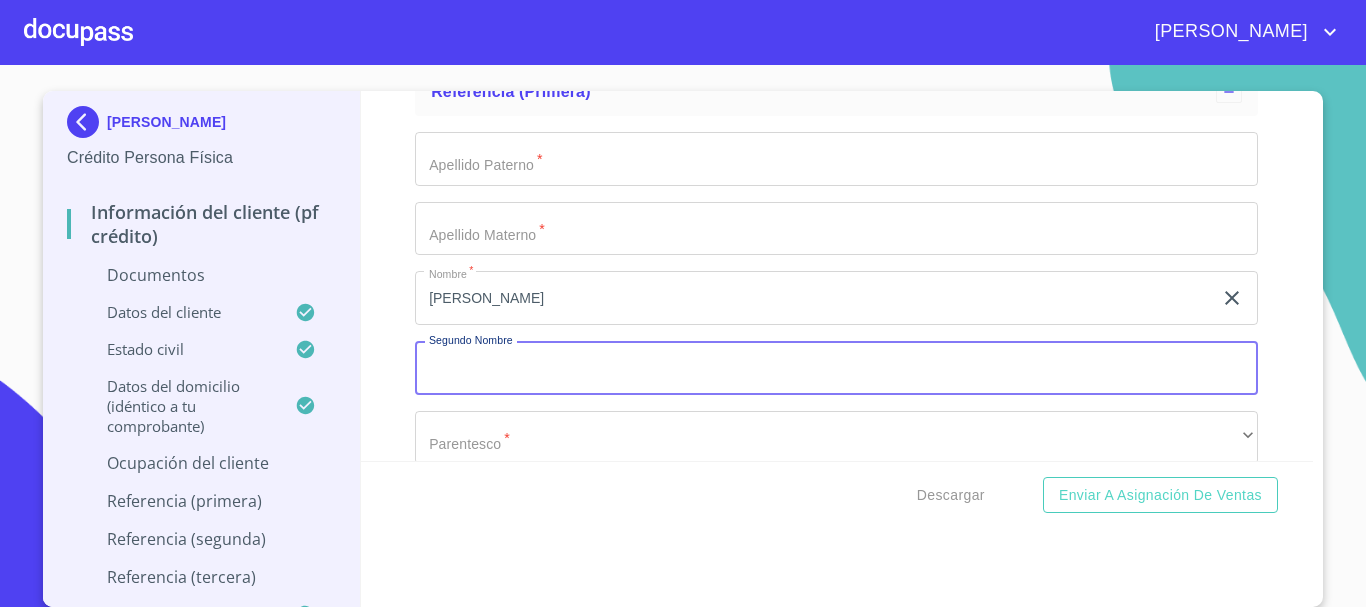 click on "Documento de identificación   *" at bounding box center (813, -3922) 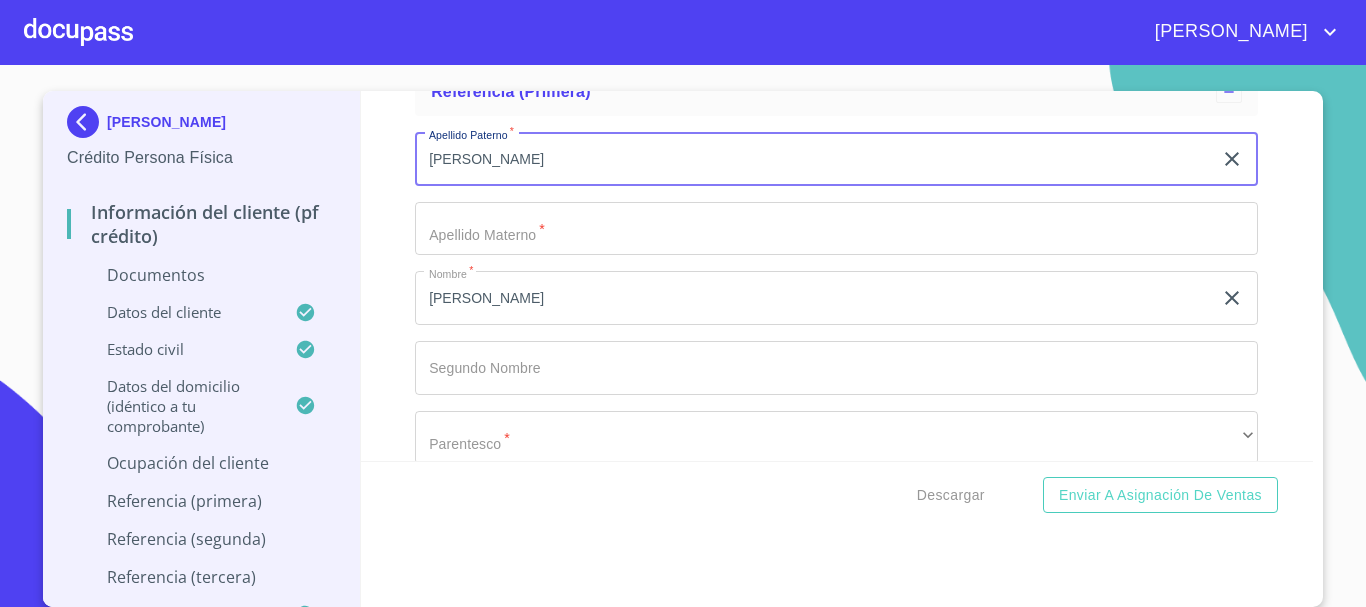 type on "[PERSON_NAME]" 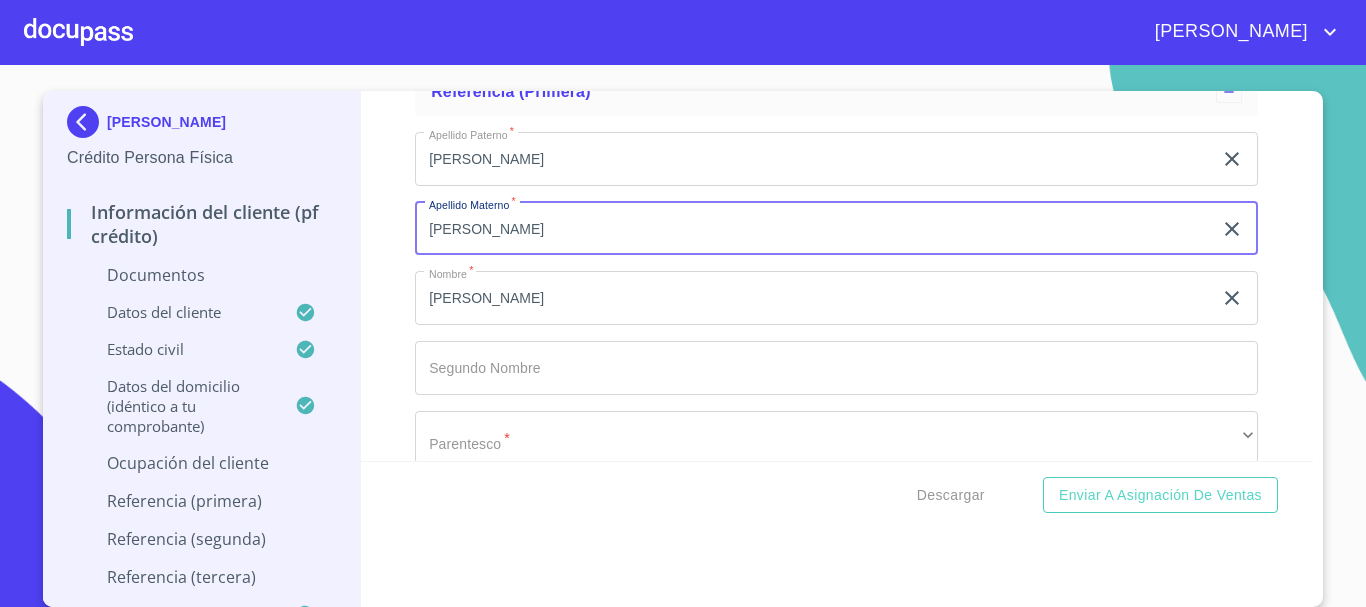 type on "[PERSON_NAME]" 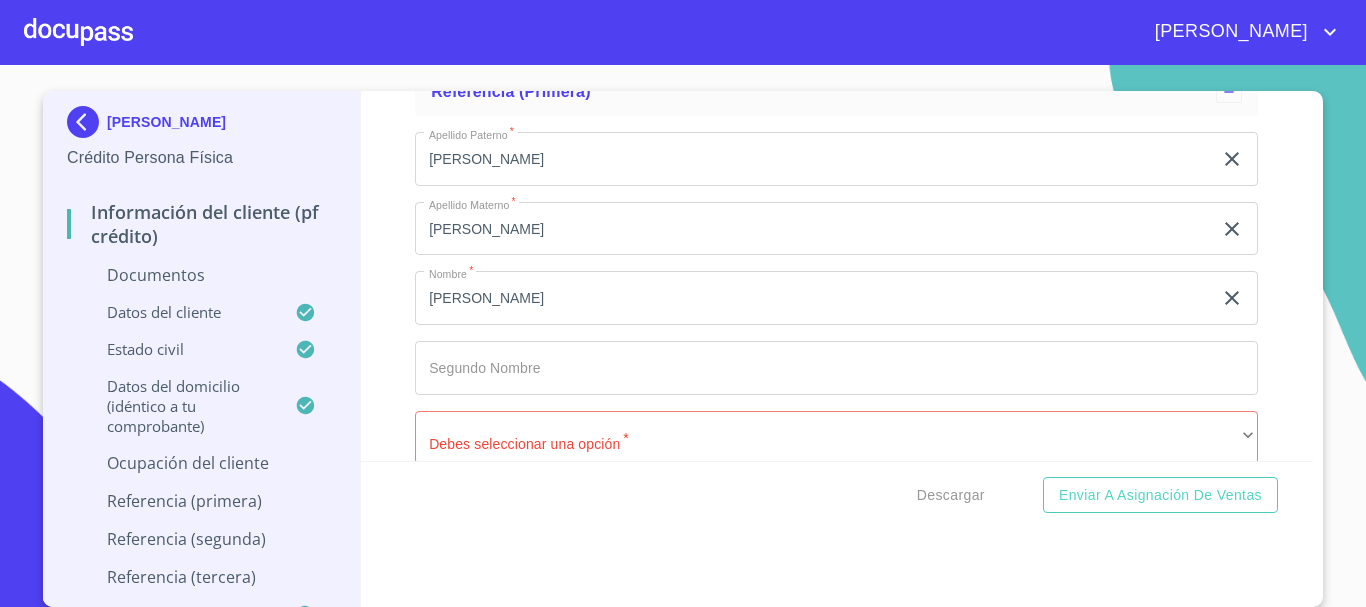 scroll, scrollTop: 10107, scrollLeft: 0, axis: vertical 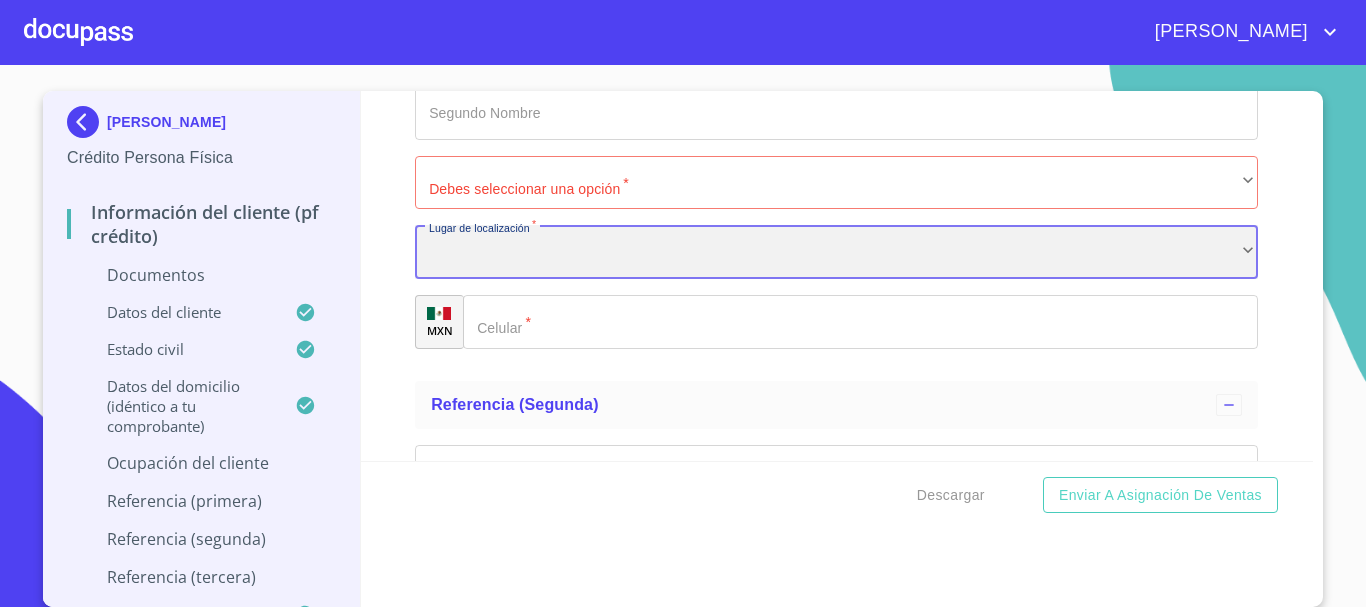click on "​" at bounding box center [836, 252] 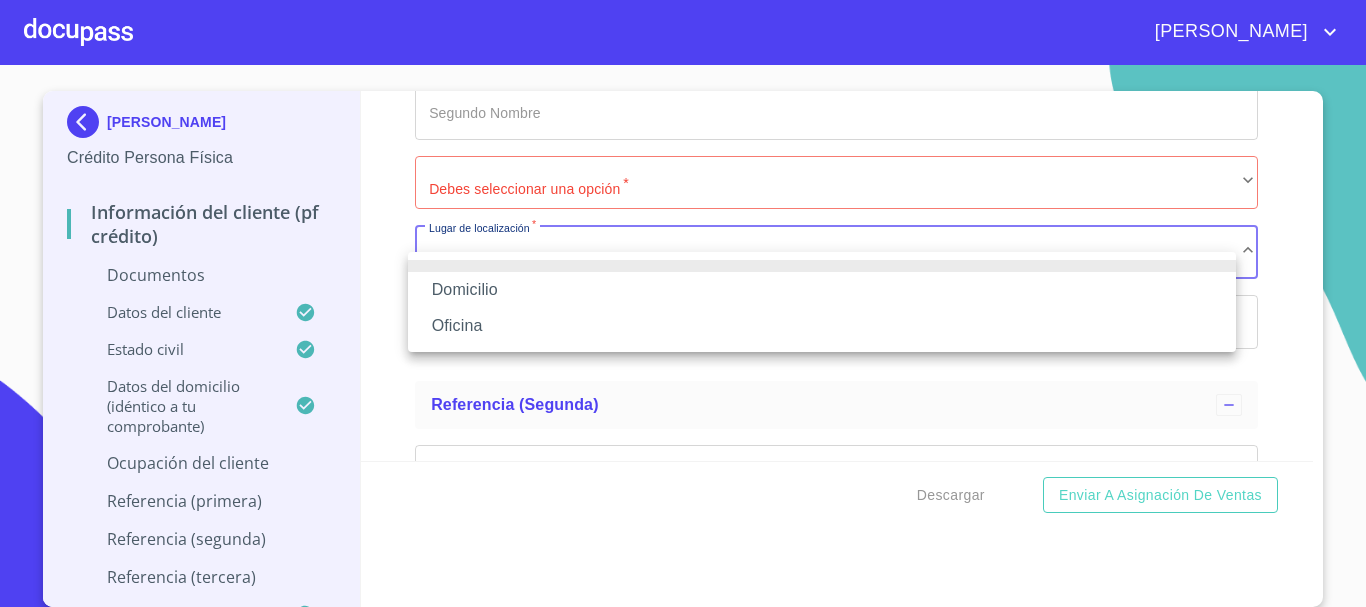 click at bounding box center [683, 303] 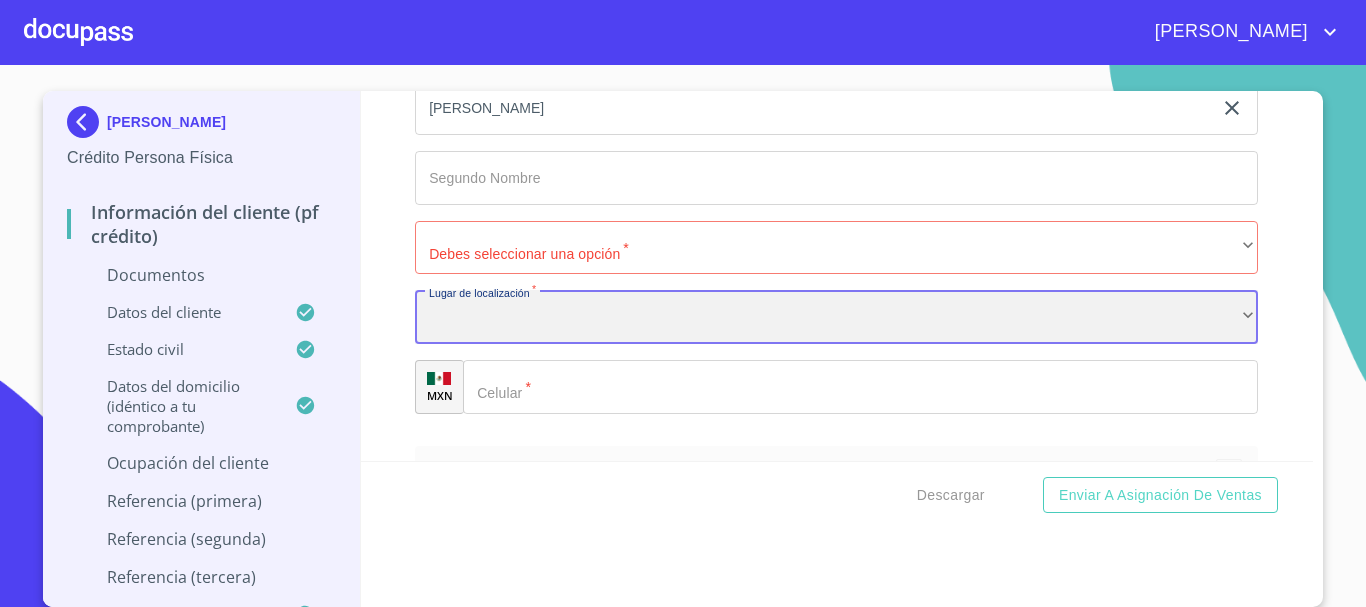 scroll, scrollTop: 10007, scrollLeft: 0, axis: vertical 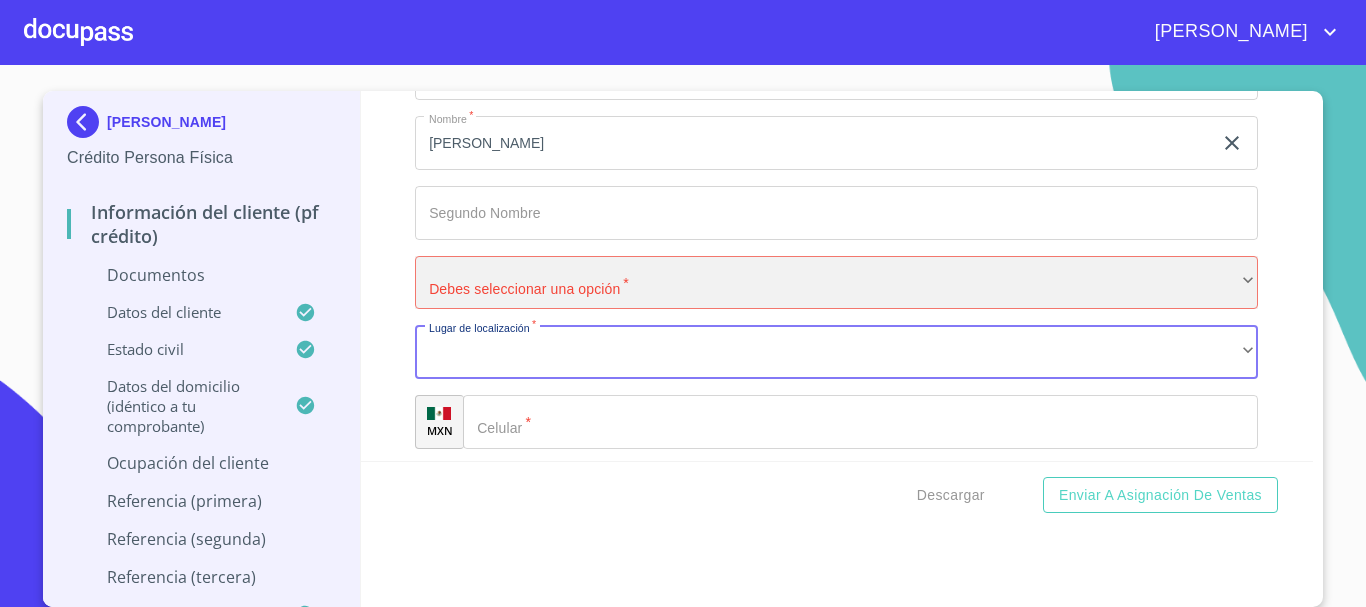 click on "​" at bounding box center (836, 283) 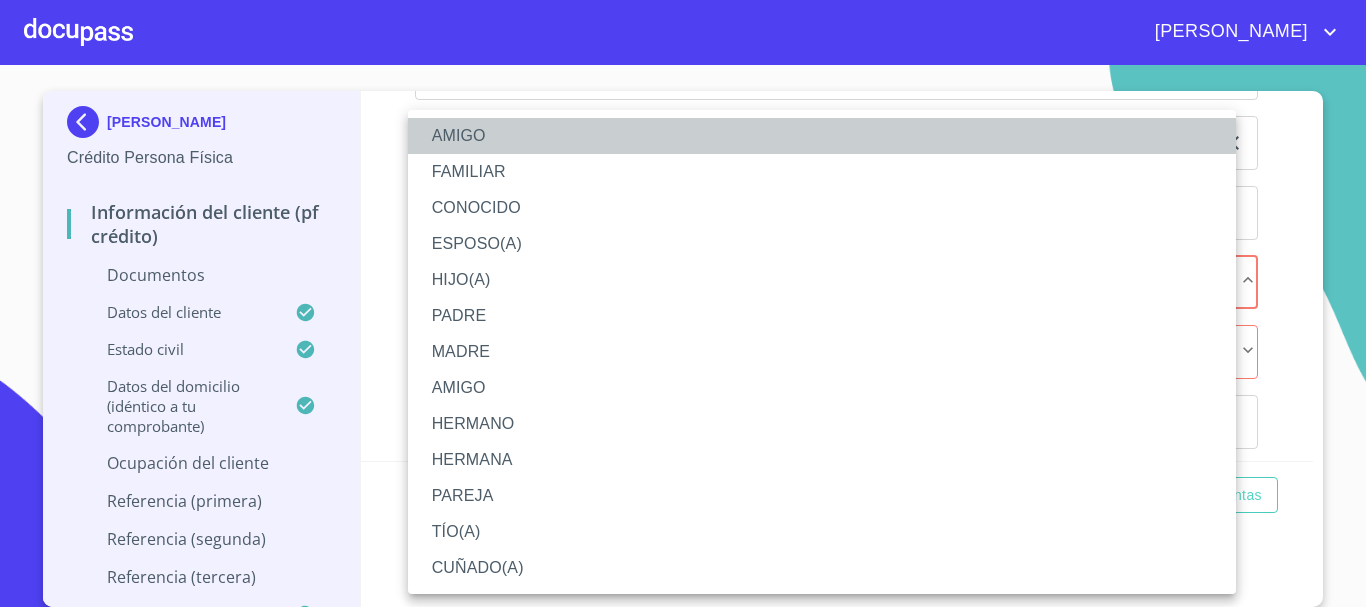 click on "AMIGO" at bounding box center (822, 136) 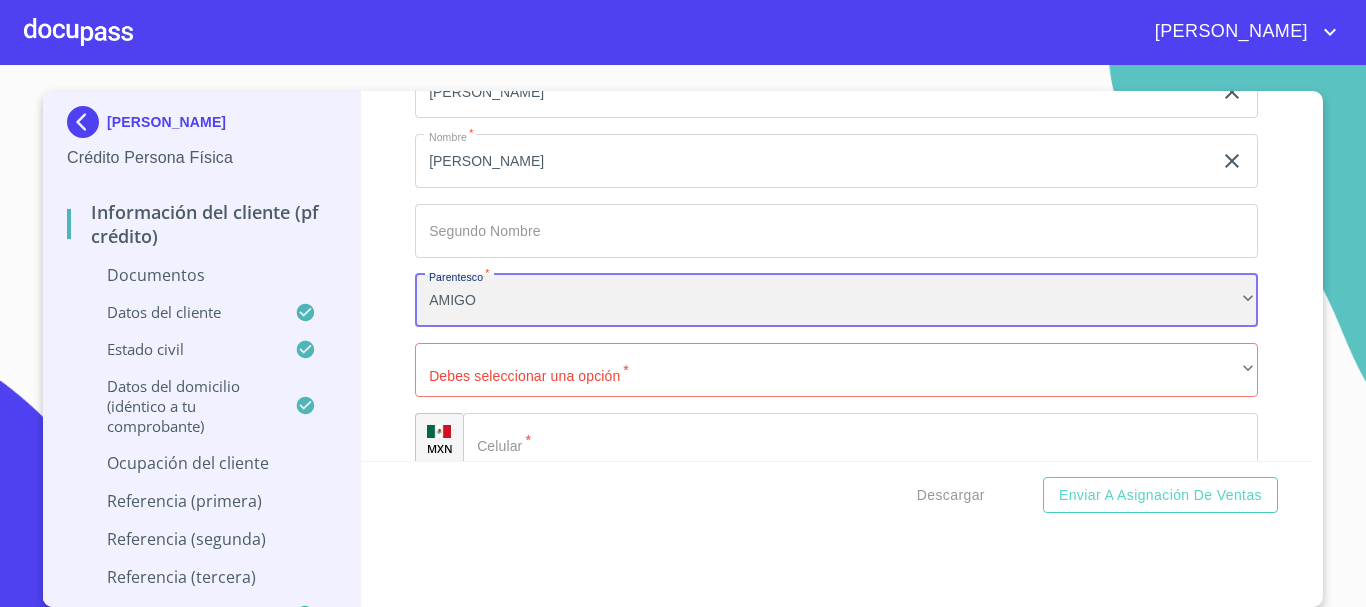 scroll, scrollTop: 10107, scrollLeft: 0, axis: vertical 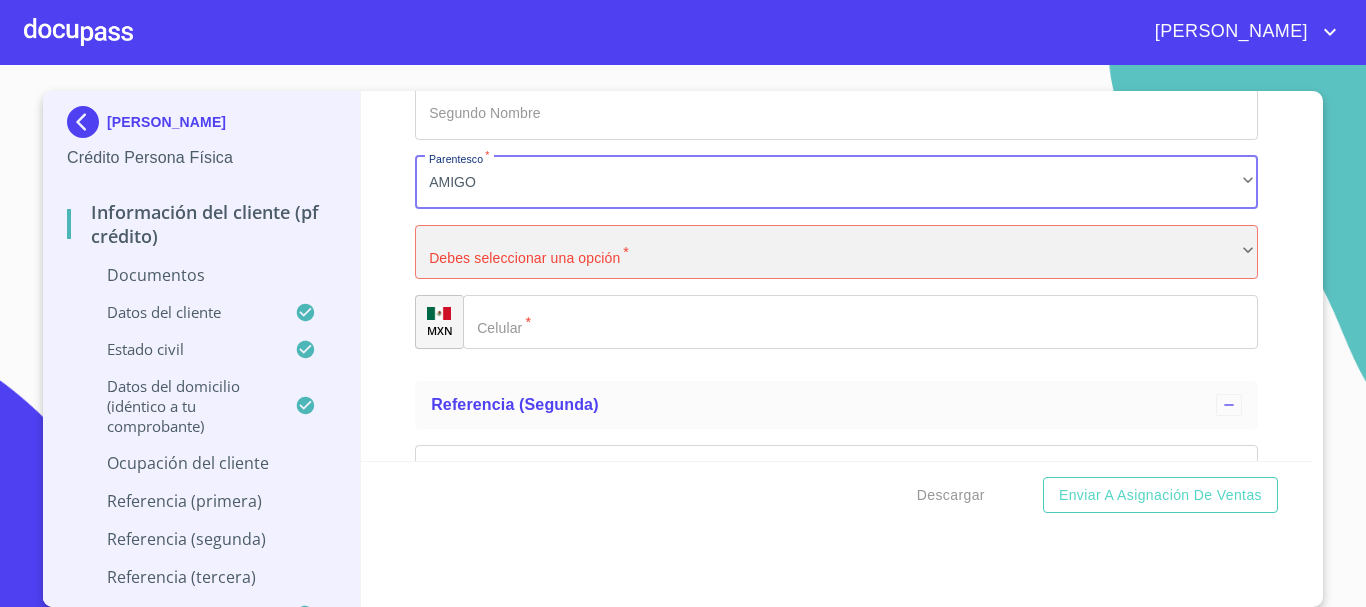 click on "​" at bounding box center (836, 252) 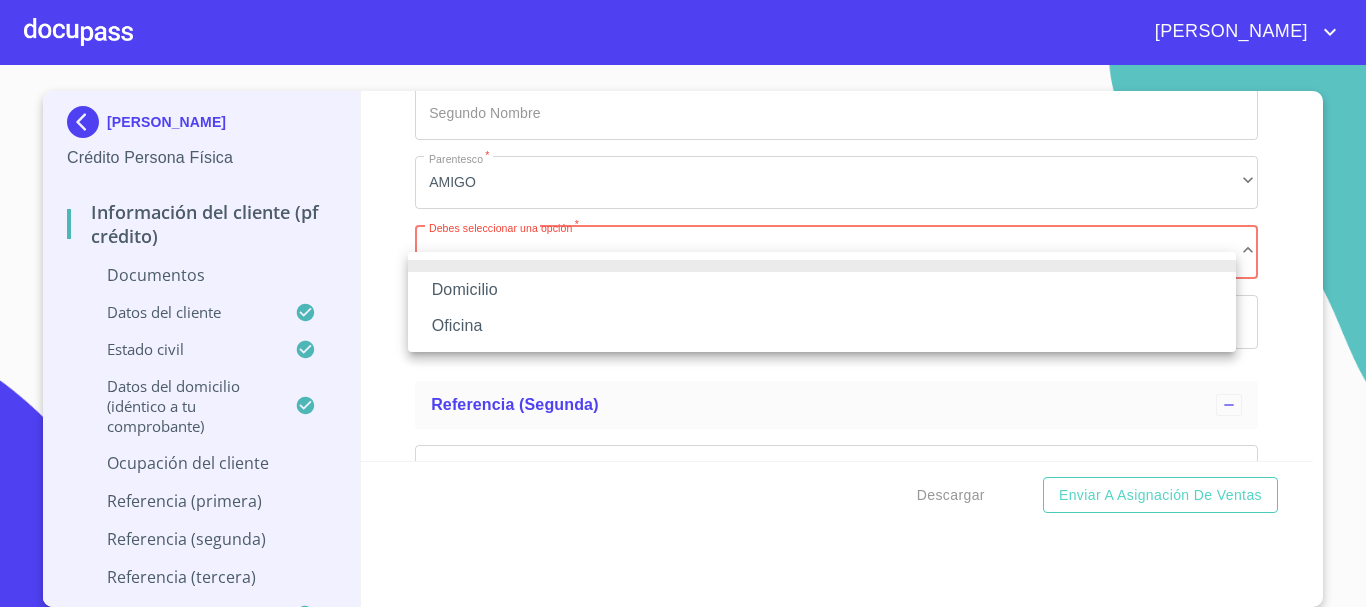 click on "Domicilio" at bounding box center (822, 290) 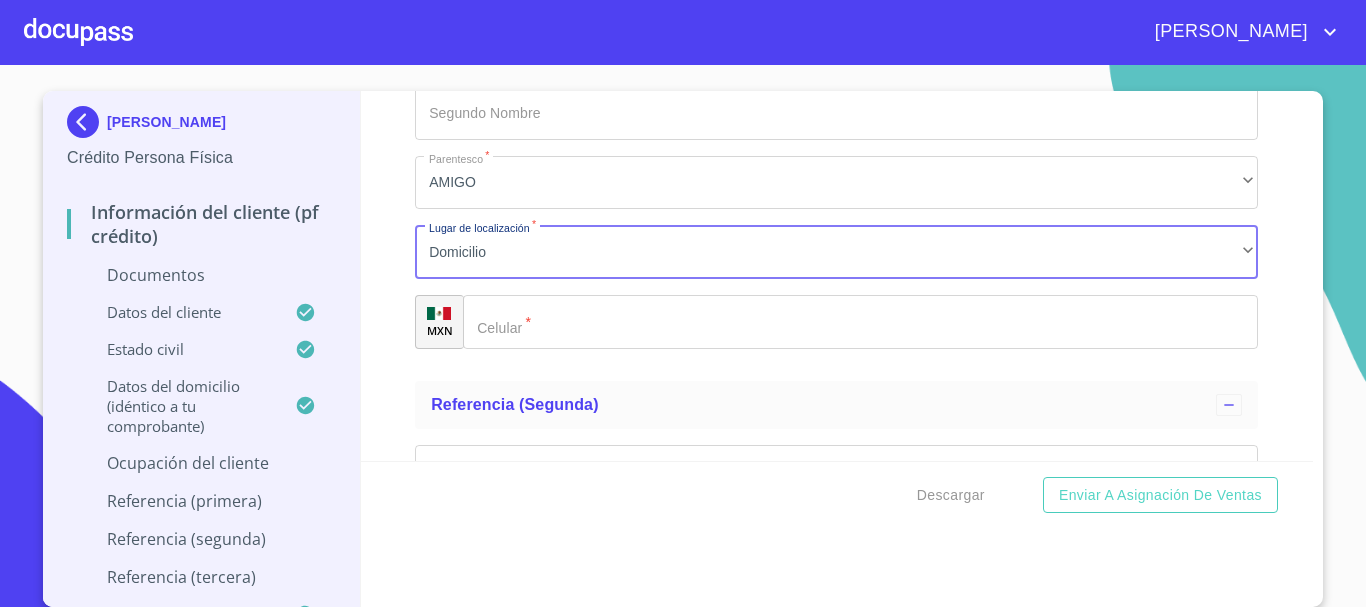 click on "Documento de identificación   *" 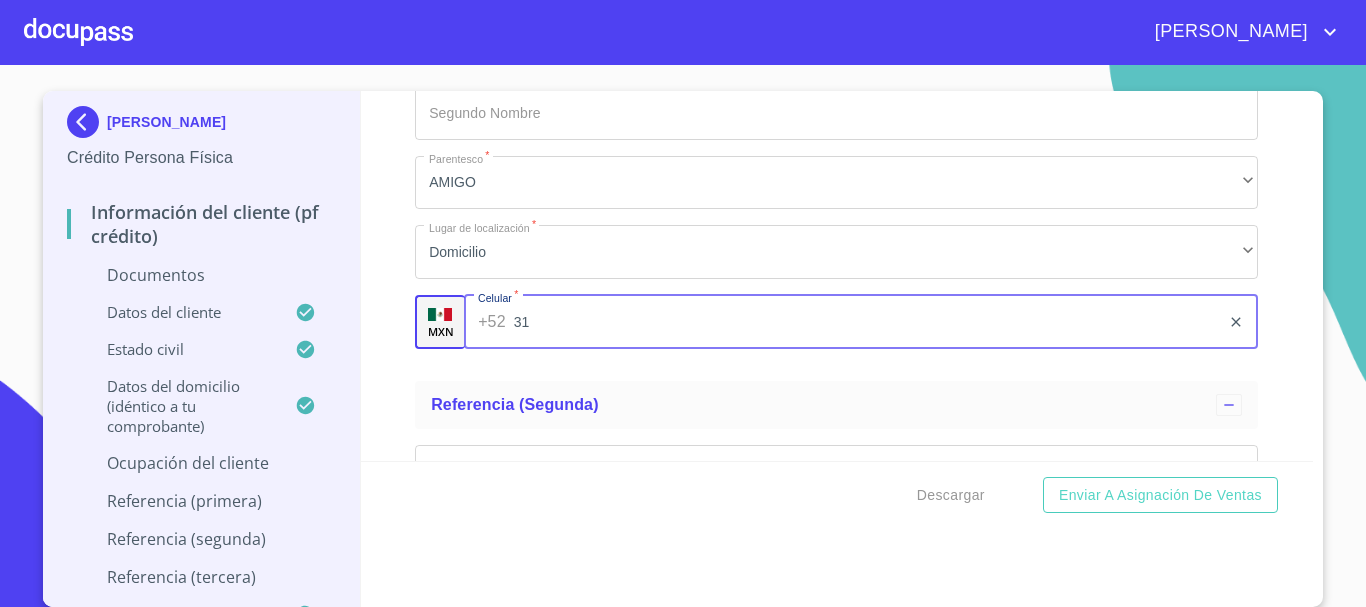 type on "3" 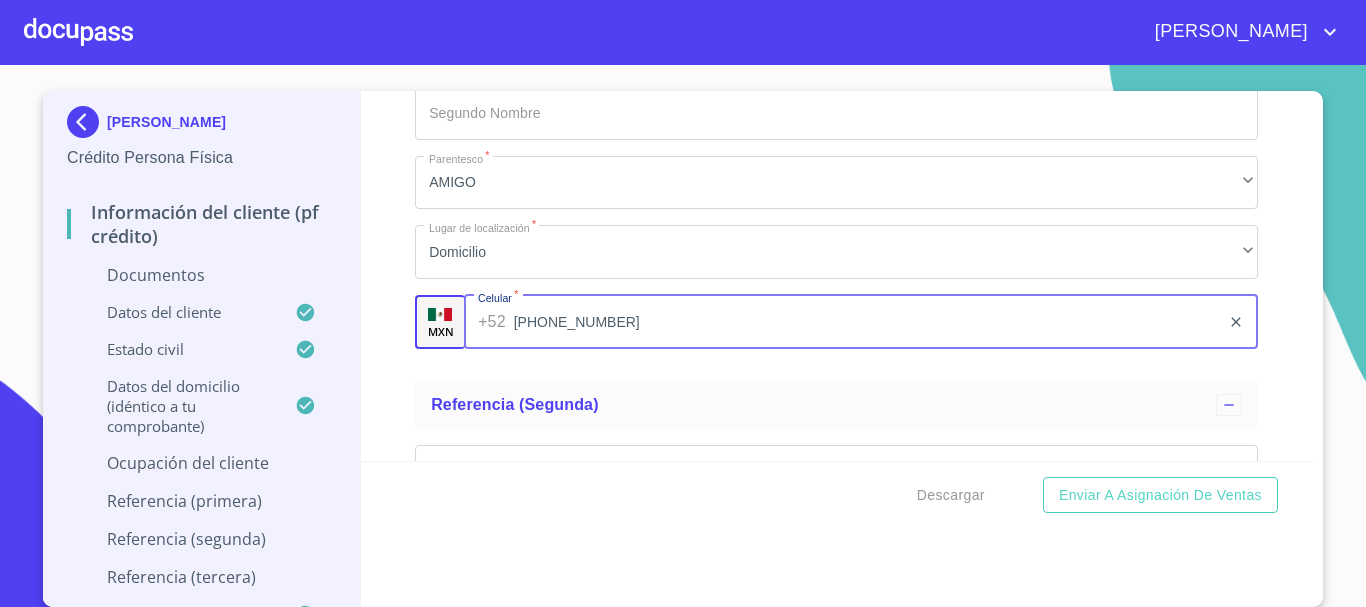type on "[PHONE_NUMBER]" 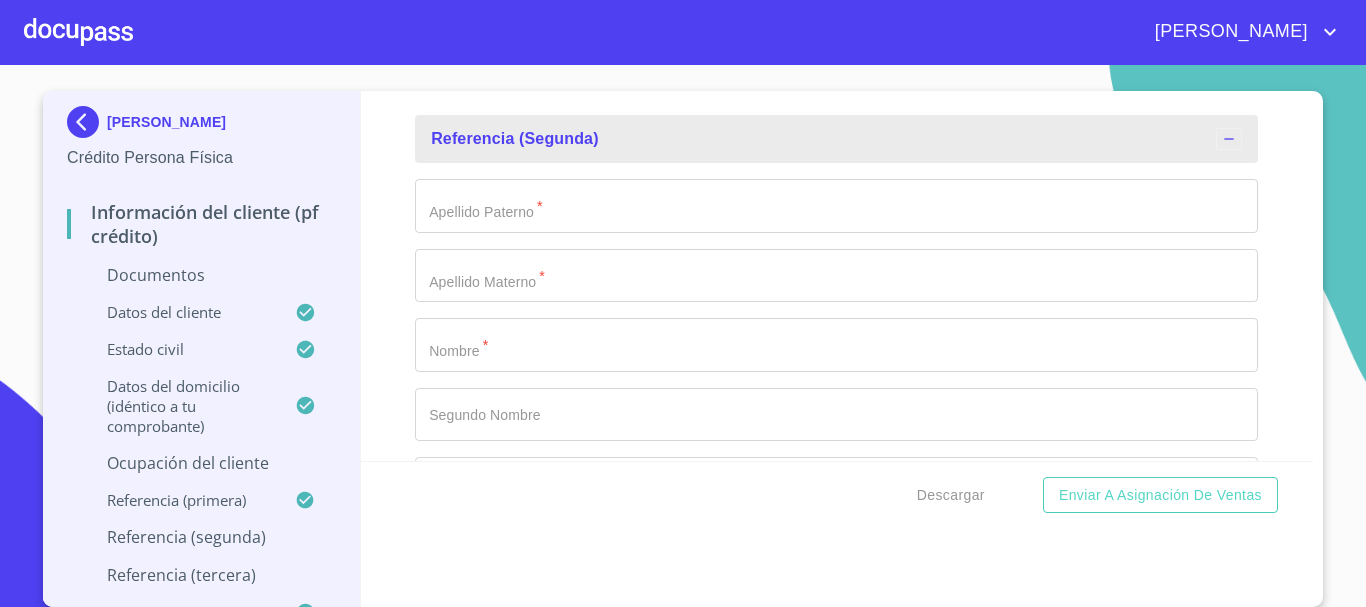 scroll, scrollTop: 10407, scrollLeft: 0, axis: vertical 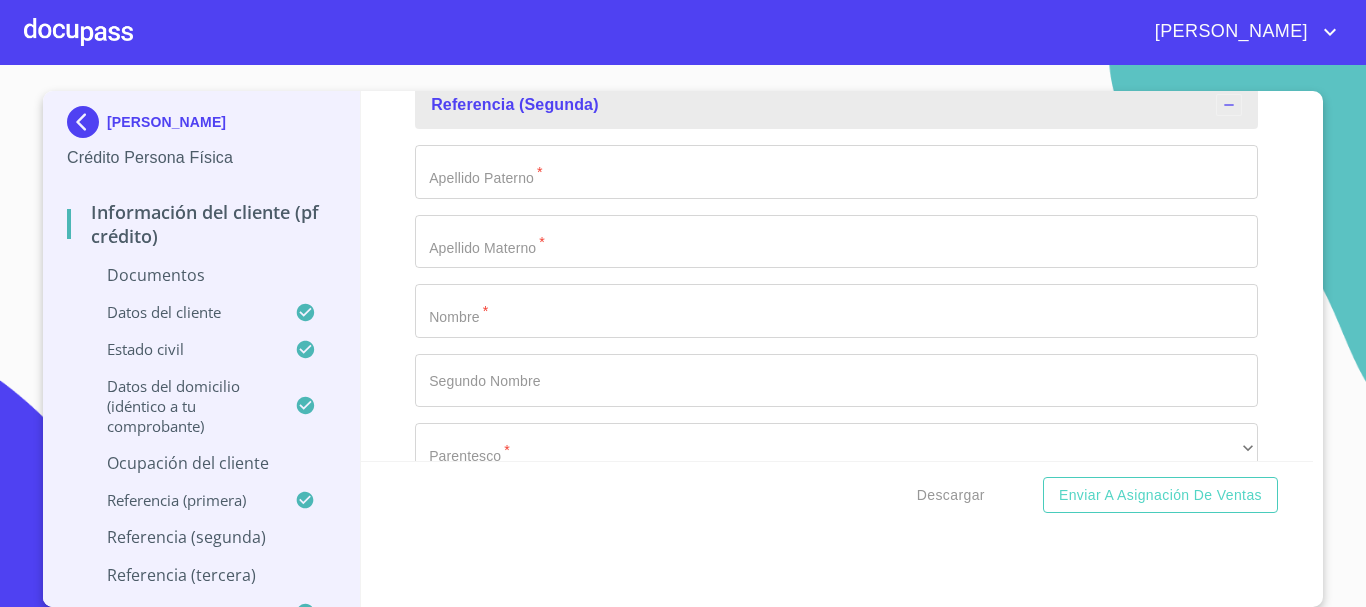 click on "Documento de identificación   *" at bounding box center (813, -4477) 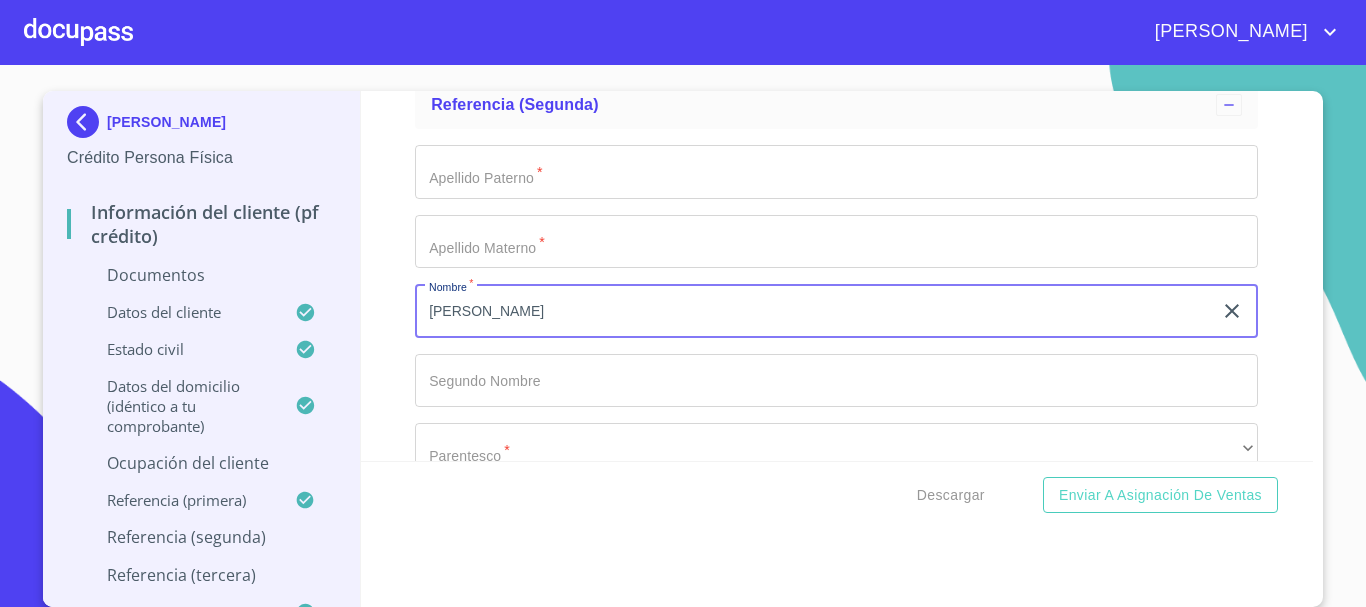 type on "[PERSON_NAME]" 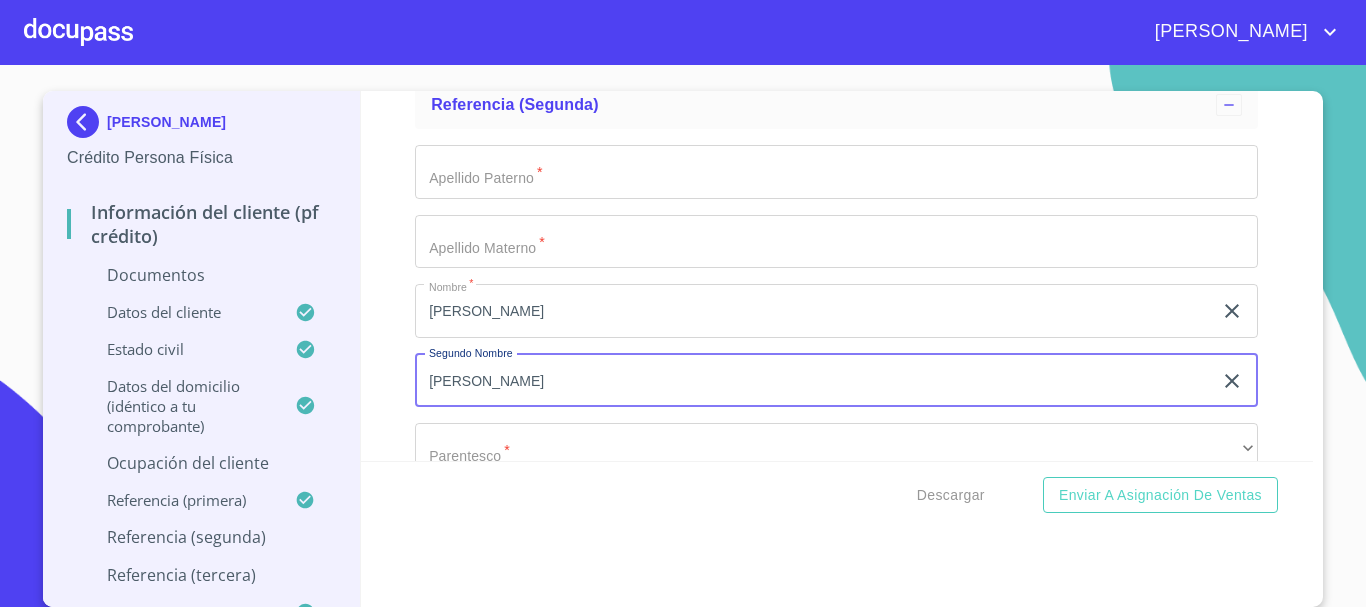 type on "[PERSON_NAME]" 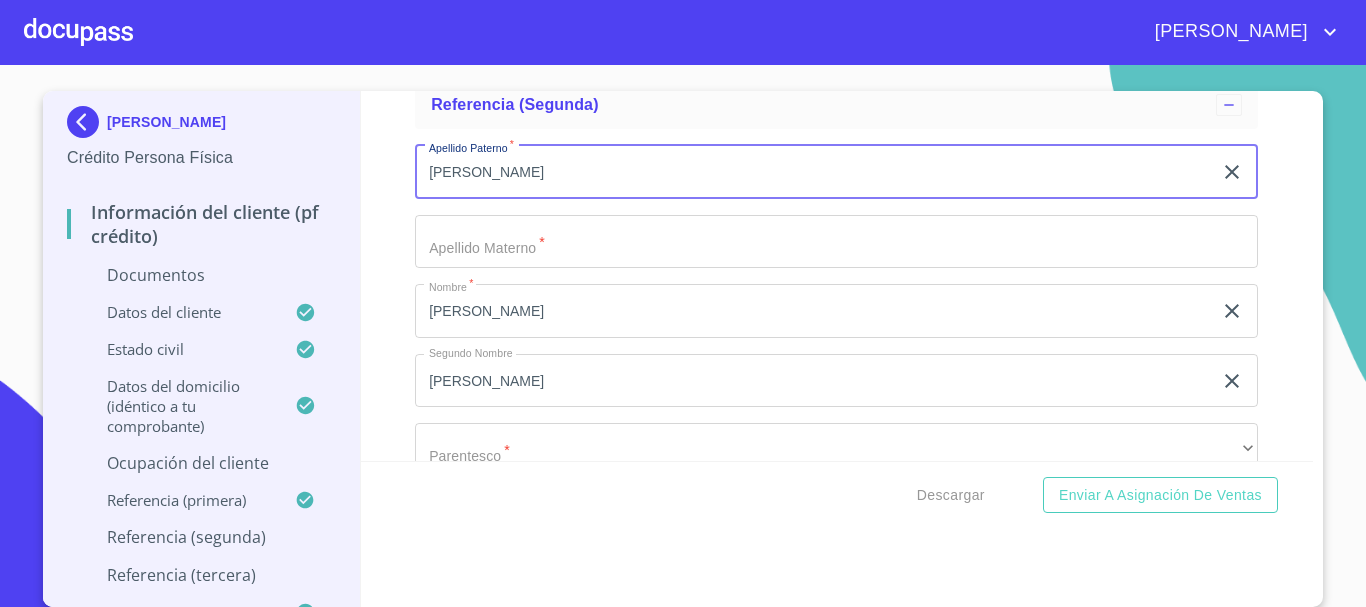 type on "[PERSON_NAME]" 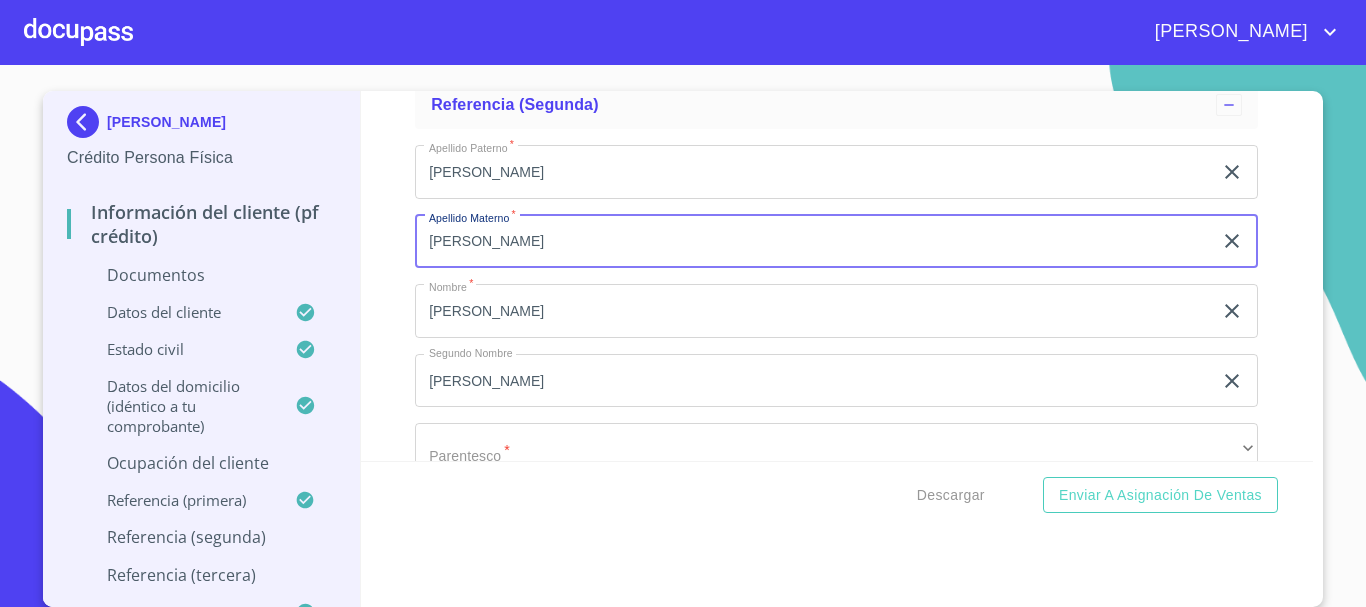 type on "[PERSON_NAME]" 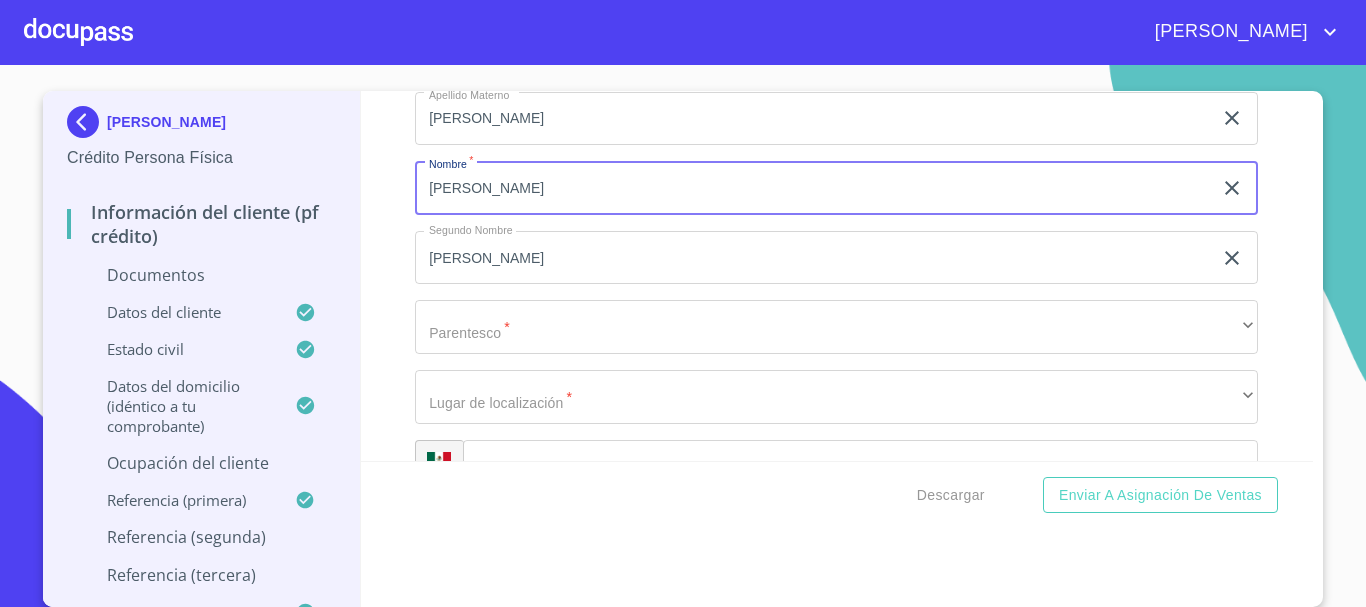 scroll, scrollTop: 10607, scrollLeft: 0, axis: vertical 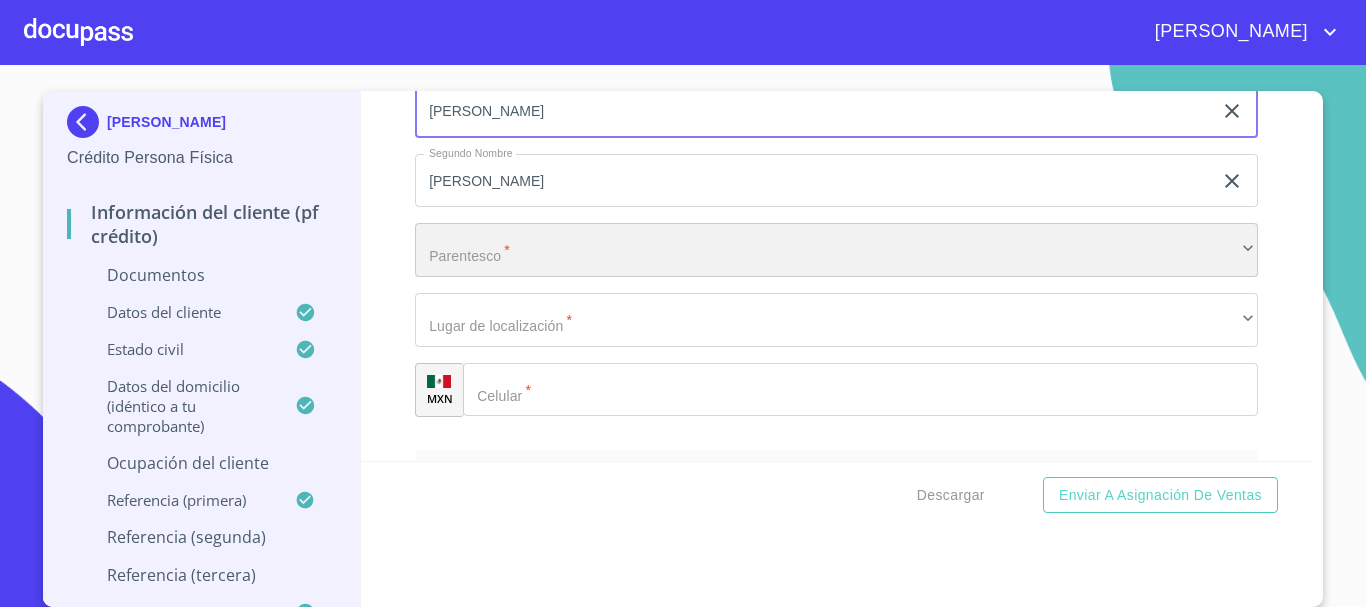 click on "​" at bounding box center [836, 250] 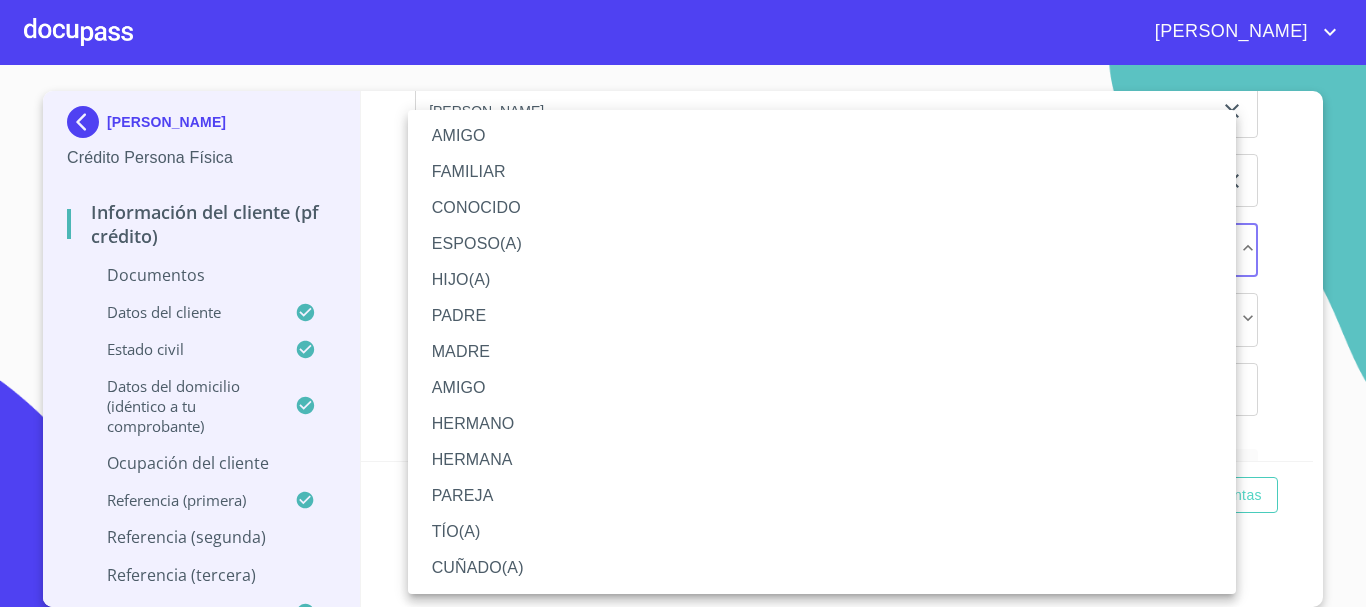 click on "FAMILIAR" at bounding box center (822, 172) 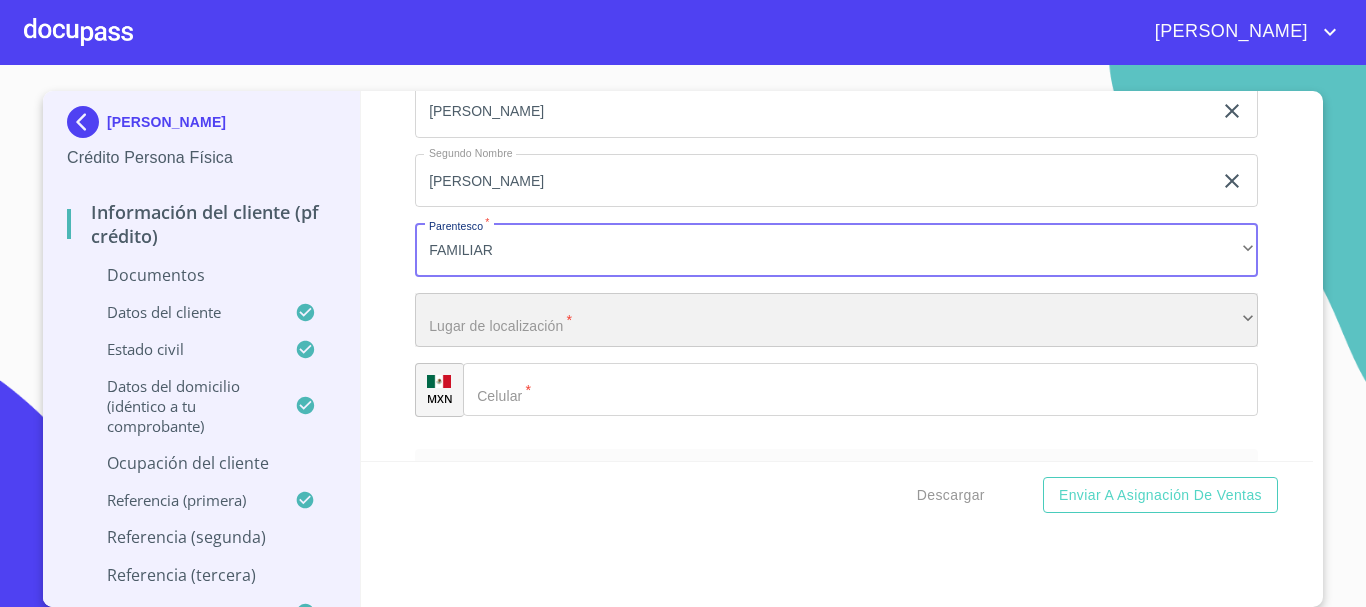 click on "​" at bounding box center [836, 320] 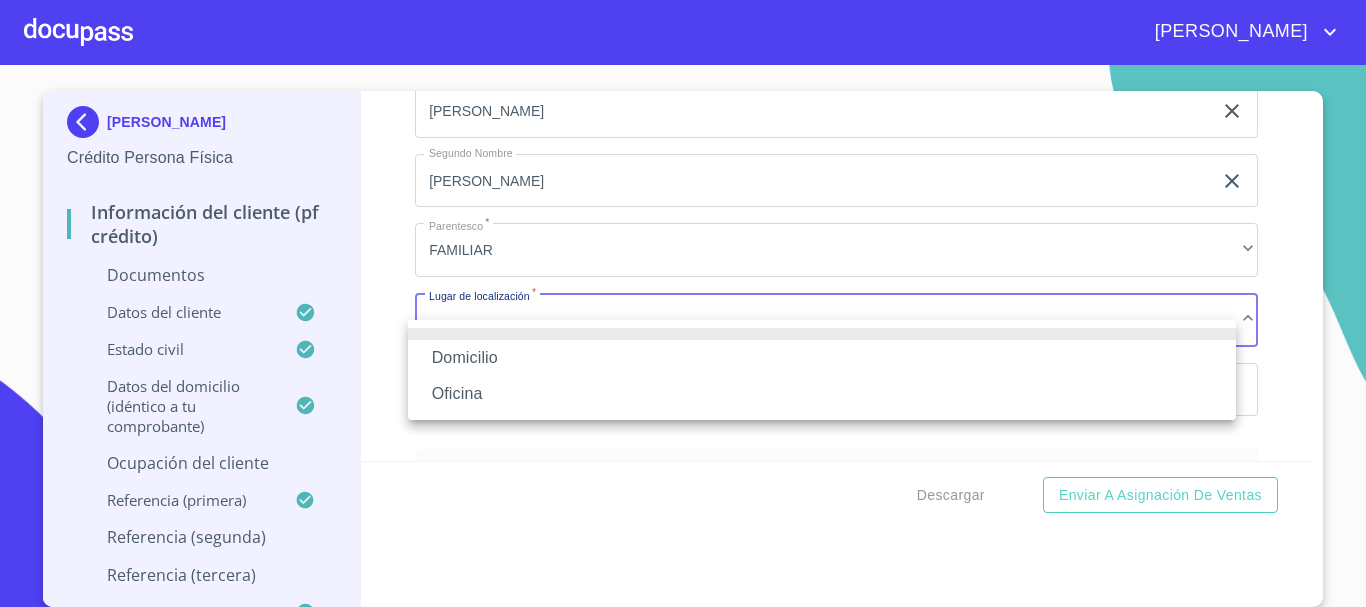 click on "Domicilio" at bounding box center (822, 358) 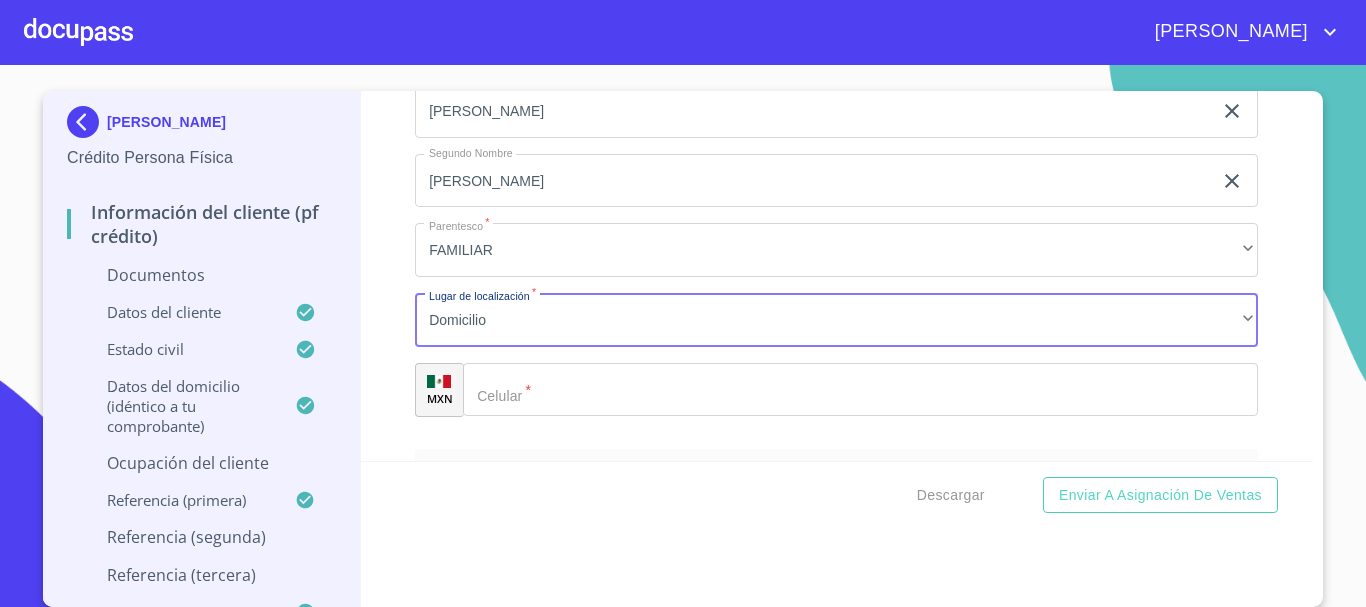 click on "Documento de identificación   *" 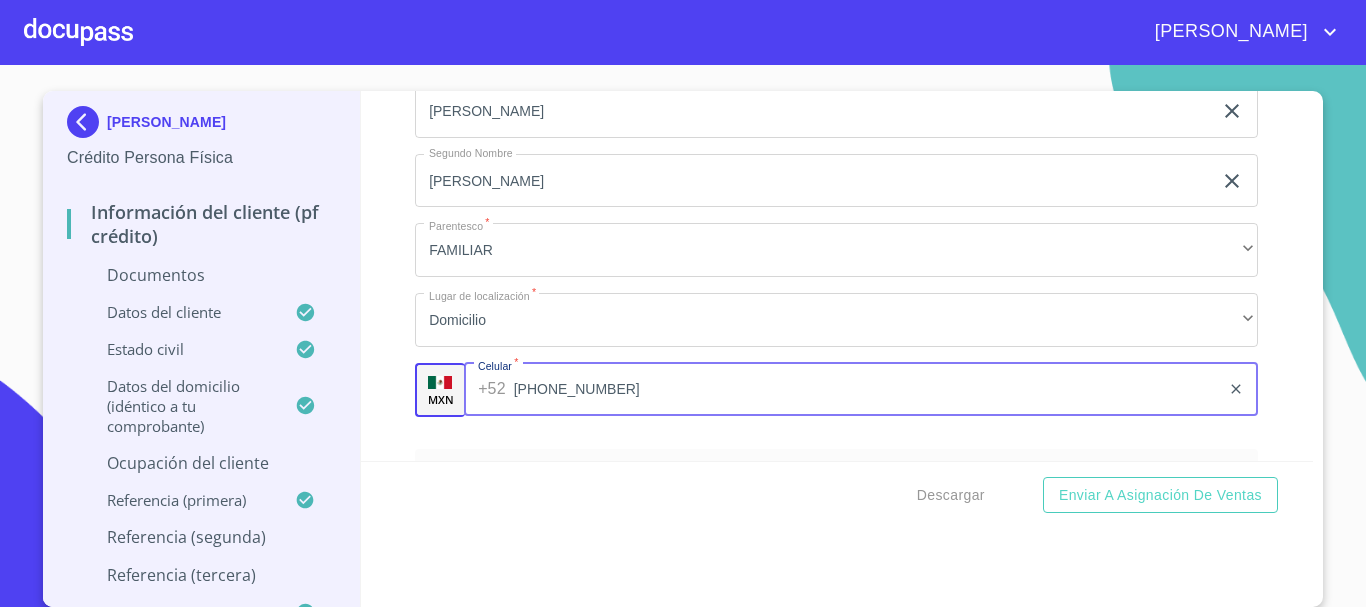 type on "[PHONE_NUMBER]" 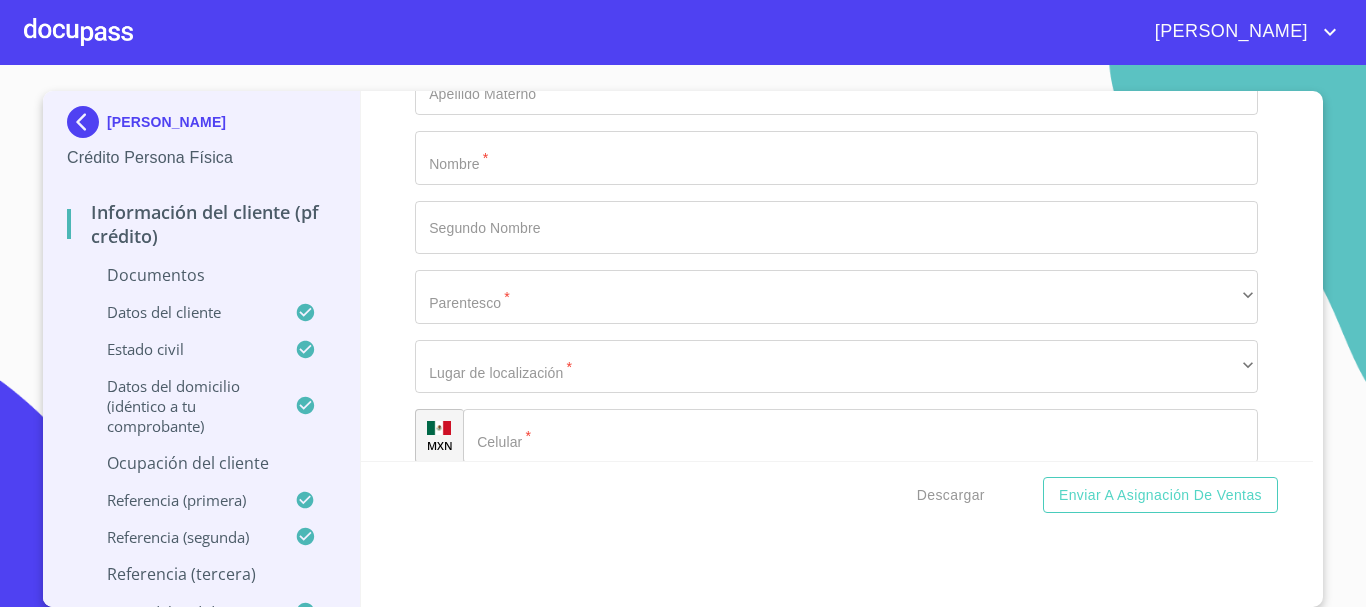 scroll, scrollTop: 10928, scrollLeft: 0, axis: vertical 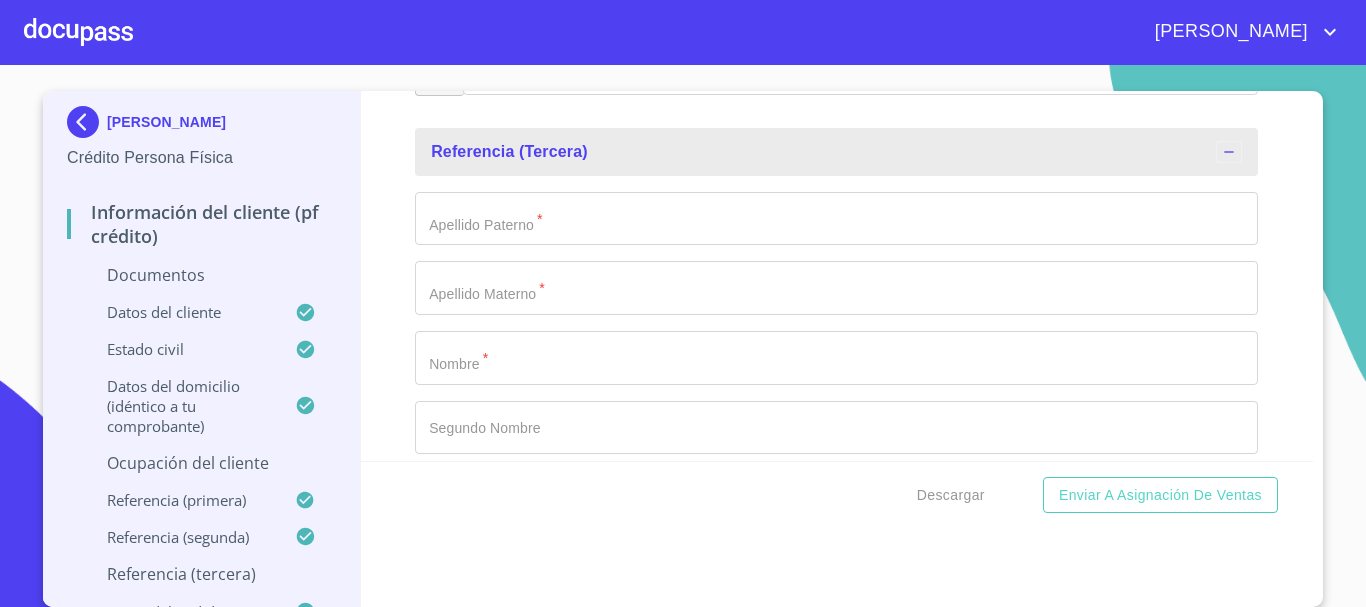 click on "Documento de identificación   *" at bounding box center (813, -4998) 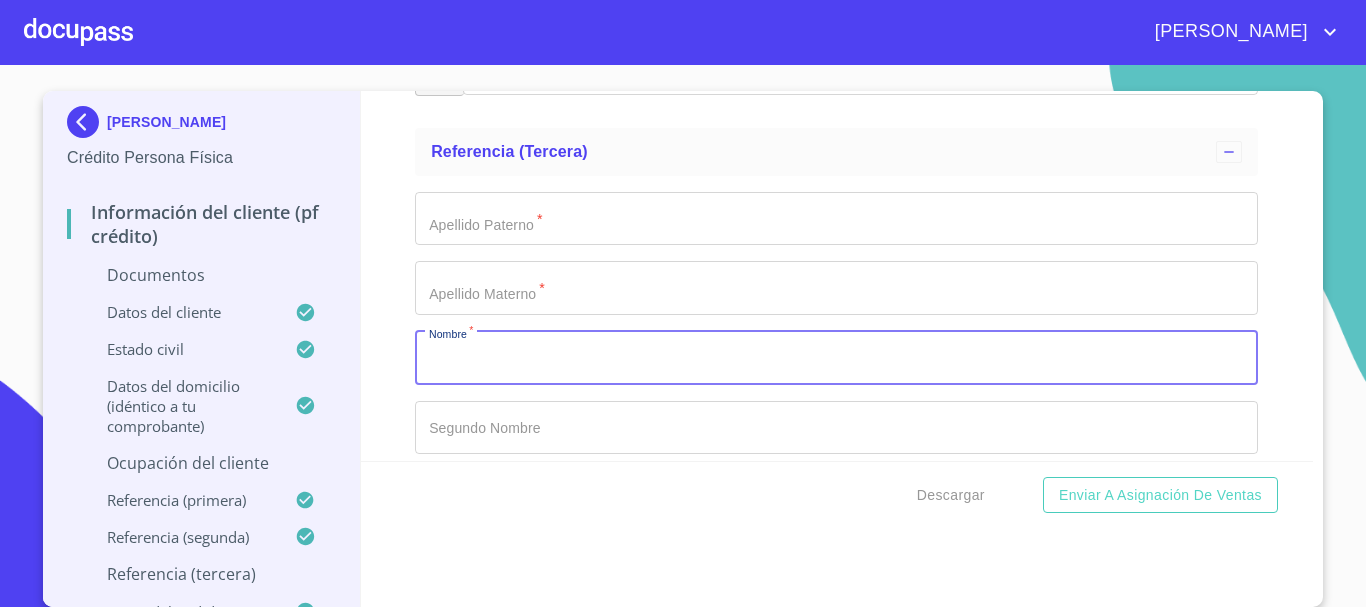 type on "E" 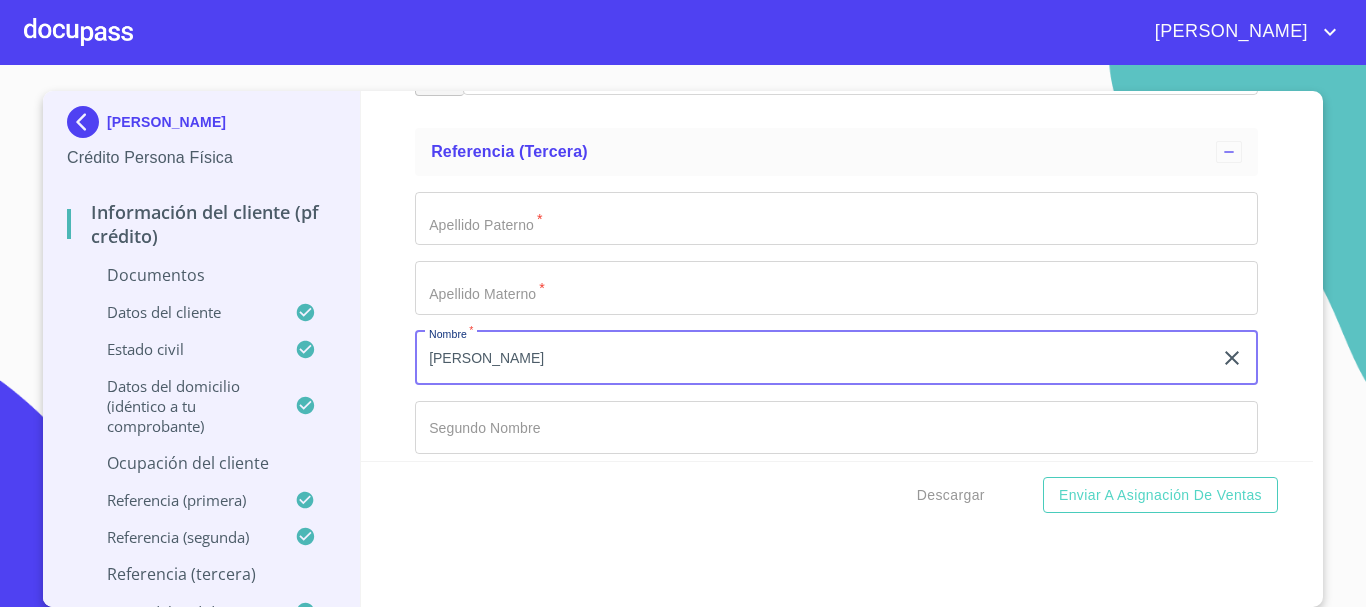 type on "[PERSON_NAME]" 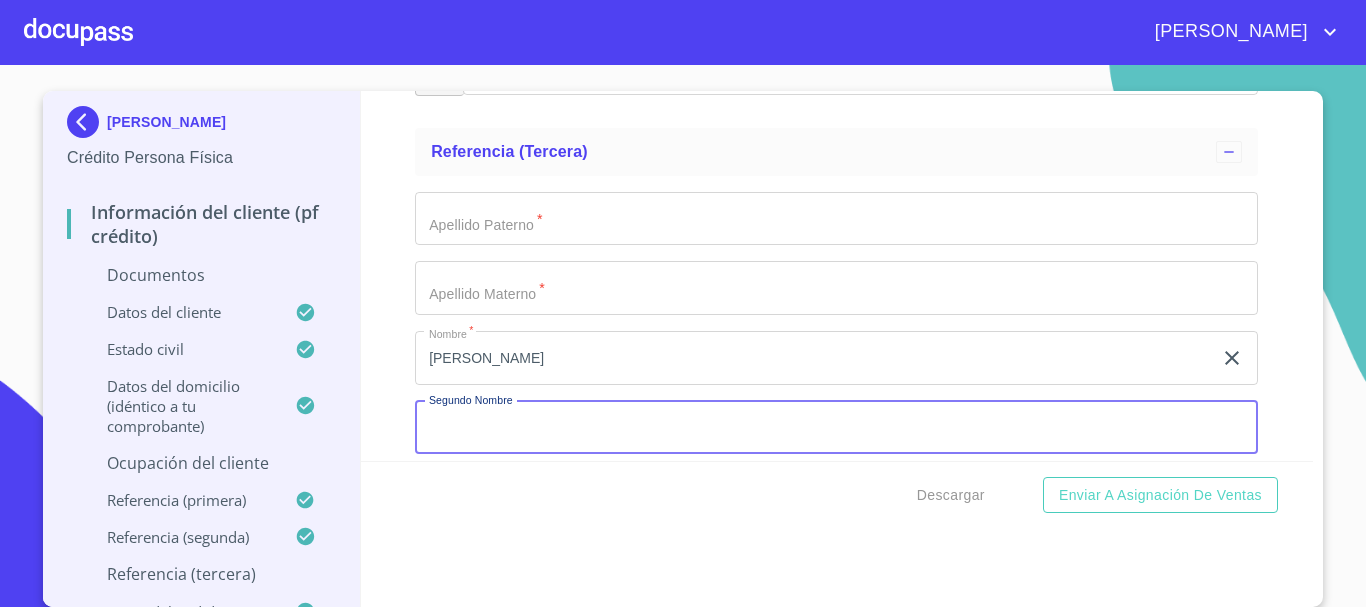 scroll, scrollTop: 10946, scrollLeft: 0, axis: vertical 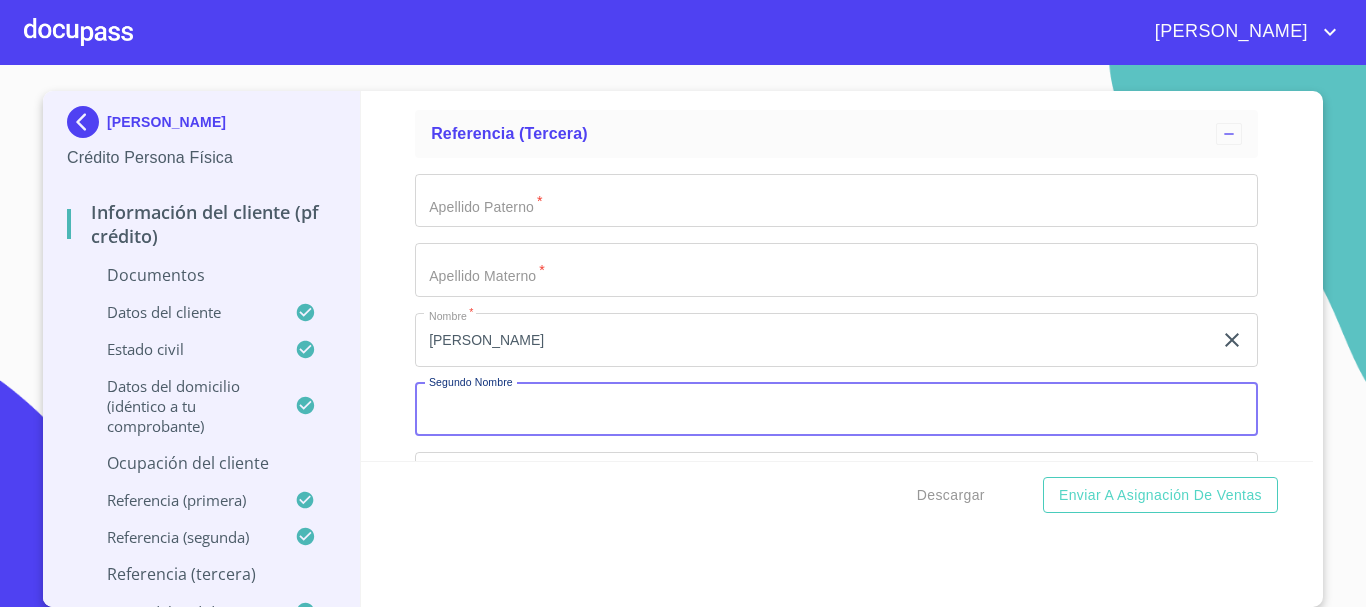 click on "Documento de identificación   *" at bounding box center [813, -5016] 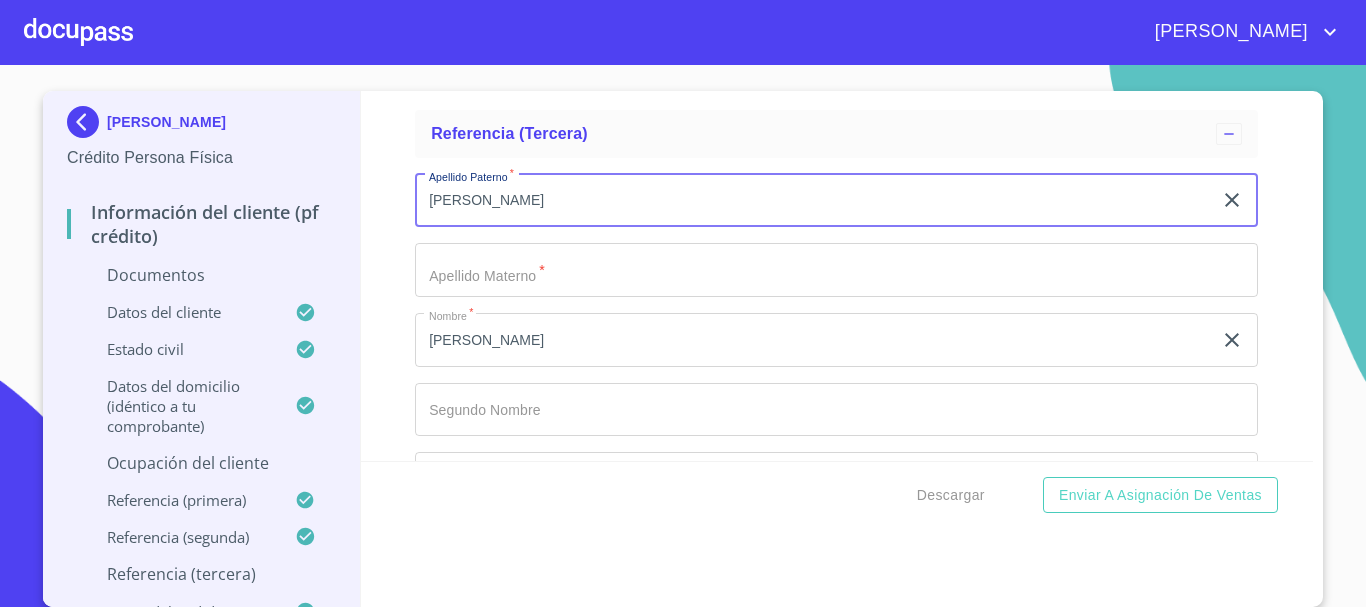 type on "[PERSON_NAME]" 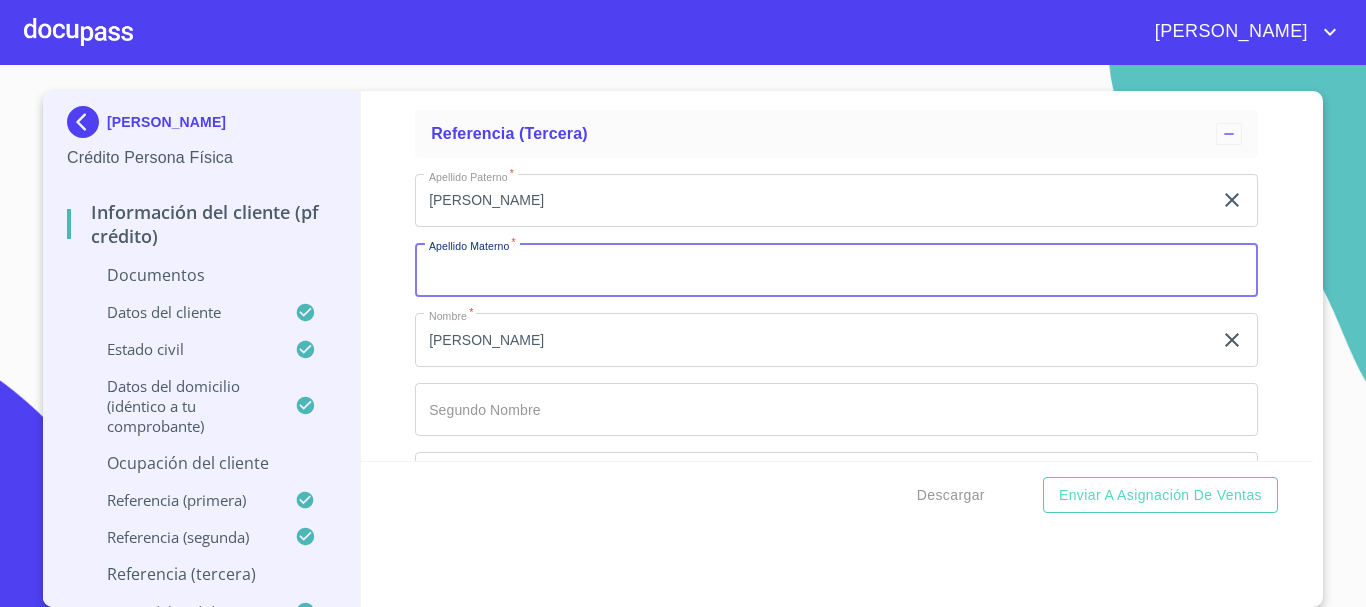 type on "M" 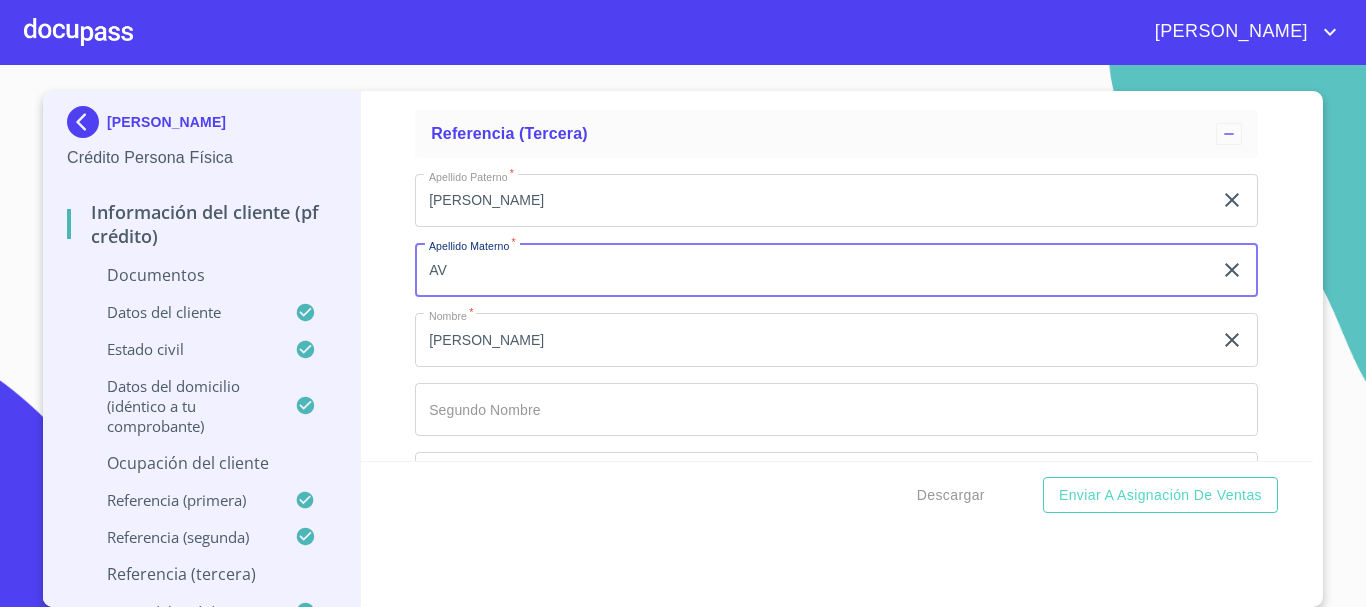 type on "A" 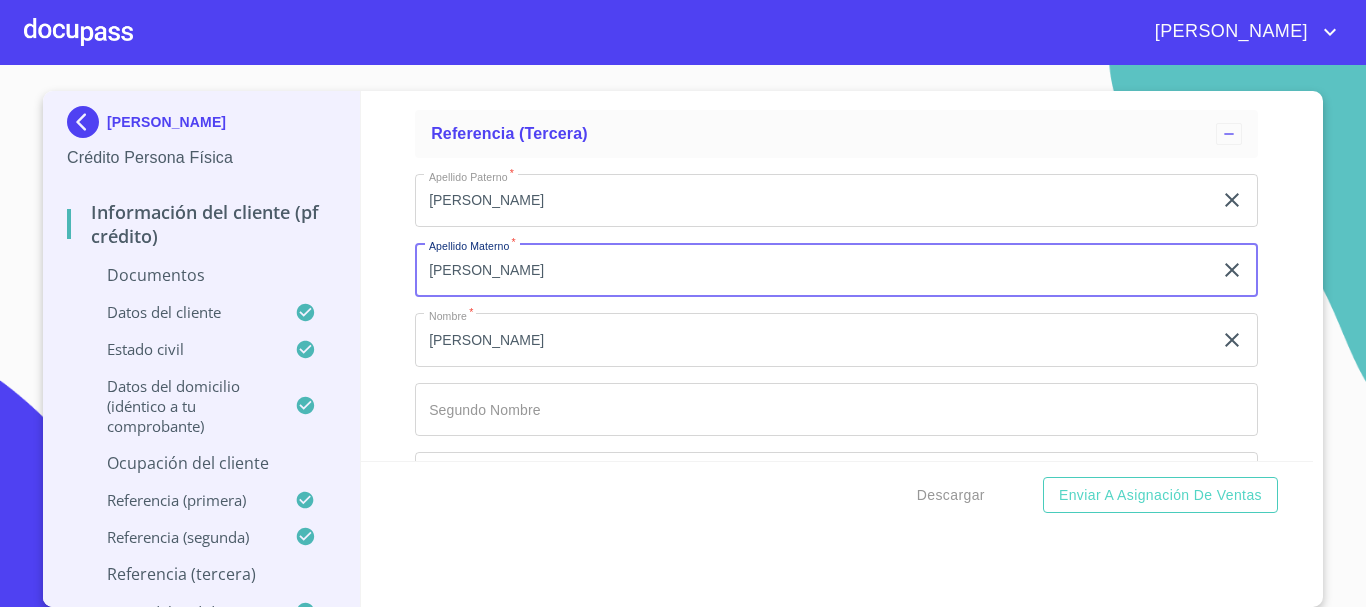 type on "[PERSON_NAME]" 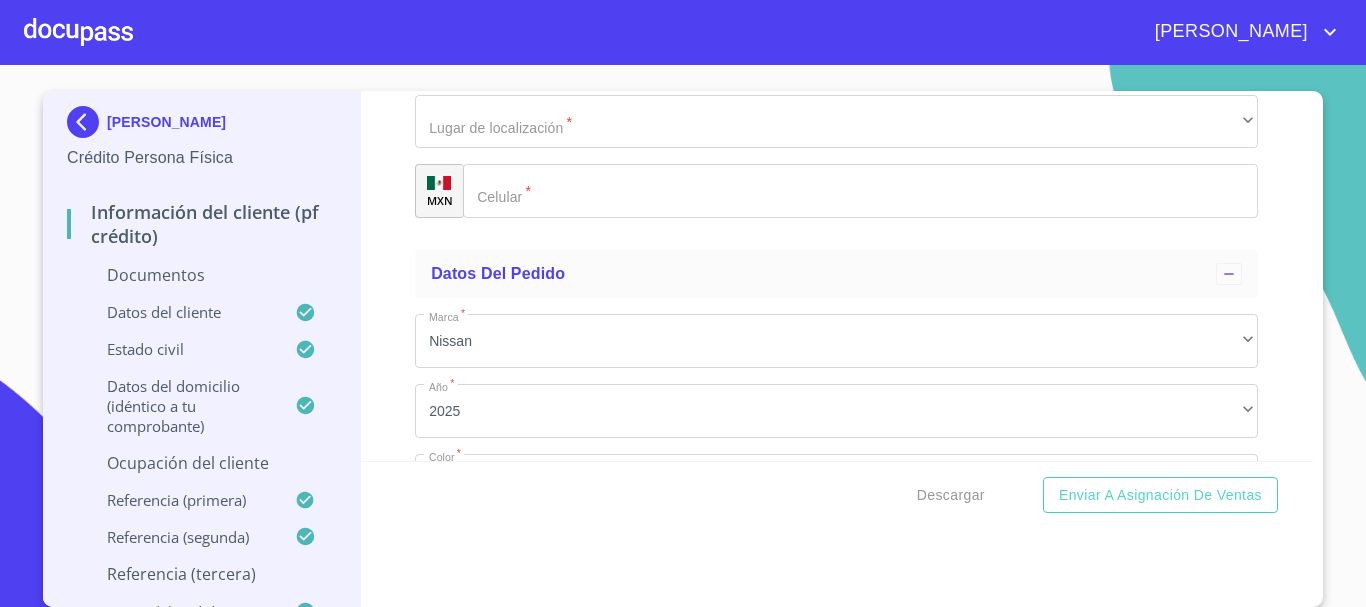 scroll, scrollTop: 11173, scrollLeft: 0, axis: vertical 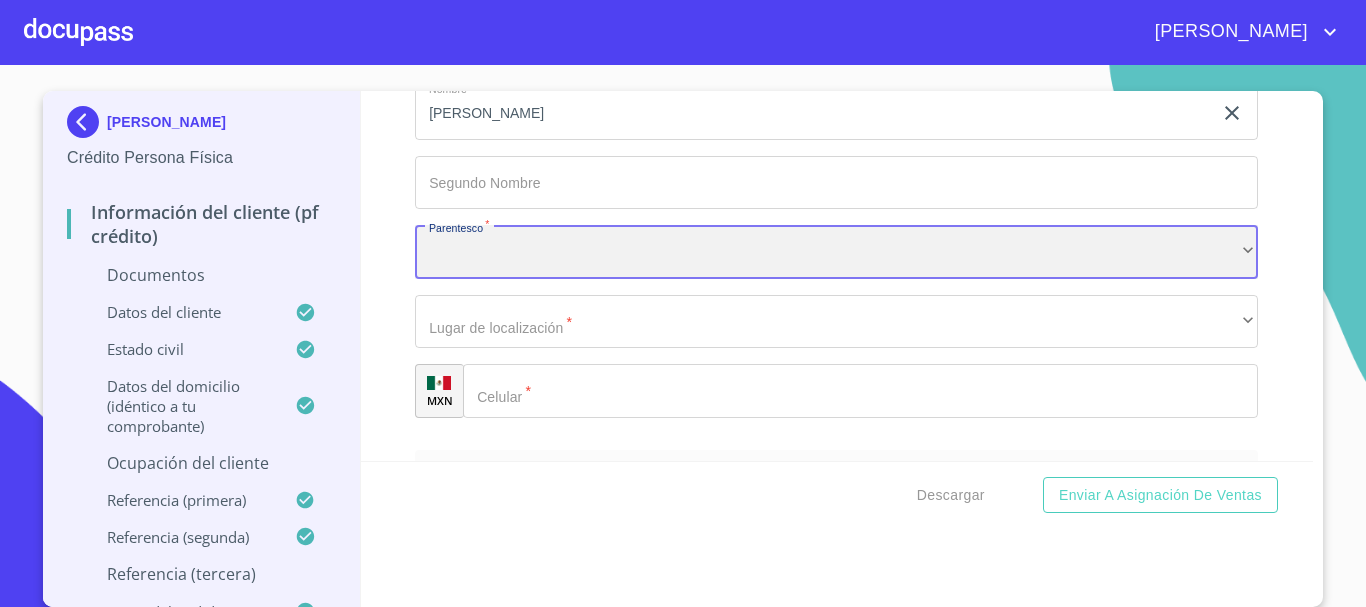 click on "​" at bounding box center [836, 252] 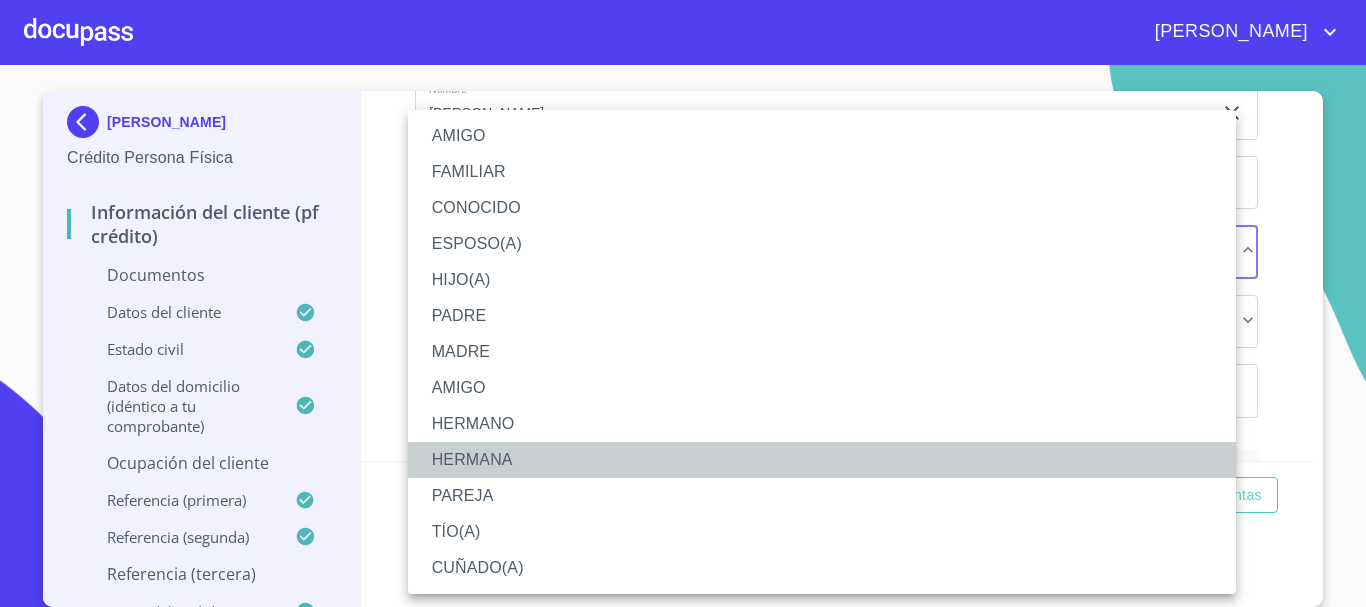 click on "HERMANA" at bounding box center (822, 460) 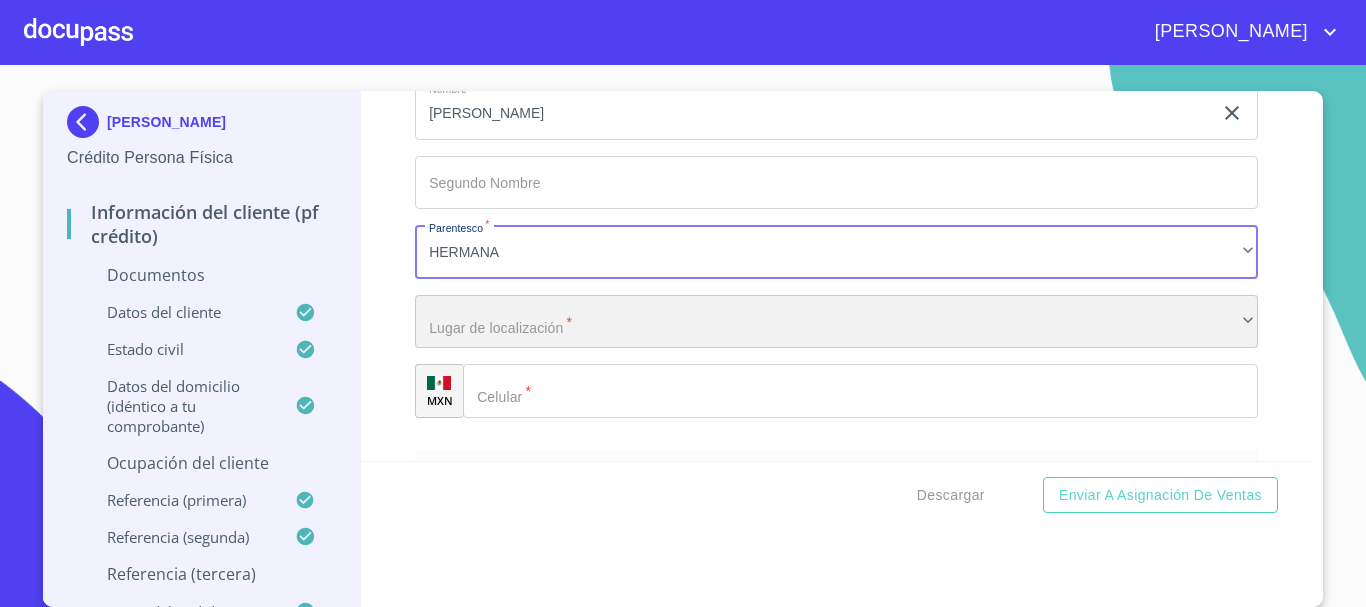 click on "​" at bounding box center (836, 322) 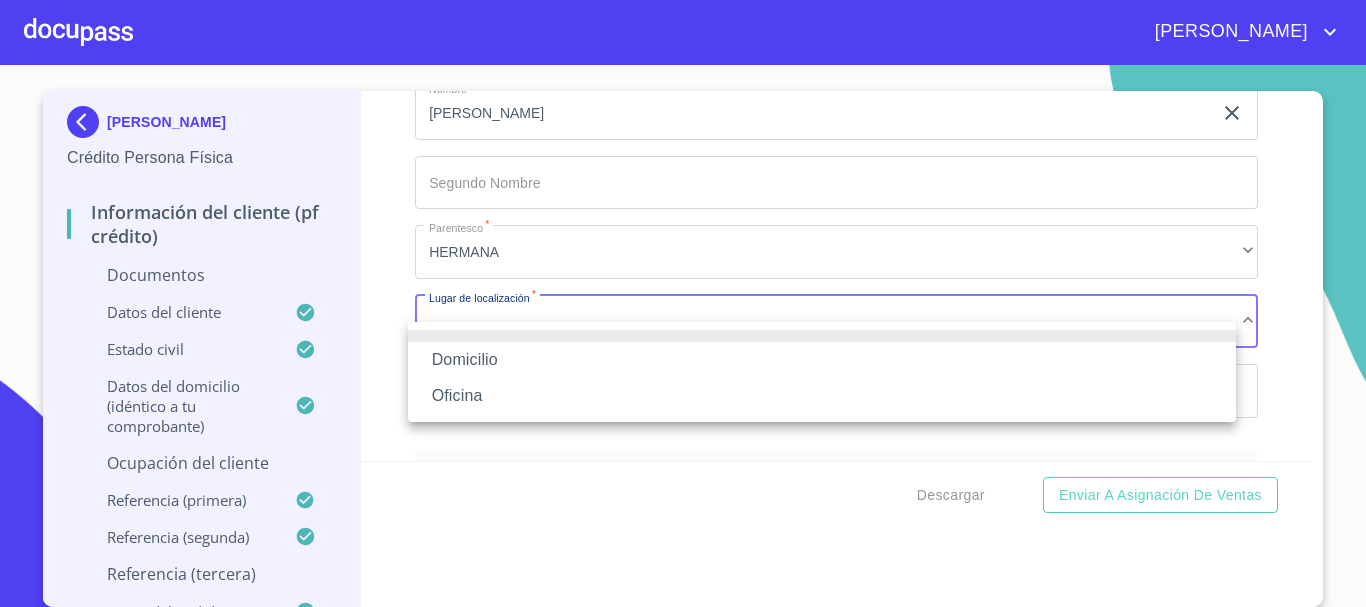 click on "Domicilio" at bounding box center [822, 360] 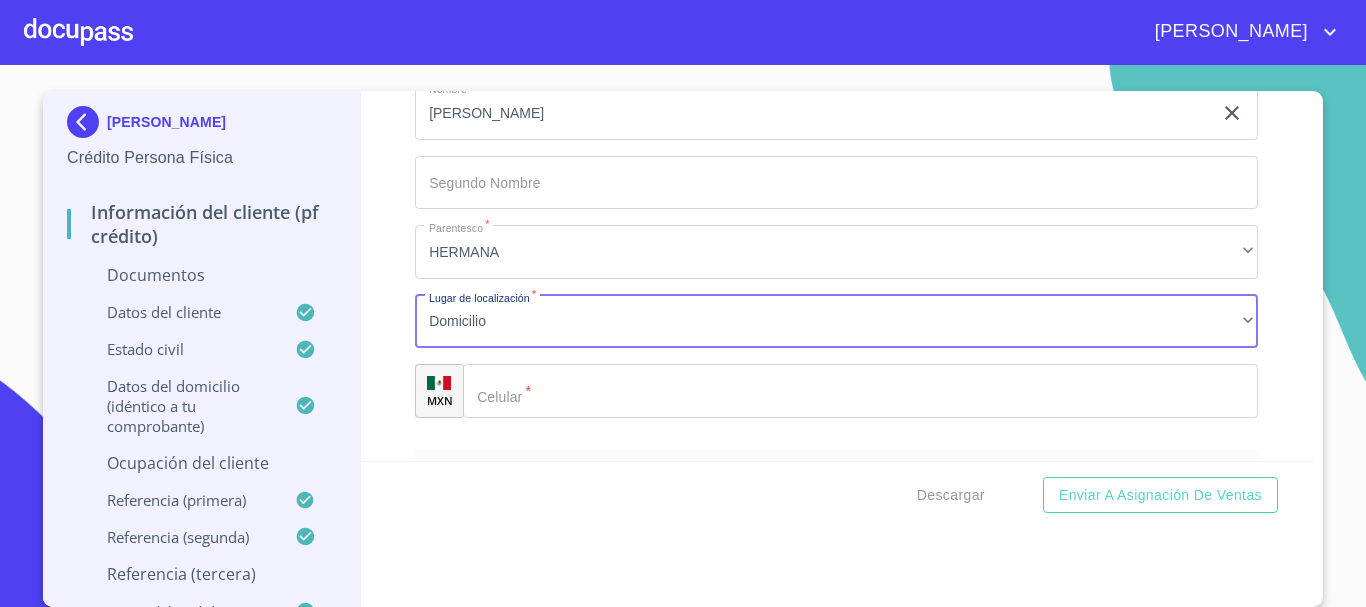 click on "Documento de identificación   *" 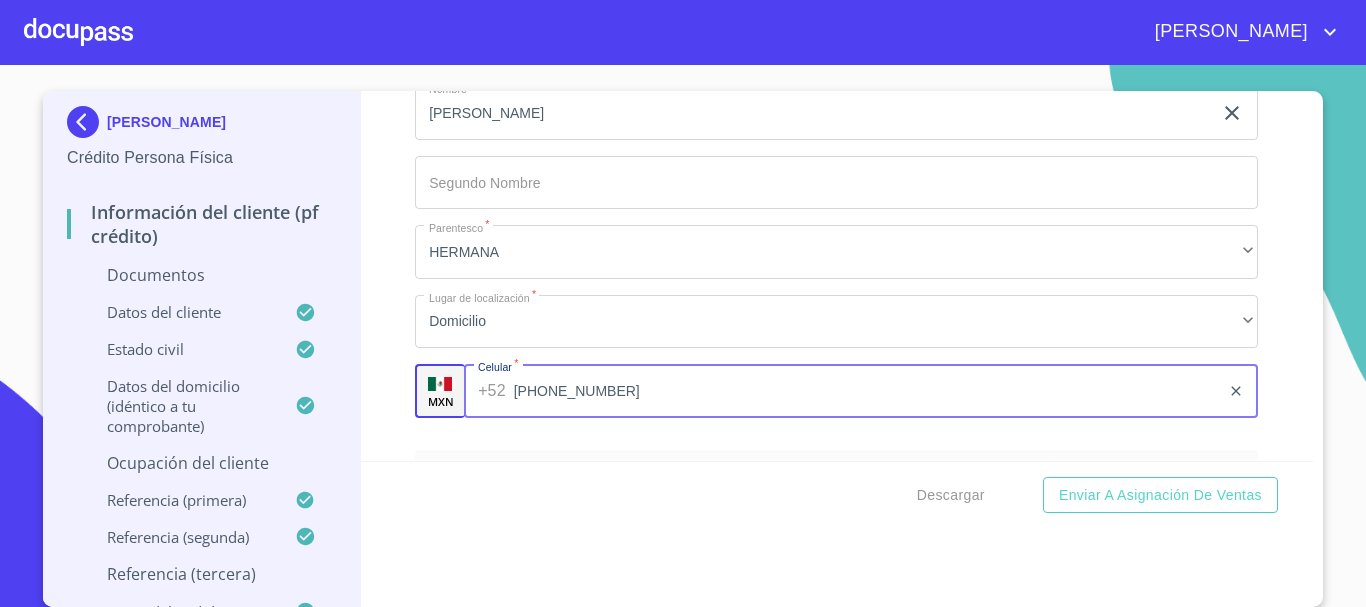 type on "[PHONE_NUMBER]" 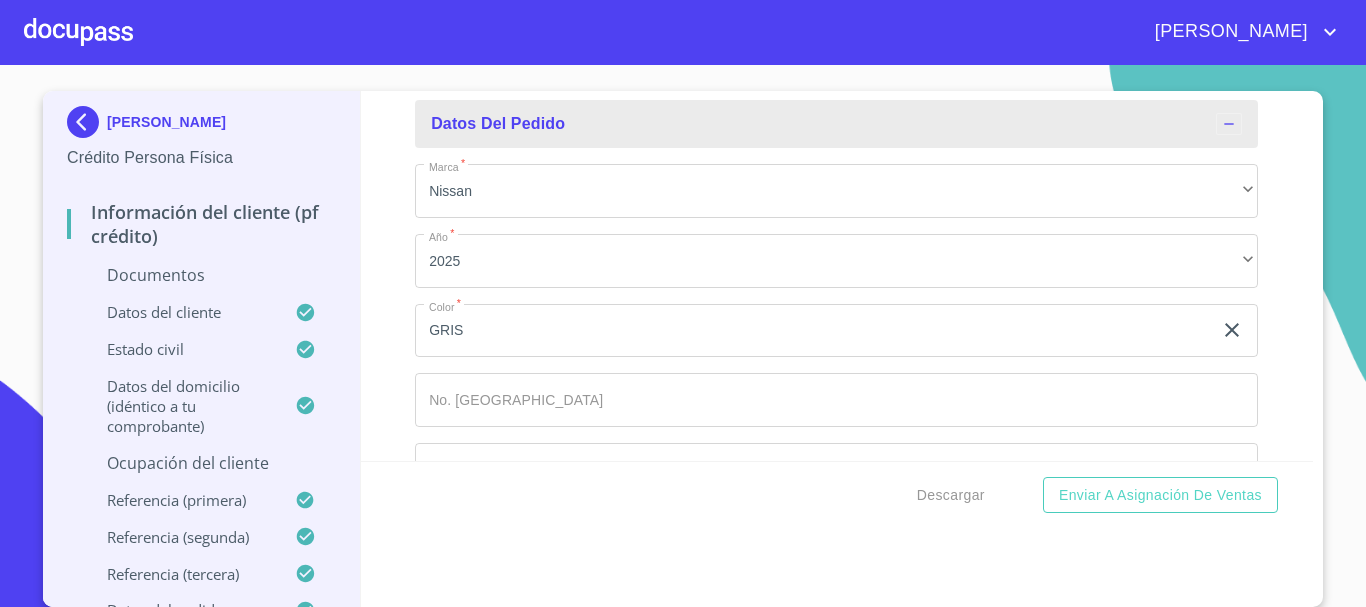 scroll, scrollTop: 11607, scrollLeft: 0, axis: vertical 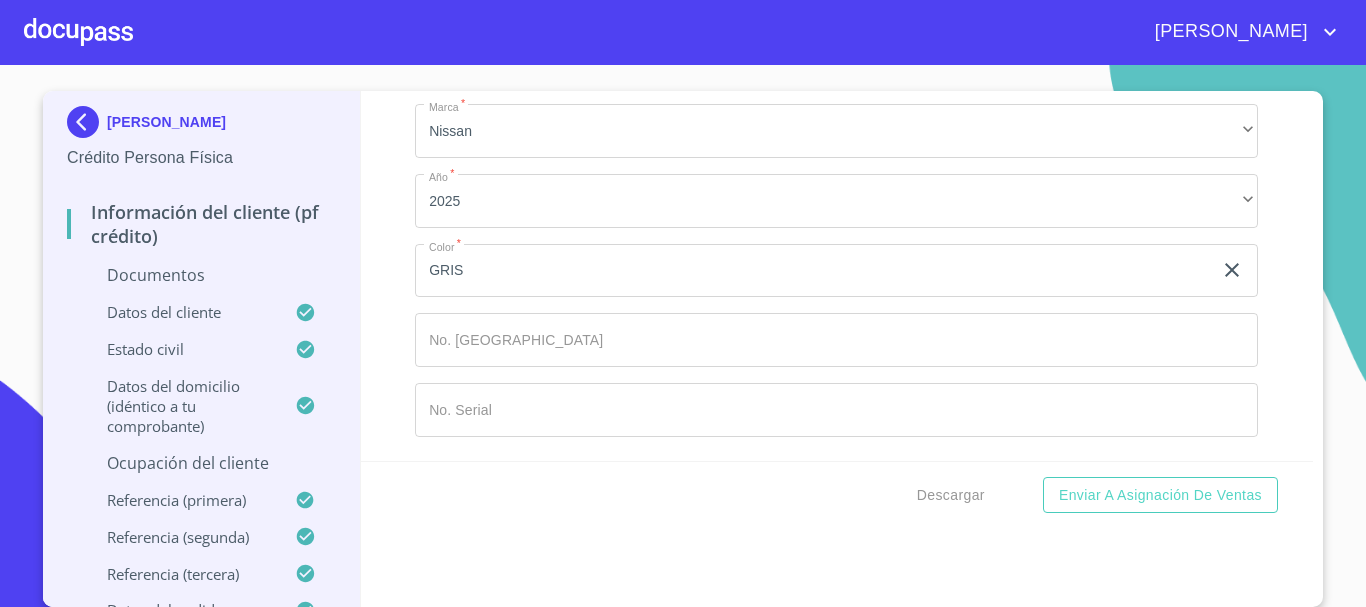 click on "Ocupación del Cliente" at bounding box center [201, 463] 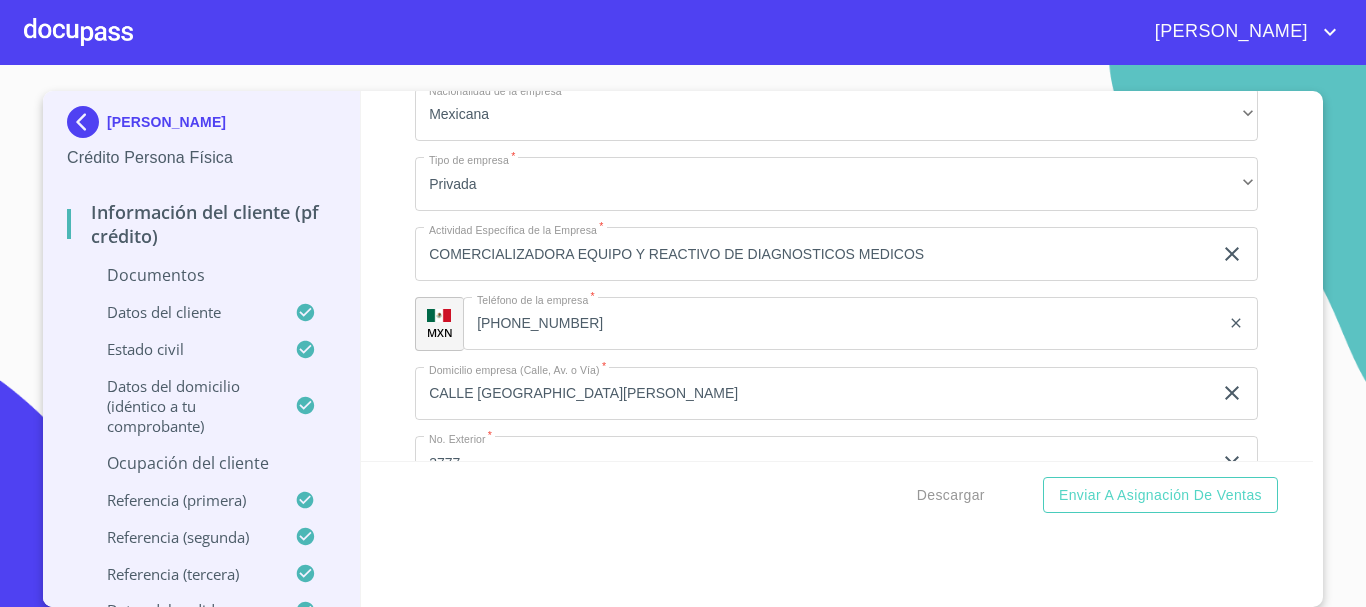 scroll, scrollTop: 682, scrollLeft: 0, axis: vertical 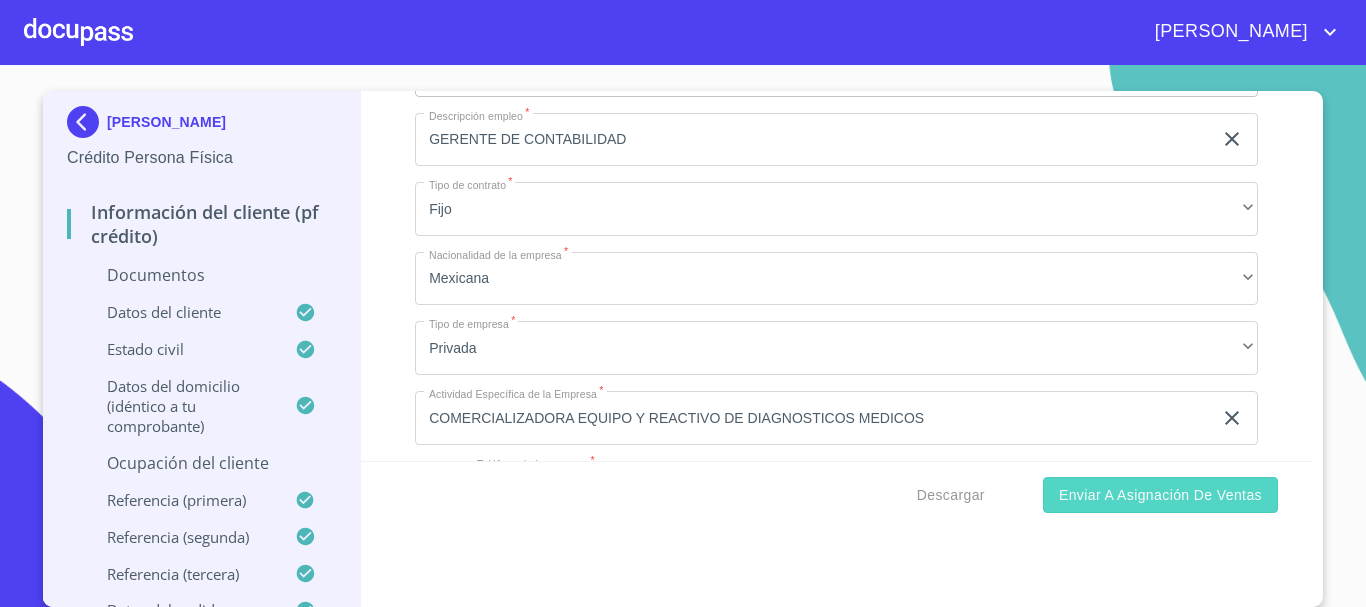 click on "Enviar a Asignación de Ventas" at bounding box center (1160, 495) 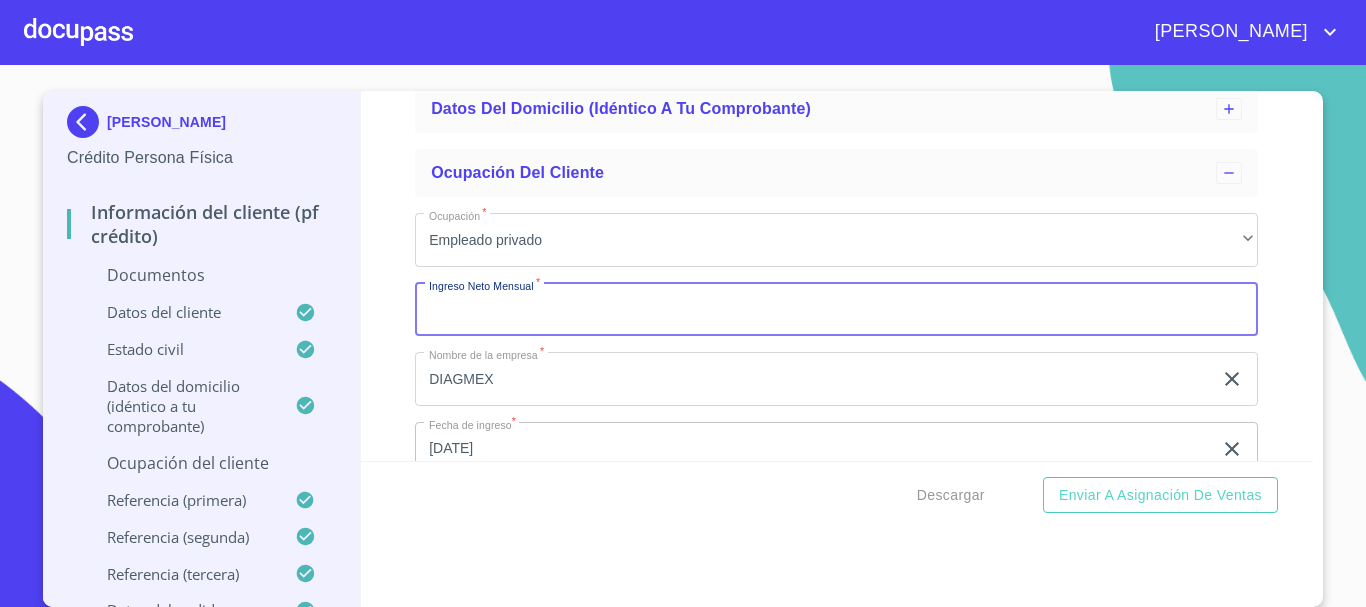 scroll, scrollTop: 295, scrollLeft: 0, axis: vertical 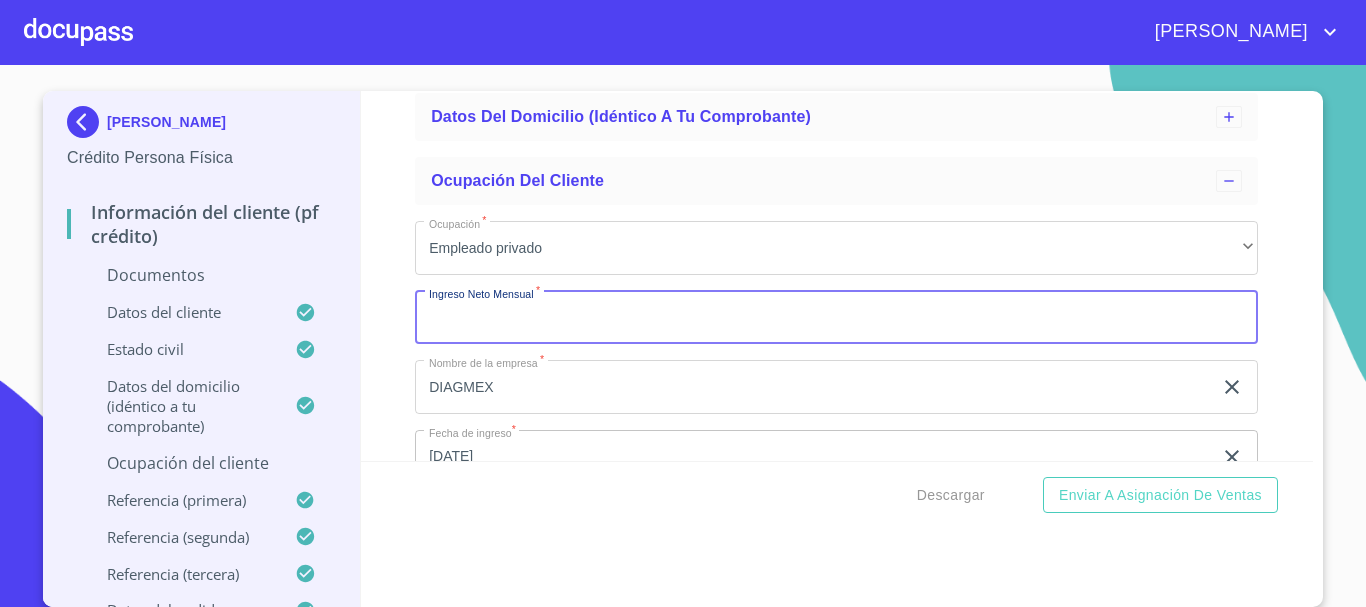 click on "Ocupación   *" at bounding box center (836, 318) 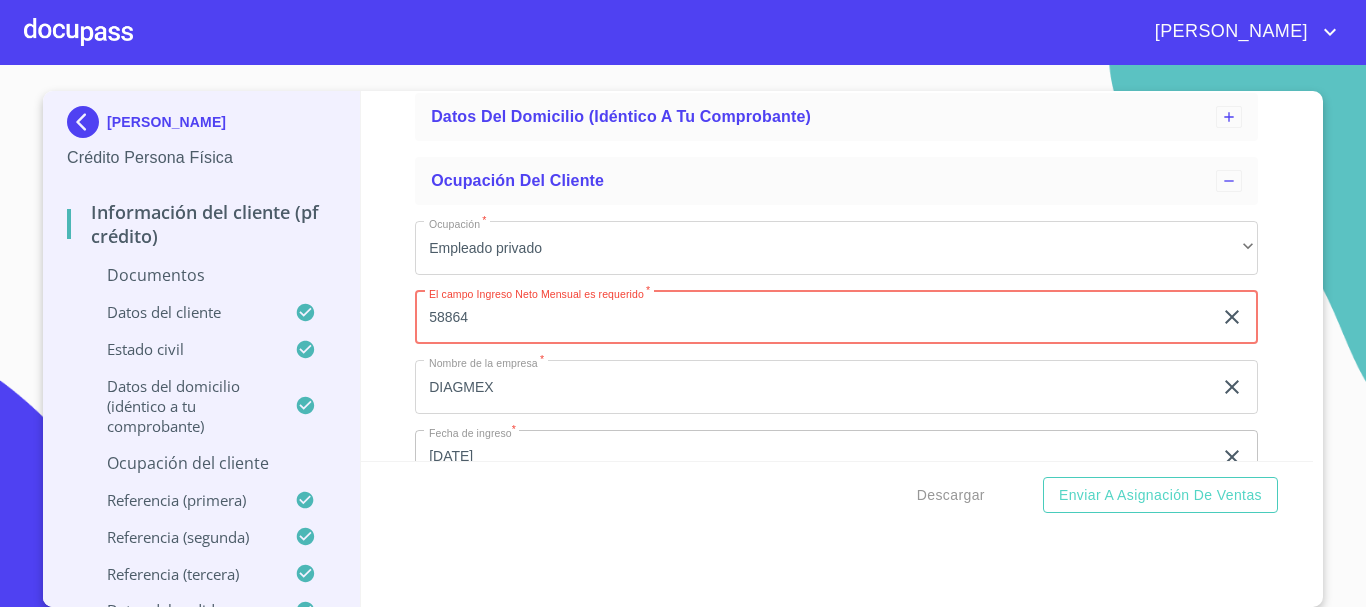 type on "58864" 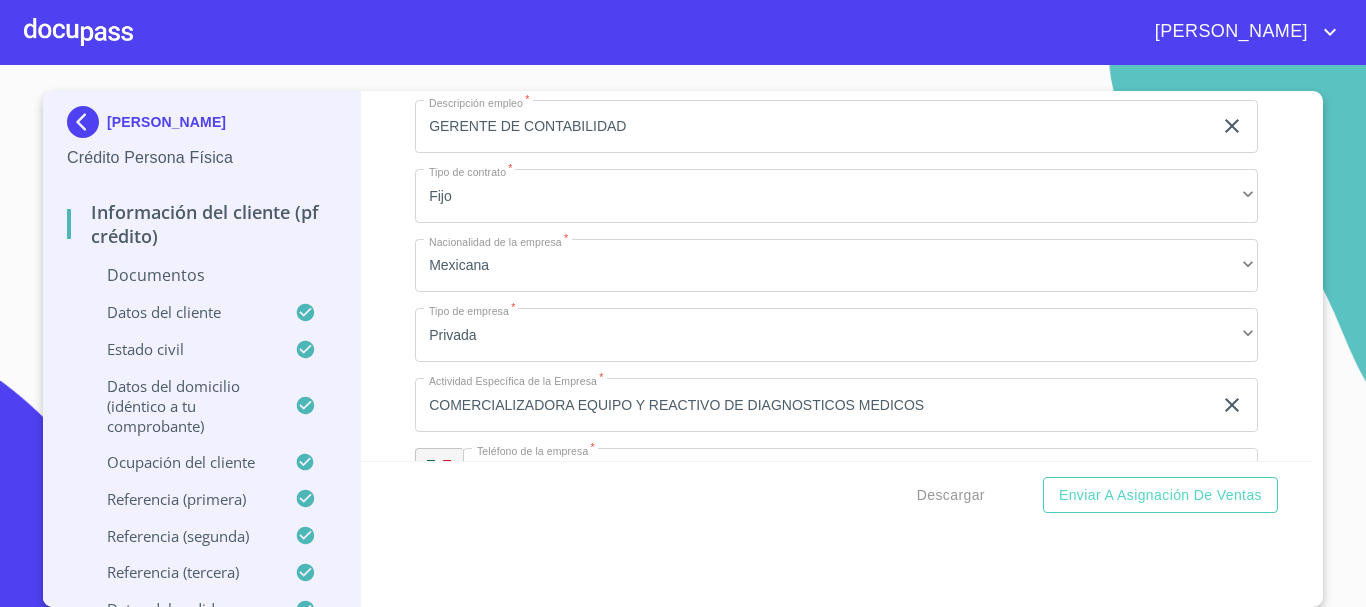 scroll, scrollTop: 1782, scrollLeft: 0, axis: vertical 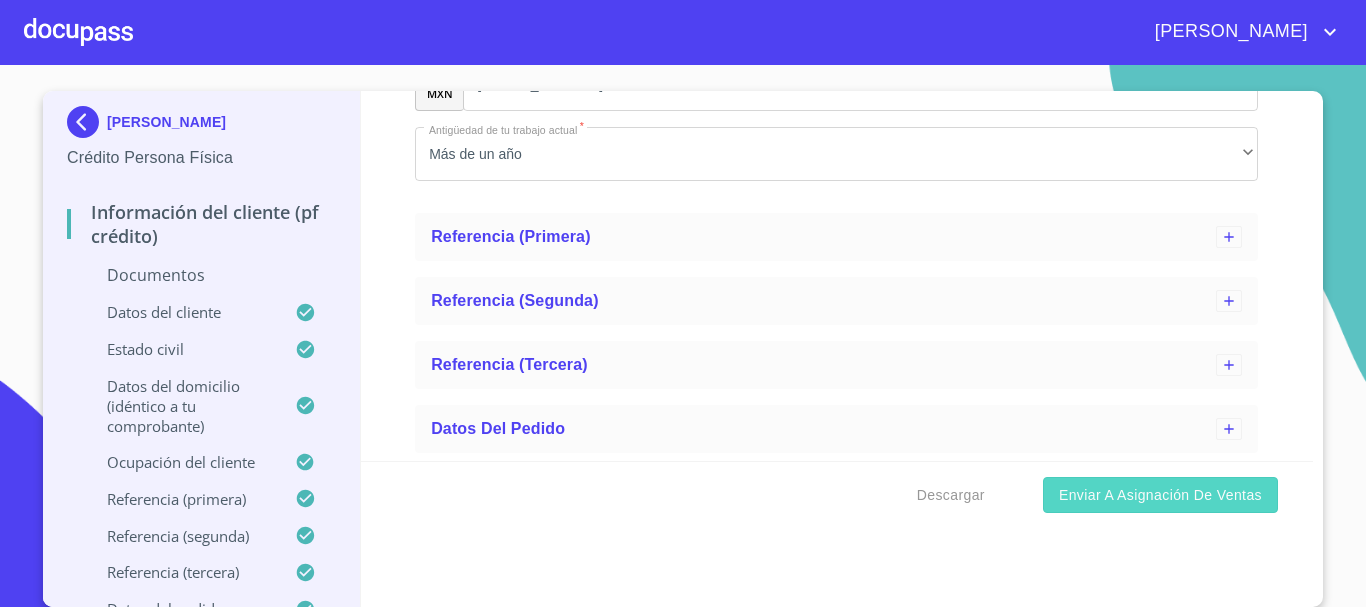 click on "Enviar a Asignación de Ventas" at bounding box center [1160, 495] 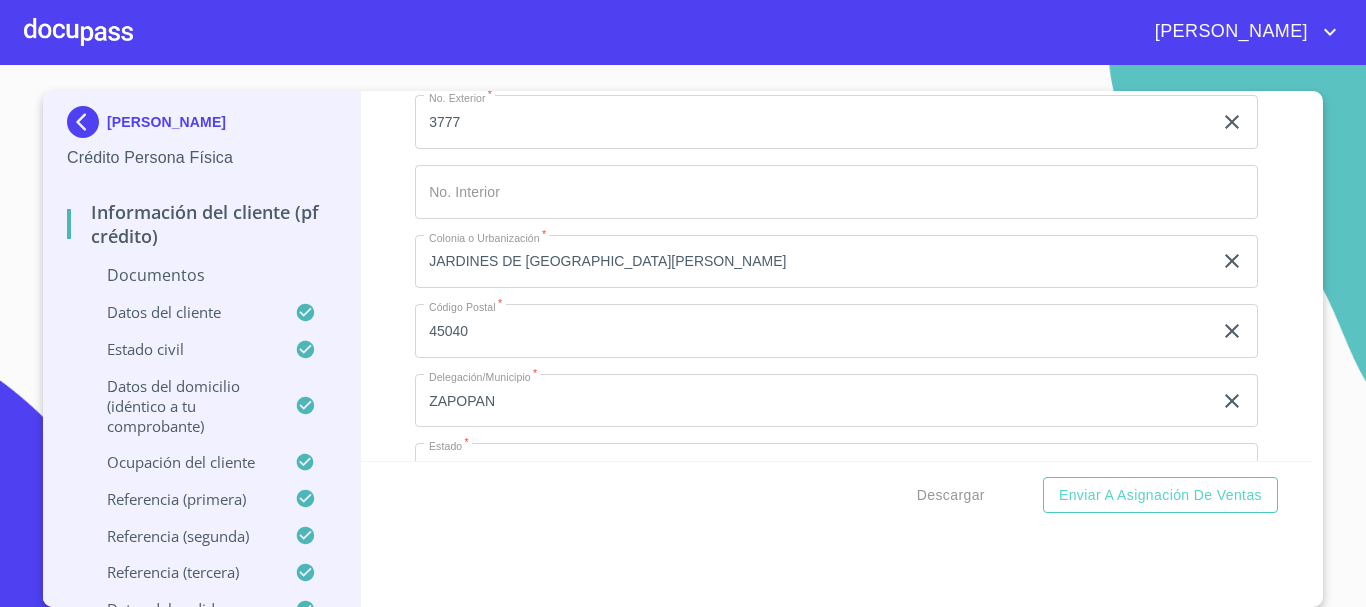 scroll, scrollTop: 1182, scrollLeft: 0, axis: vertical 